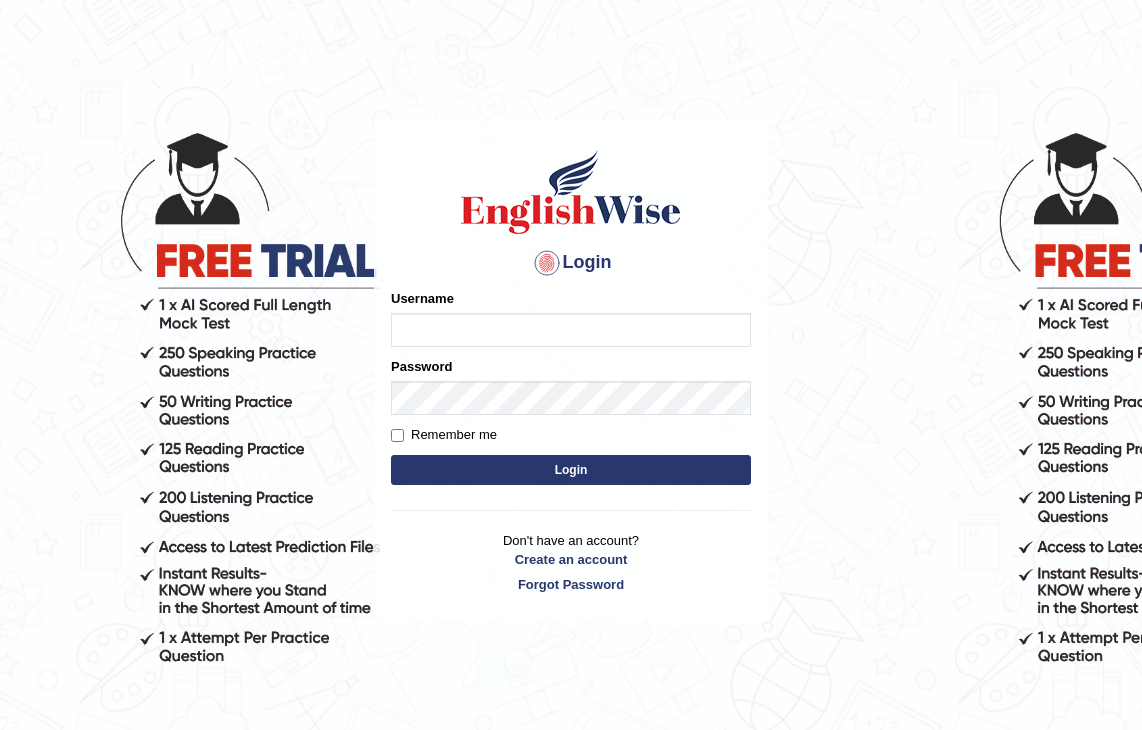 scroll, scrollTop: 0, scrollLeft: 0, axis: both 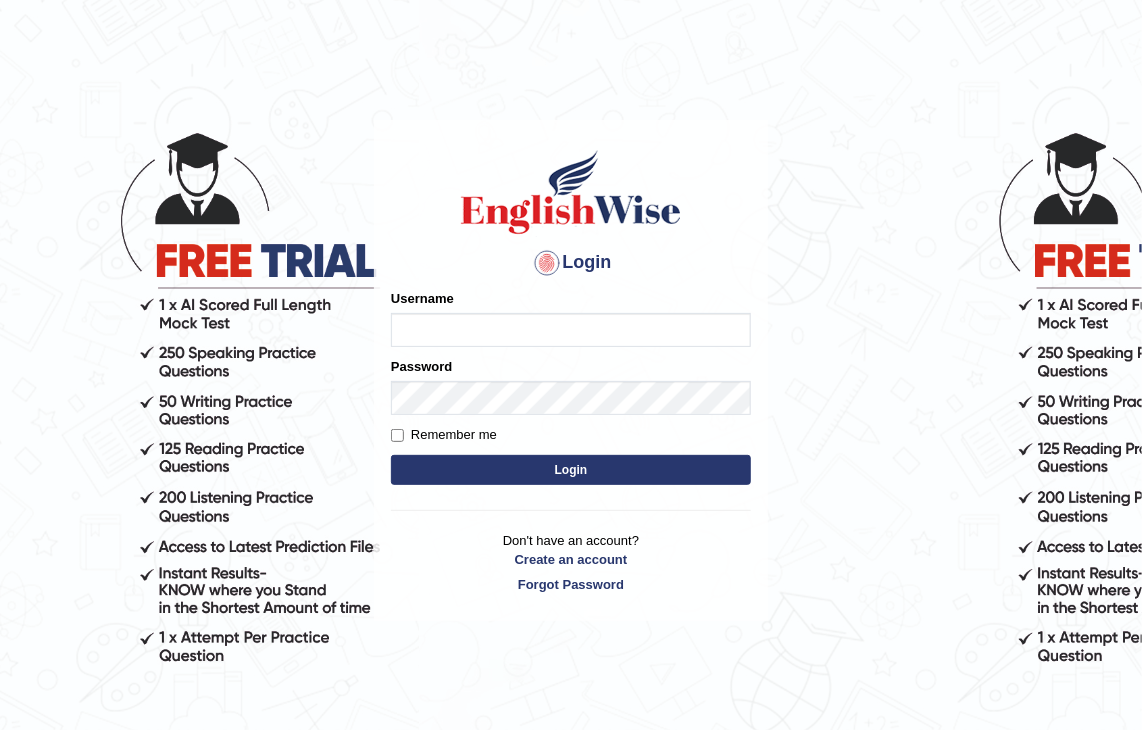 click on "Username" at bounding box center [571, 330] 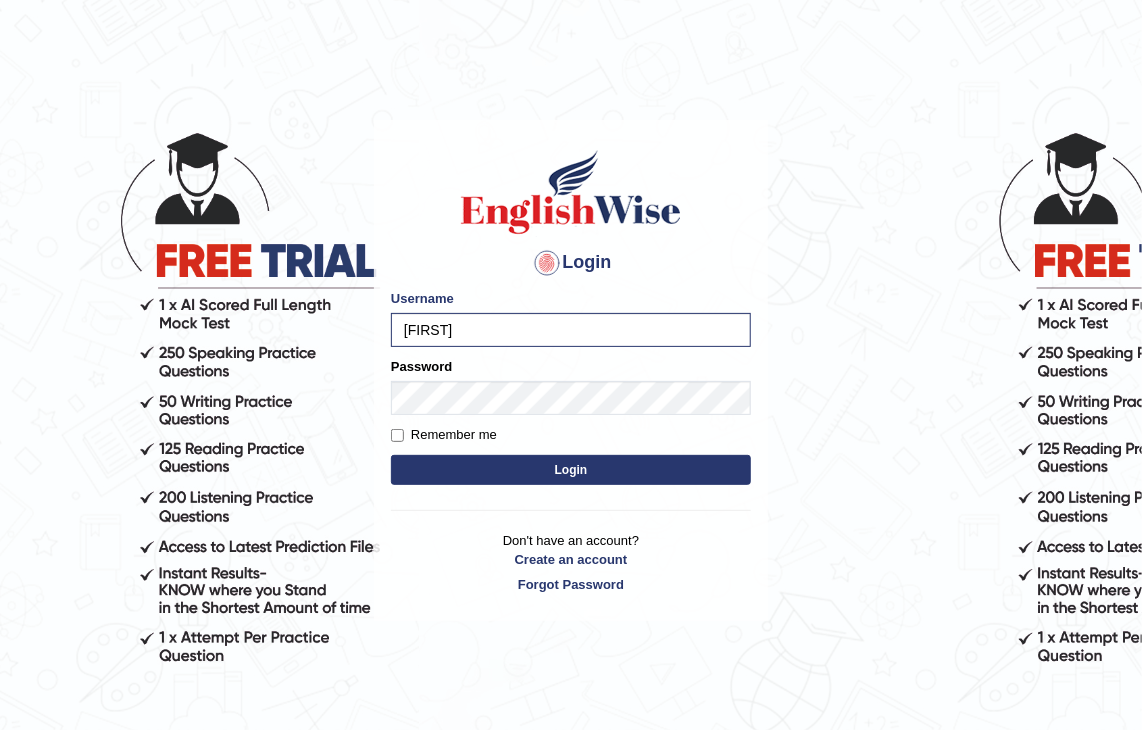 click on "Login" at bounding box center [571, 470] 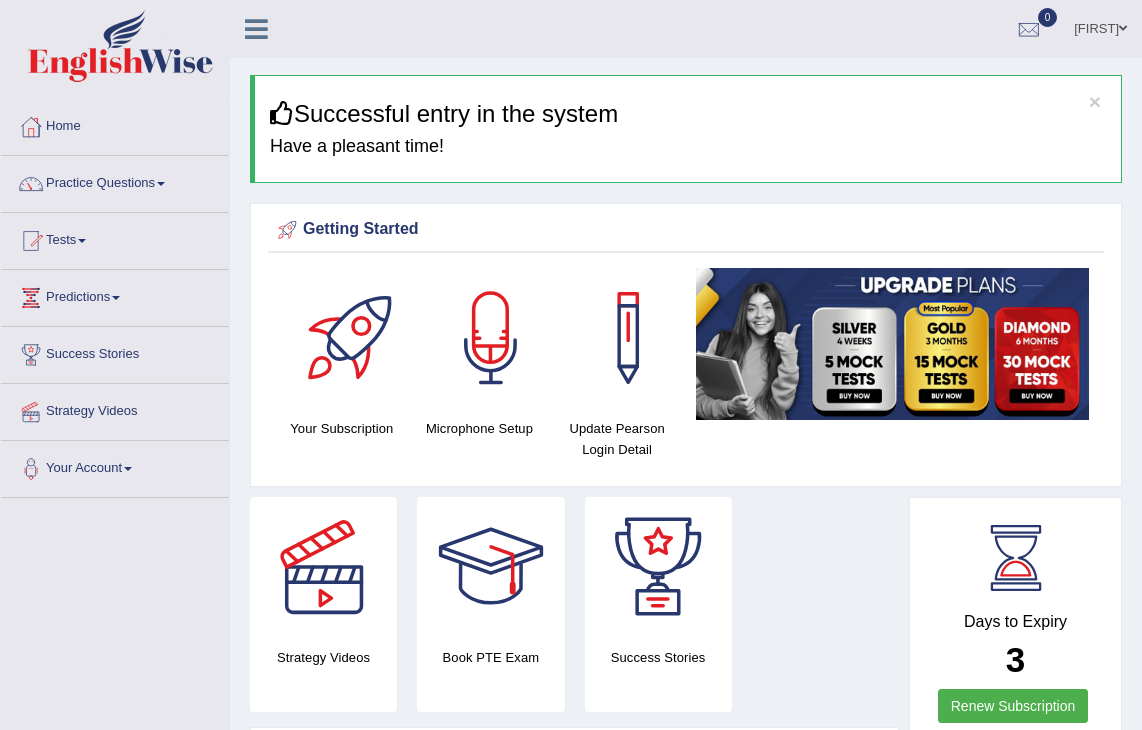 scroll, scrollTop: 0, scrollLeft: 0, axis: both 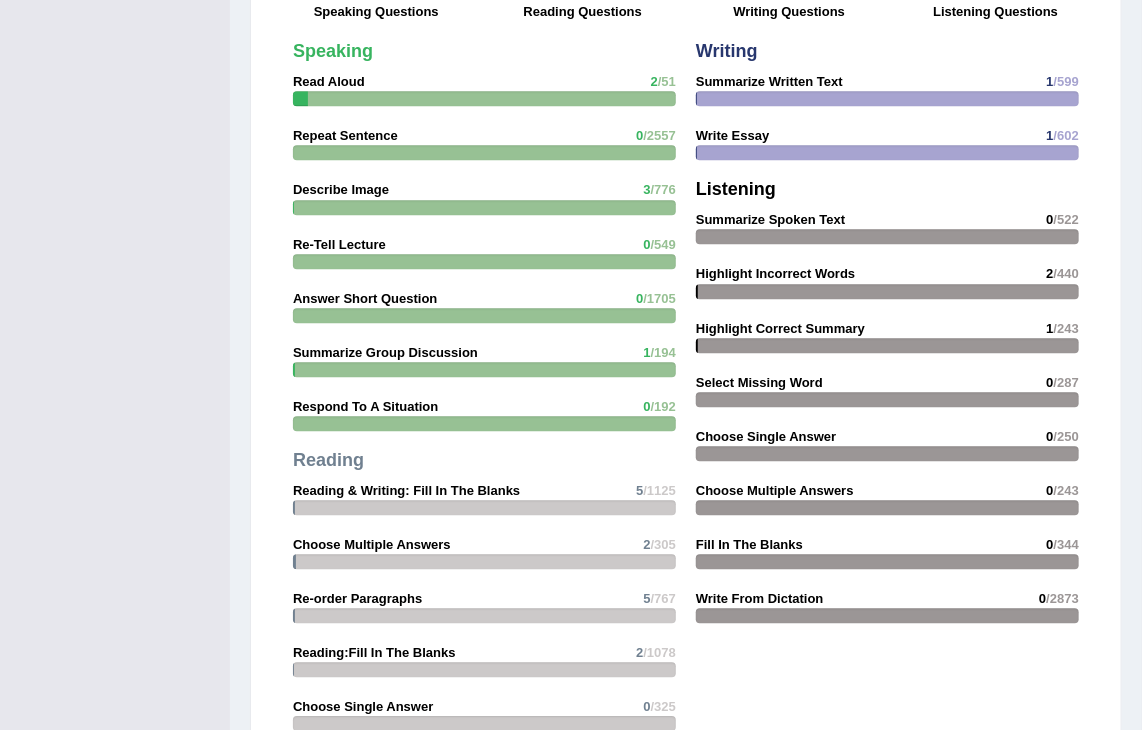 click on "Fill In The Blanks" at bounding box center (749, 544) 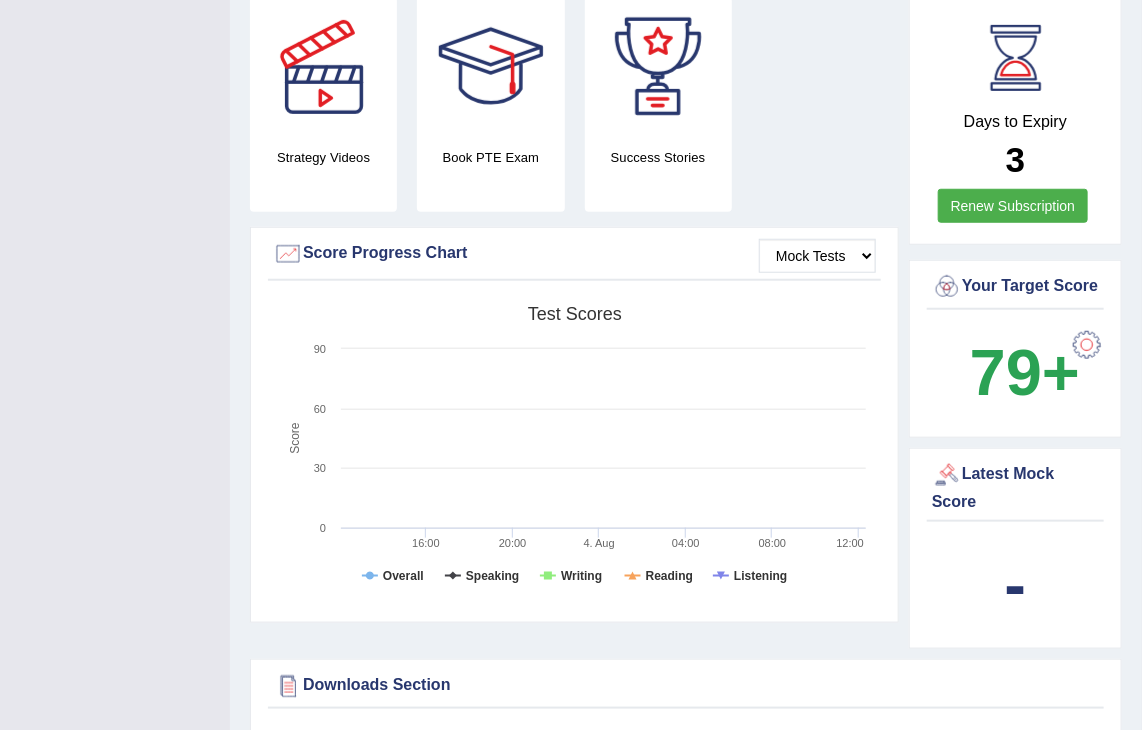 scroll, scrollTop: 0, scrollLeft: 0, axis: both 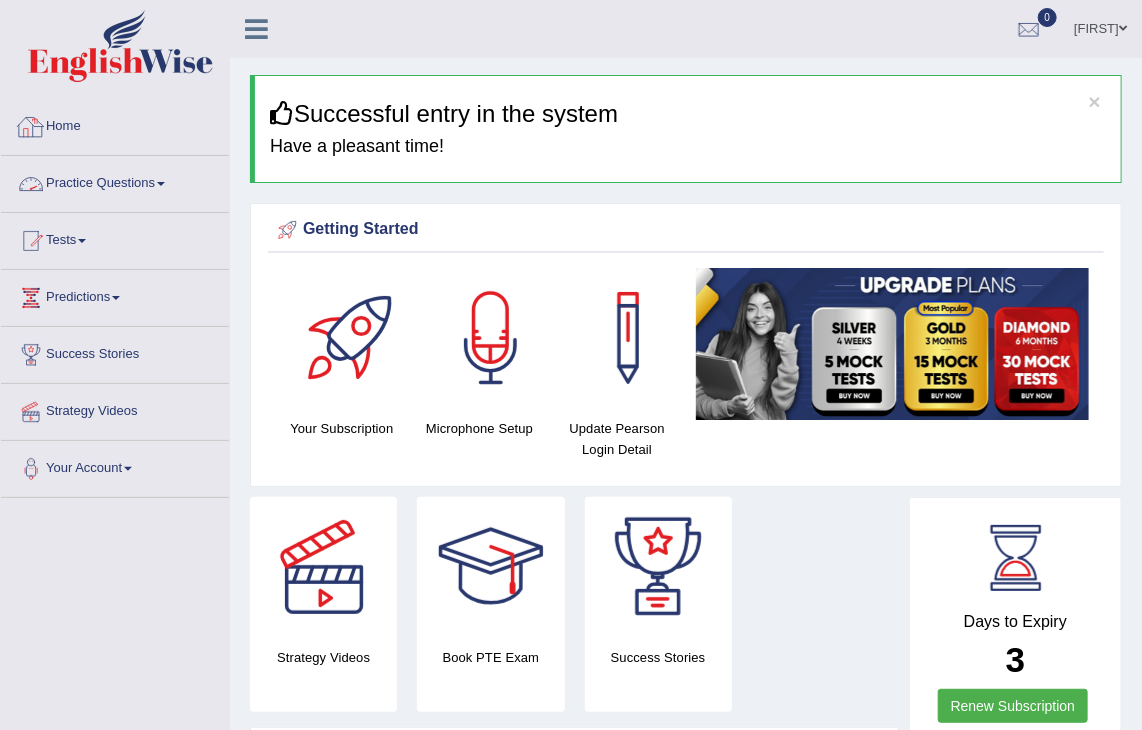 click on "Practice Questions" at bounding box center [115, 181] 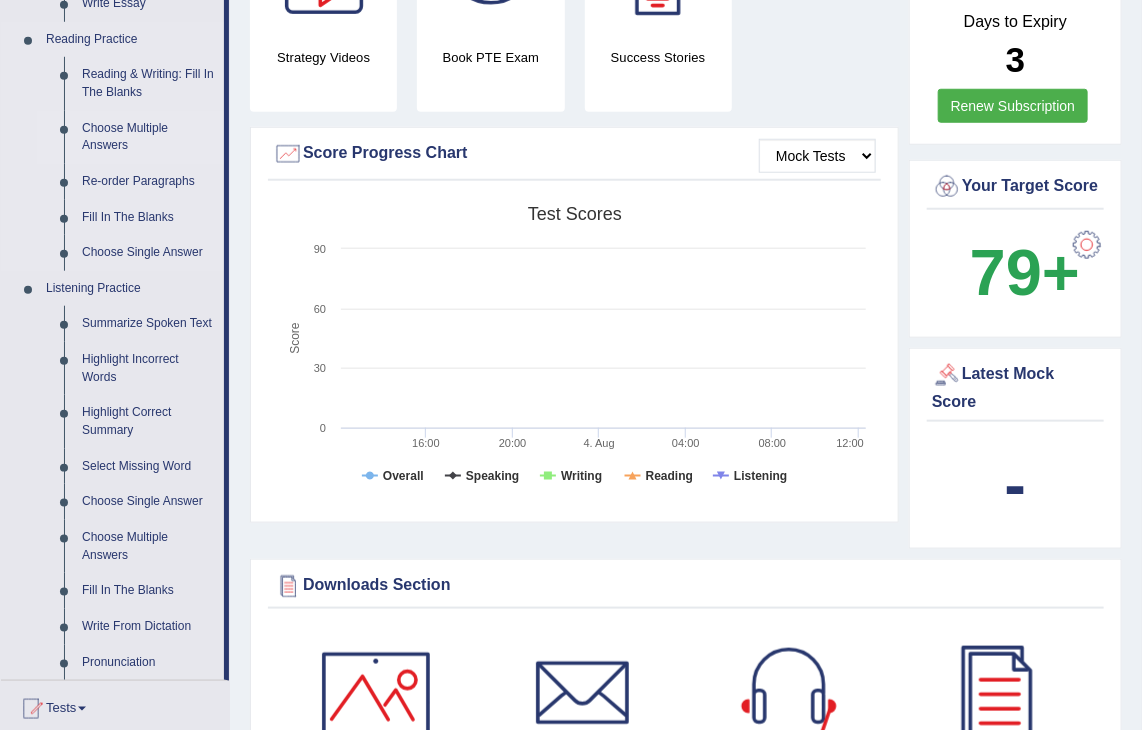 scroll, scrollTop: 700, scrollLeft: 0, axis: vertical 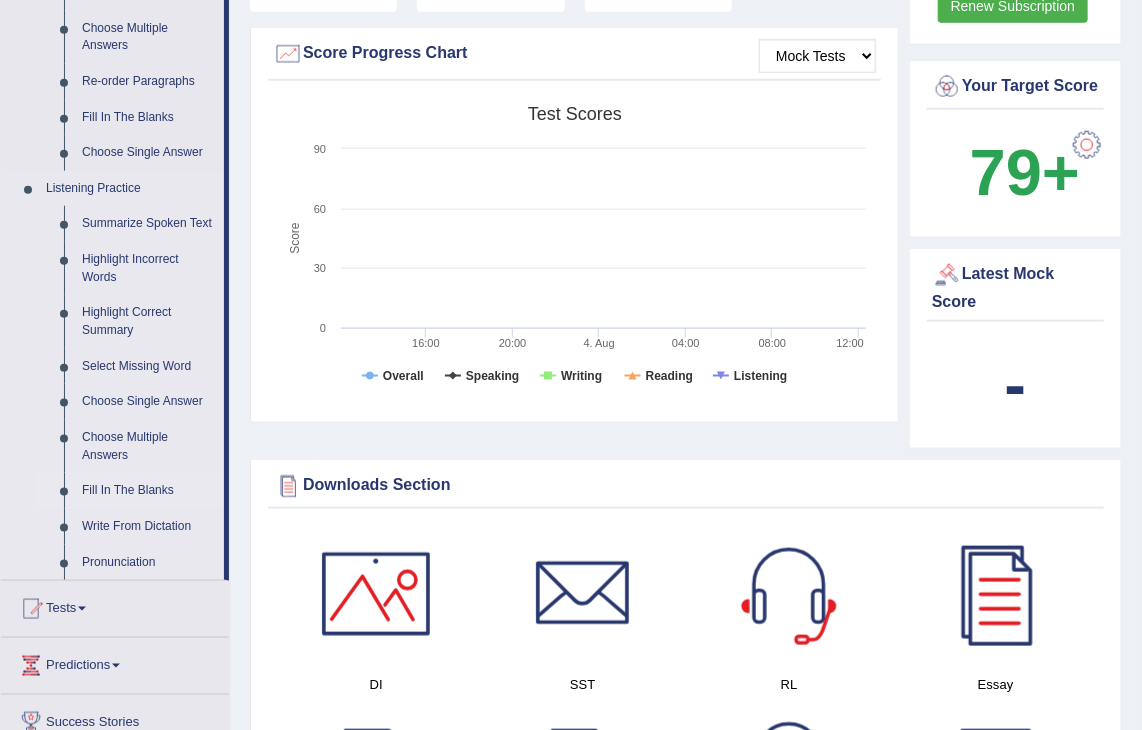 click on "Fill In The Blanks" at bounding box center [148, 491] 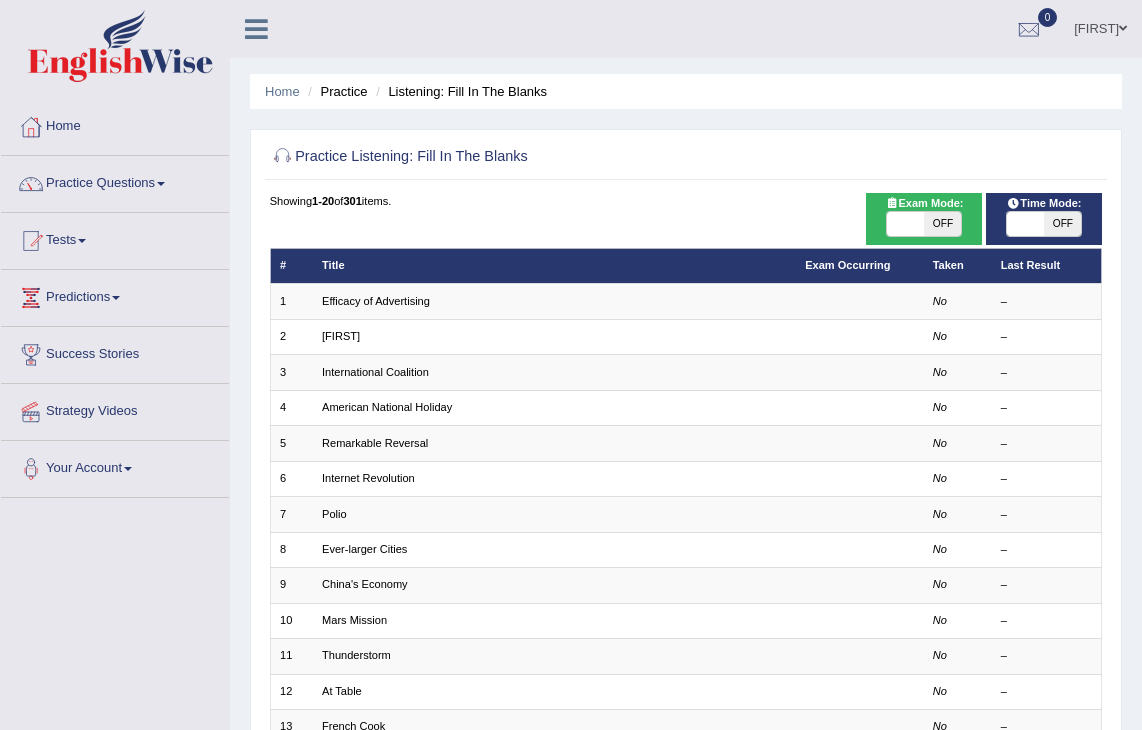 scroll, scrollTop: 0, scrollLeft: 0, axis: both 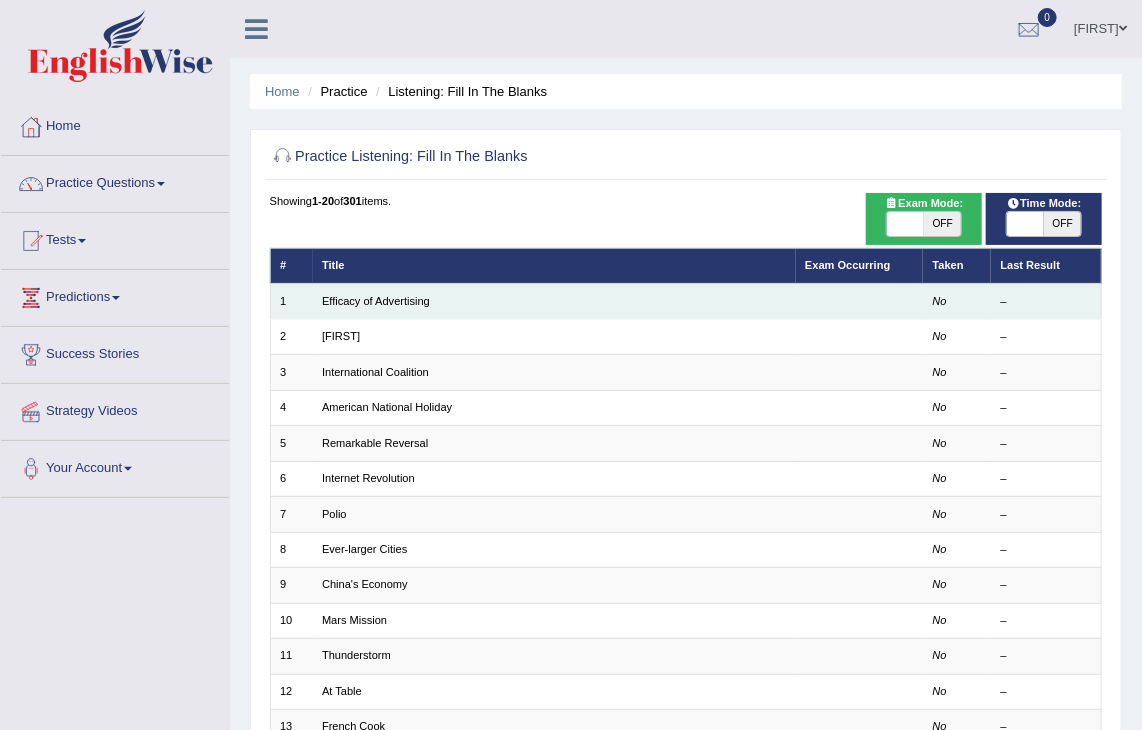 click on "Efficacy of Advertising" at bounding box center (554, 301) 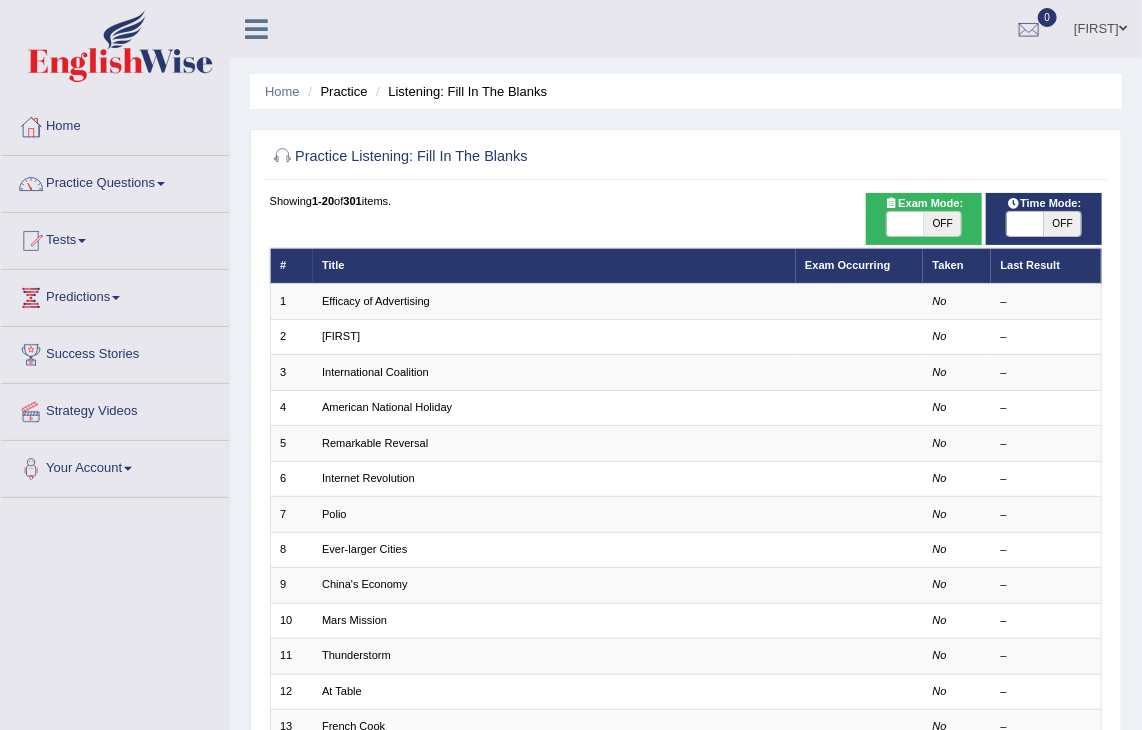 click on "OFF" at bounding box center [942, 224] 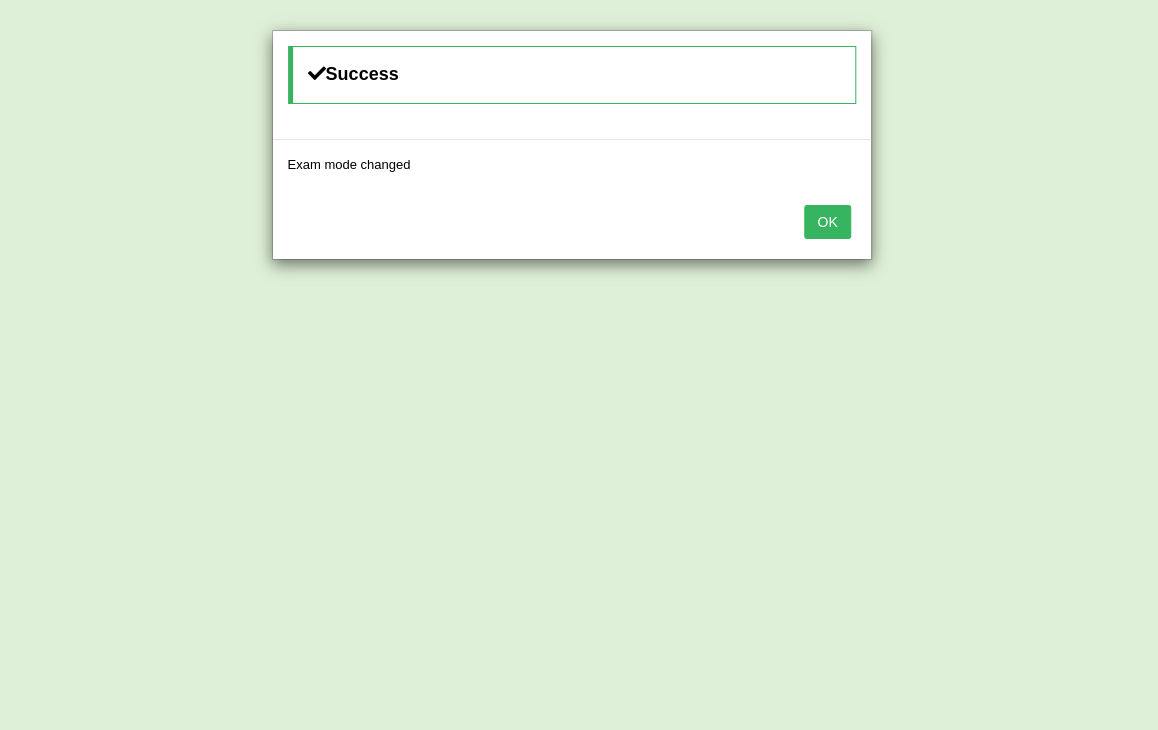 click on "OK" at bounding box center (572, 224) 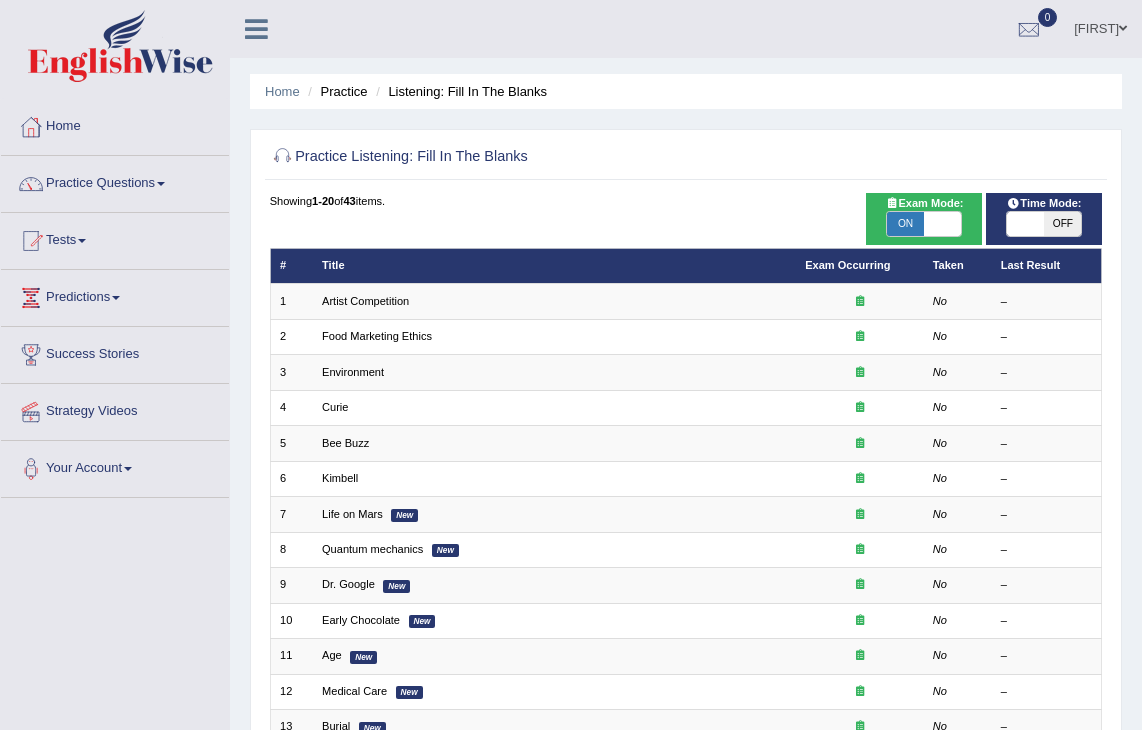 scroll, scrollTop: 0, scrollLeft: 0, axis: both 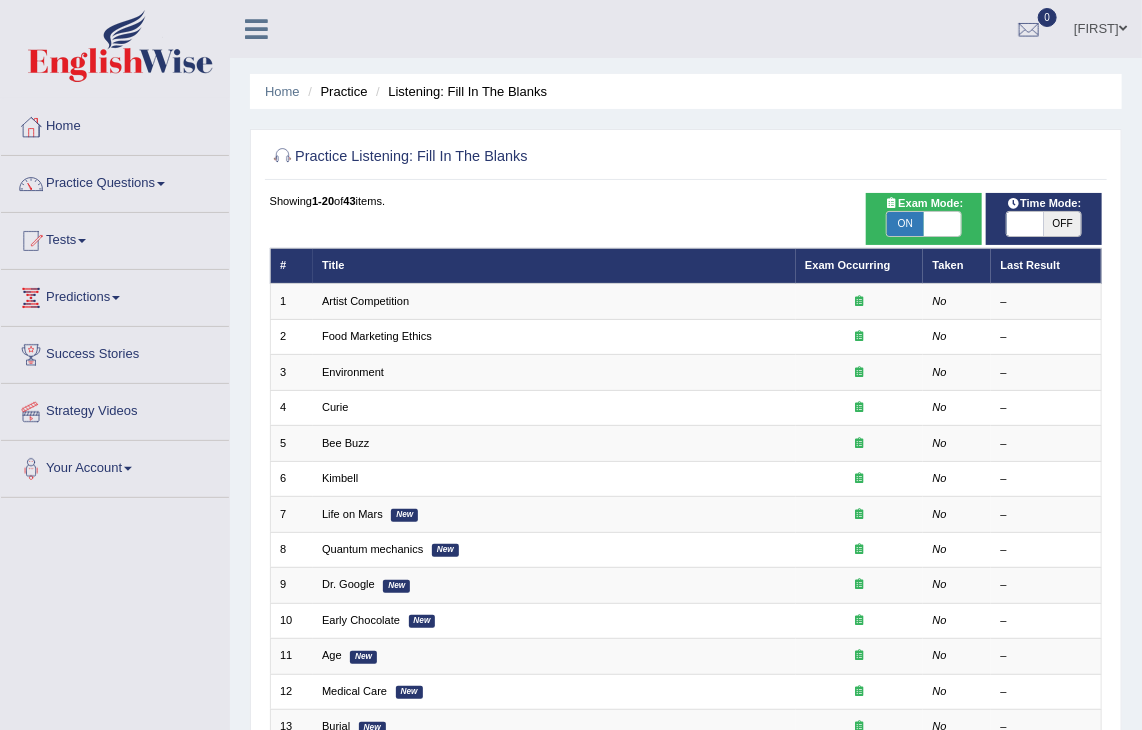 click on "OFF" at bounding box center (1062, 224) 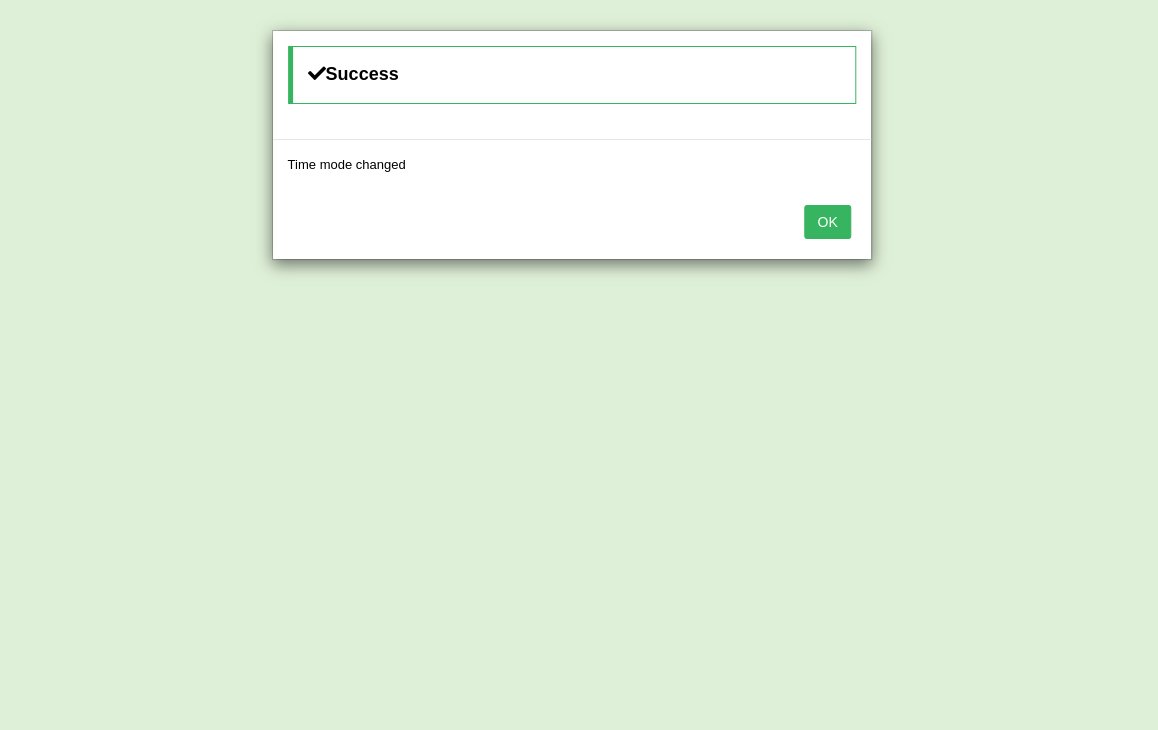 click on "OK" at bounding box center [572, 224] 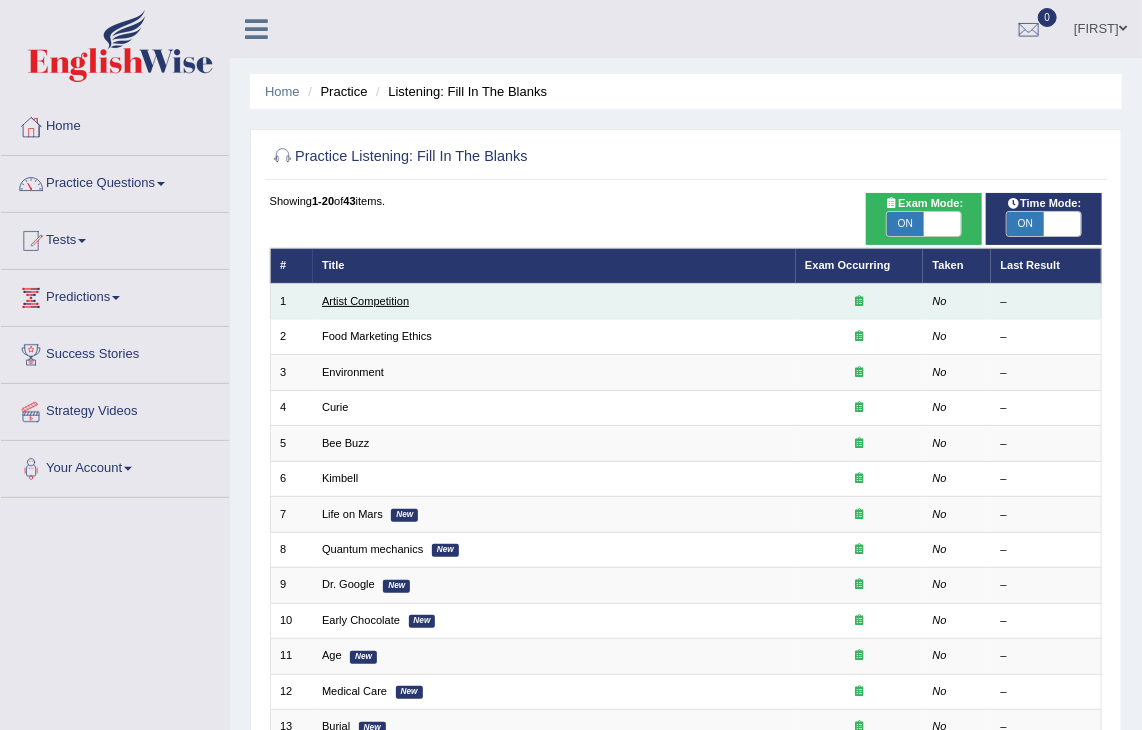 click on "Artist Competition" at bounding box center [365, 301] 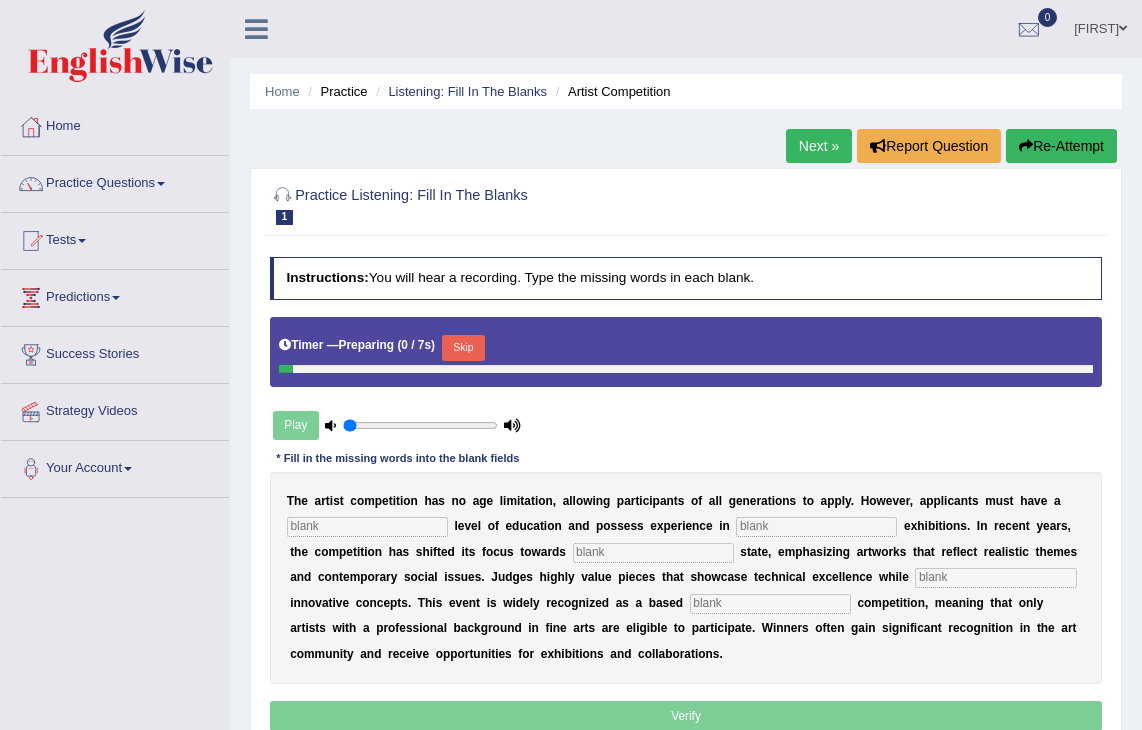 scroll, scrollTop: 0, scrollLeft: 0, axis: both 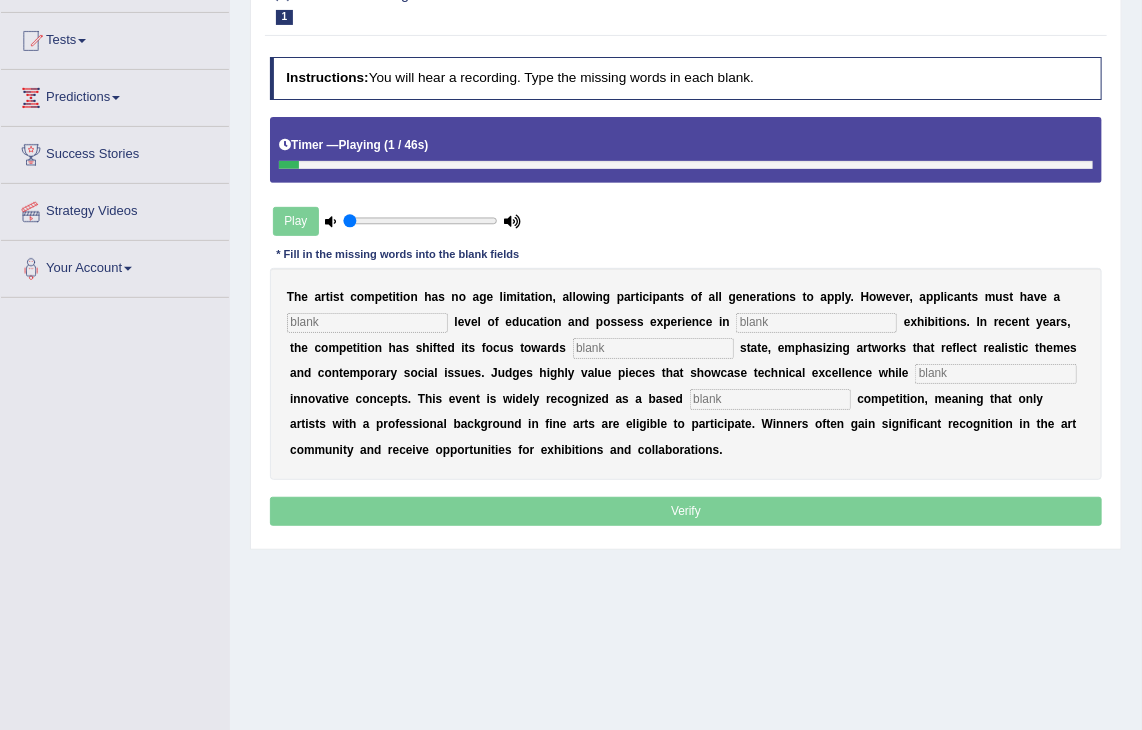 click at bounding box center (367, 323) 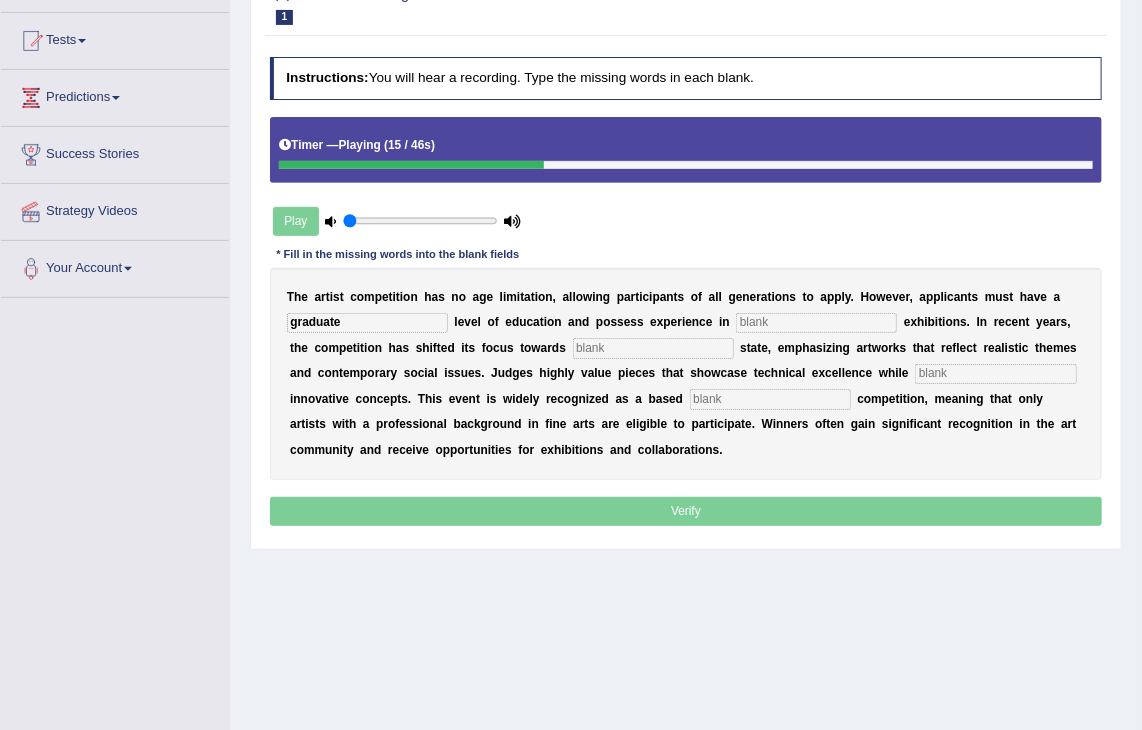 type on "graduate" 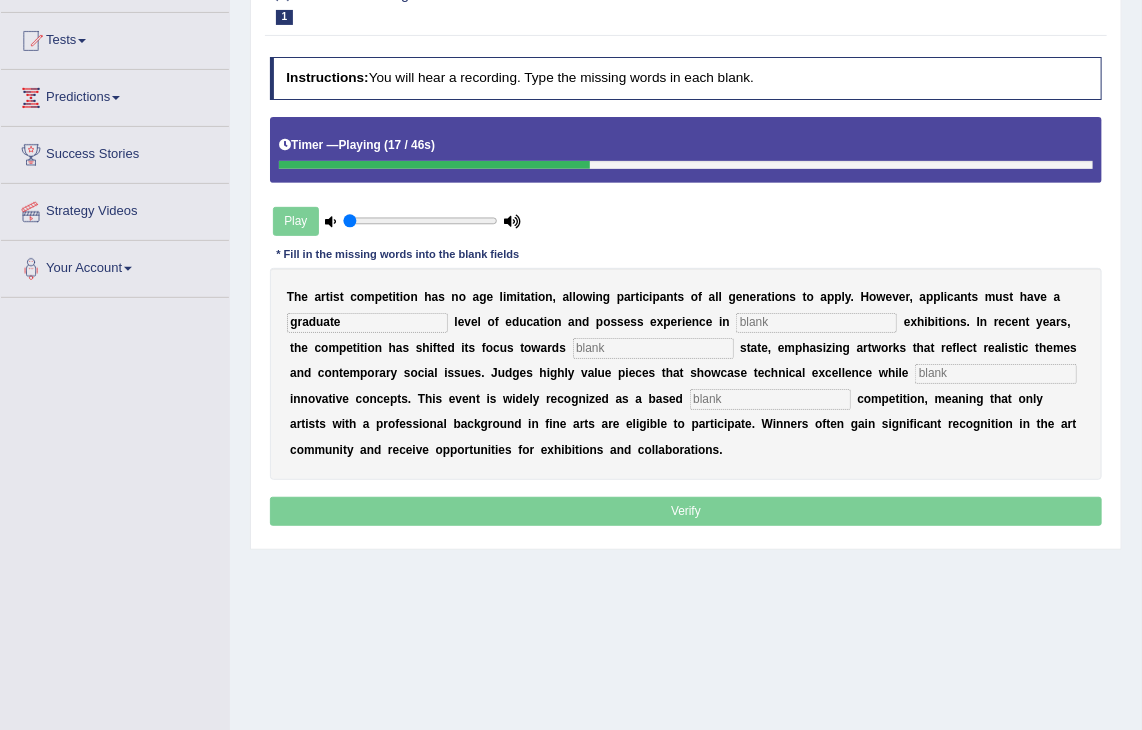 click at bounding box center [653, 348] 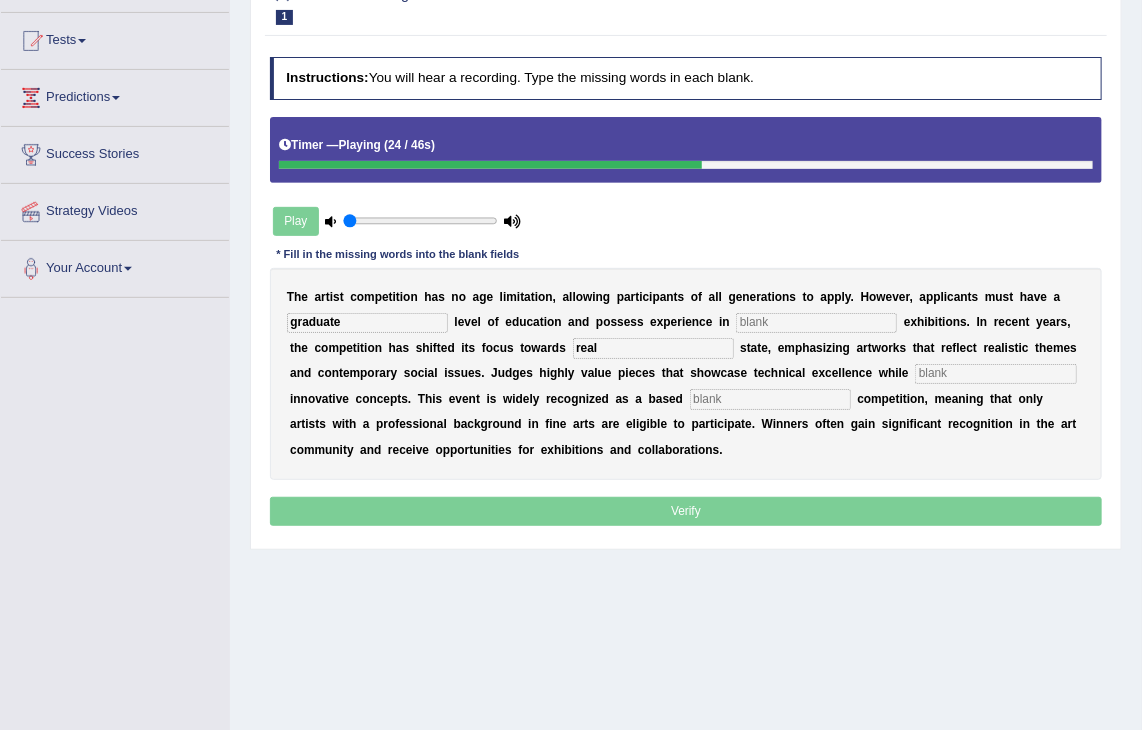 type on "real" 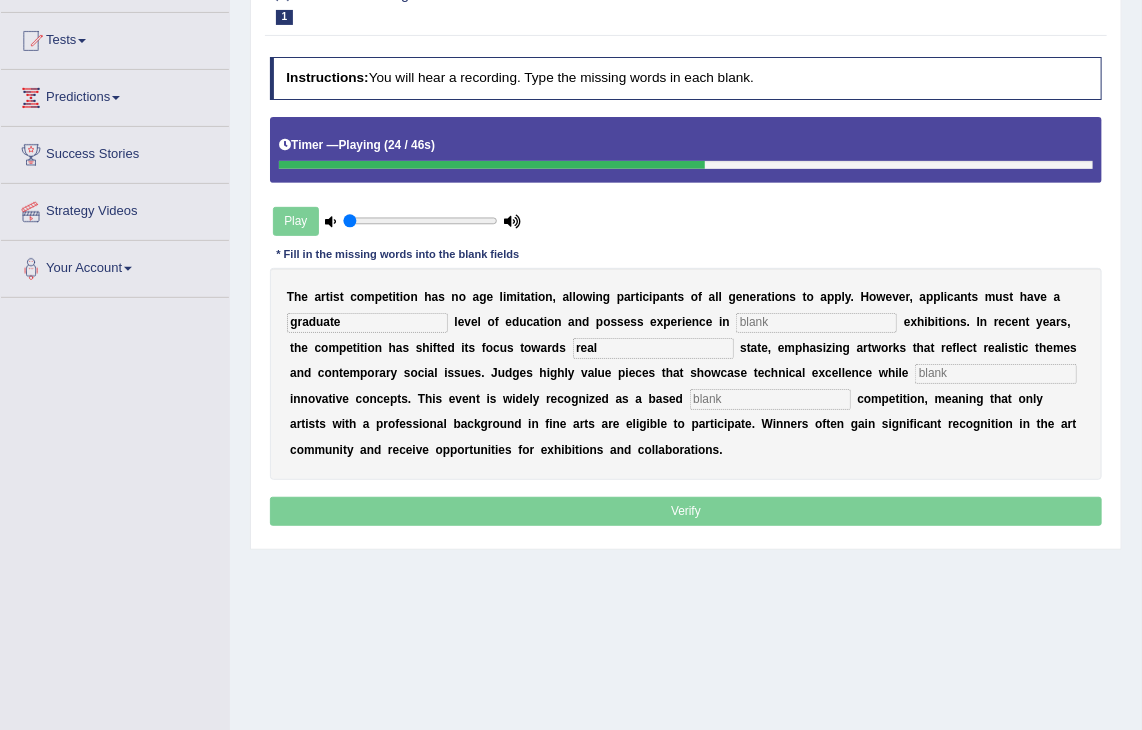 click at bounding box center [995, 374] 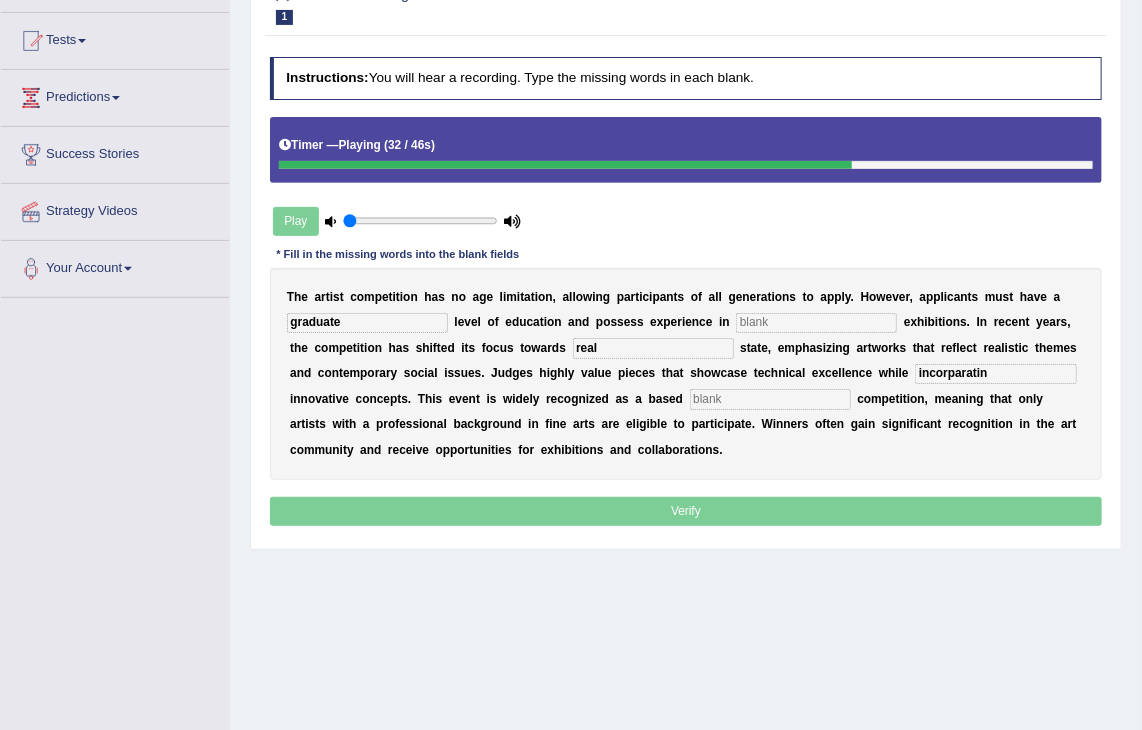 type on "incorparating" 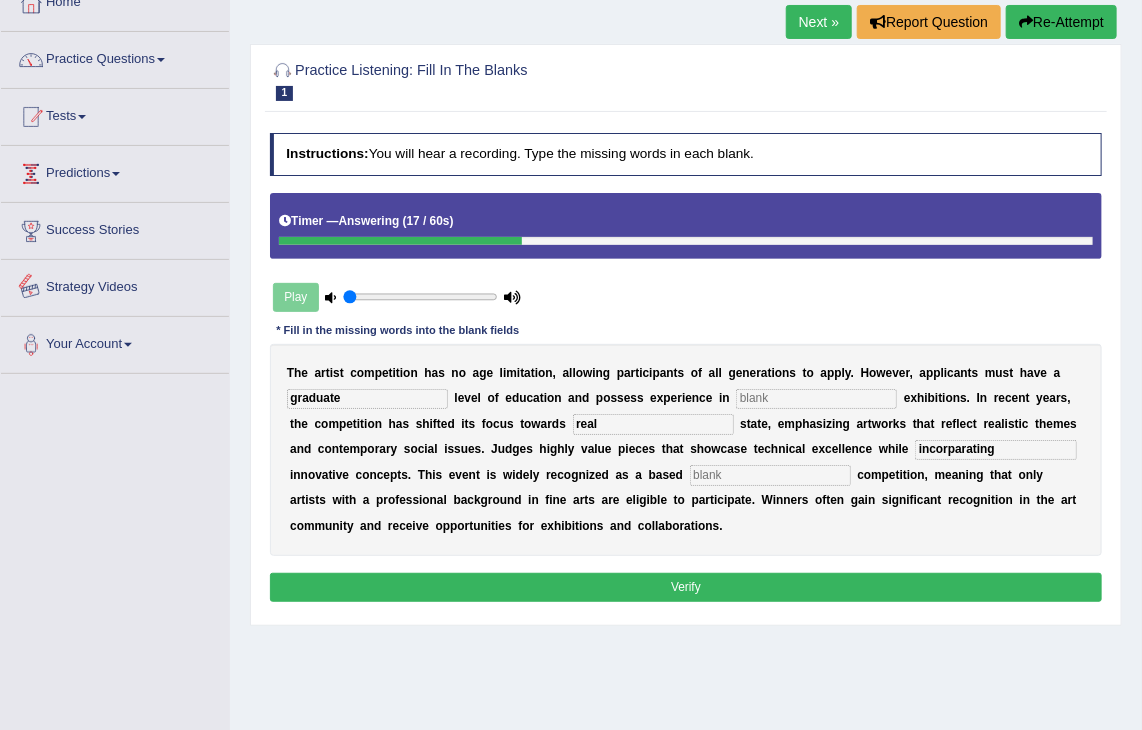 scroll, scrollTop: 0, scrollLeft: 0, axis: both 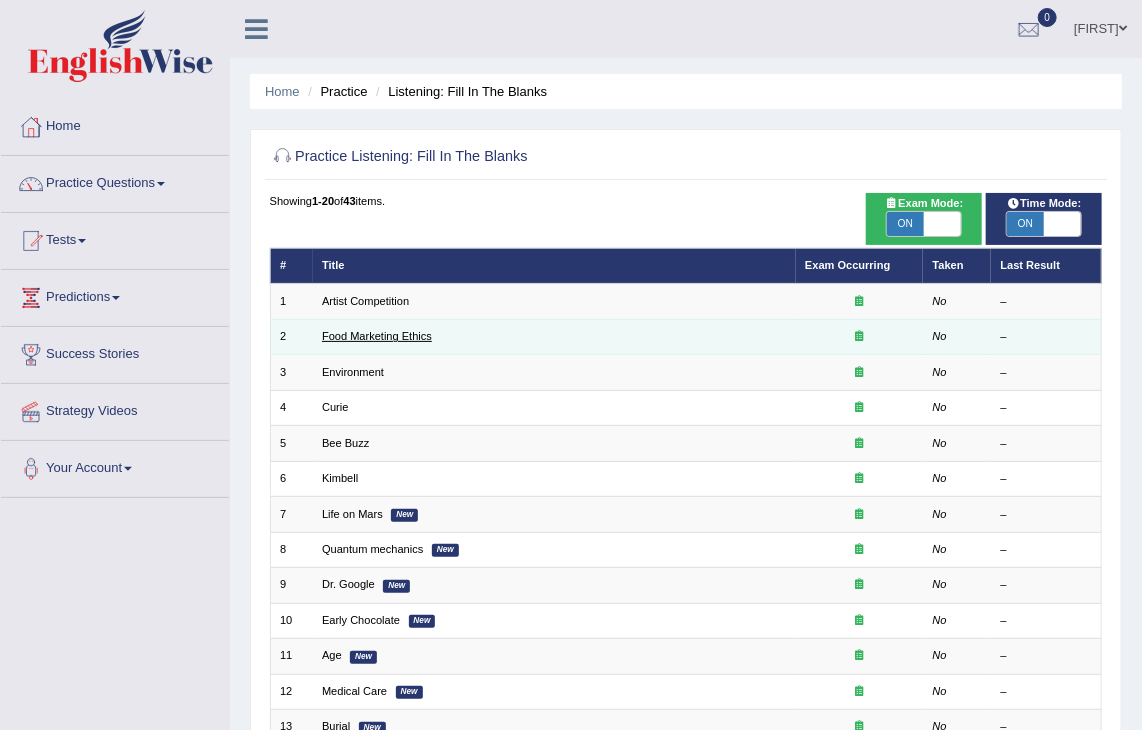 click on "Food Marketing Ethics" at bounding box center (377, 336) 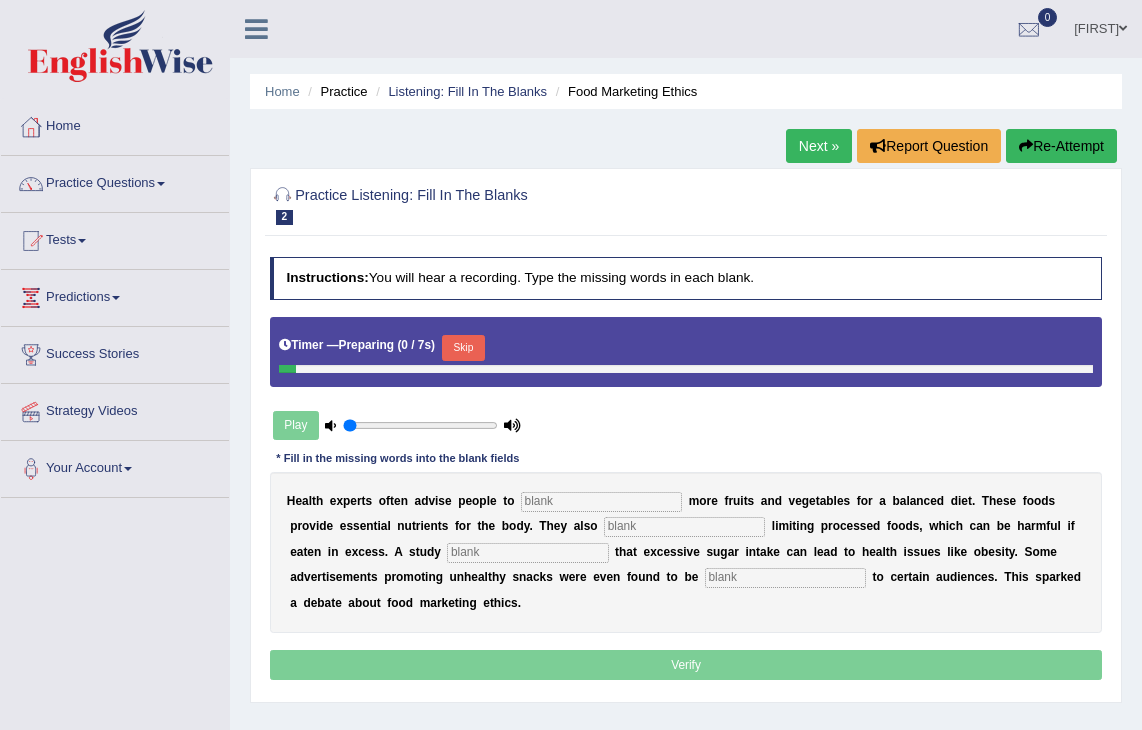 scroll, scrollTop: 0, scrollLeft: 0, axis: both 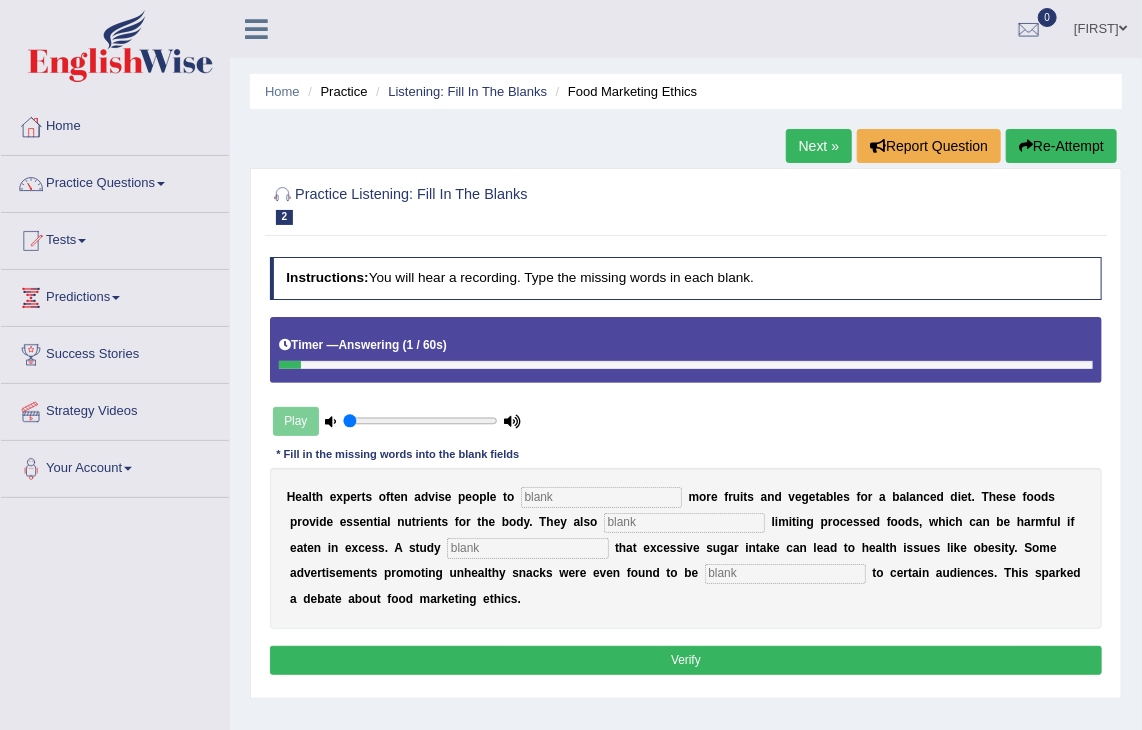 click at bounding box center [601, 497] 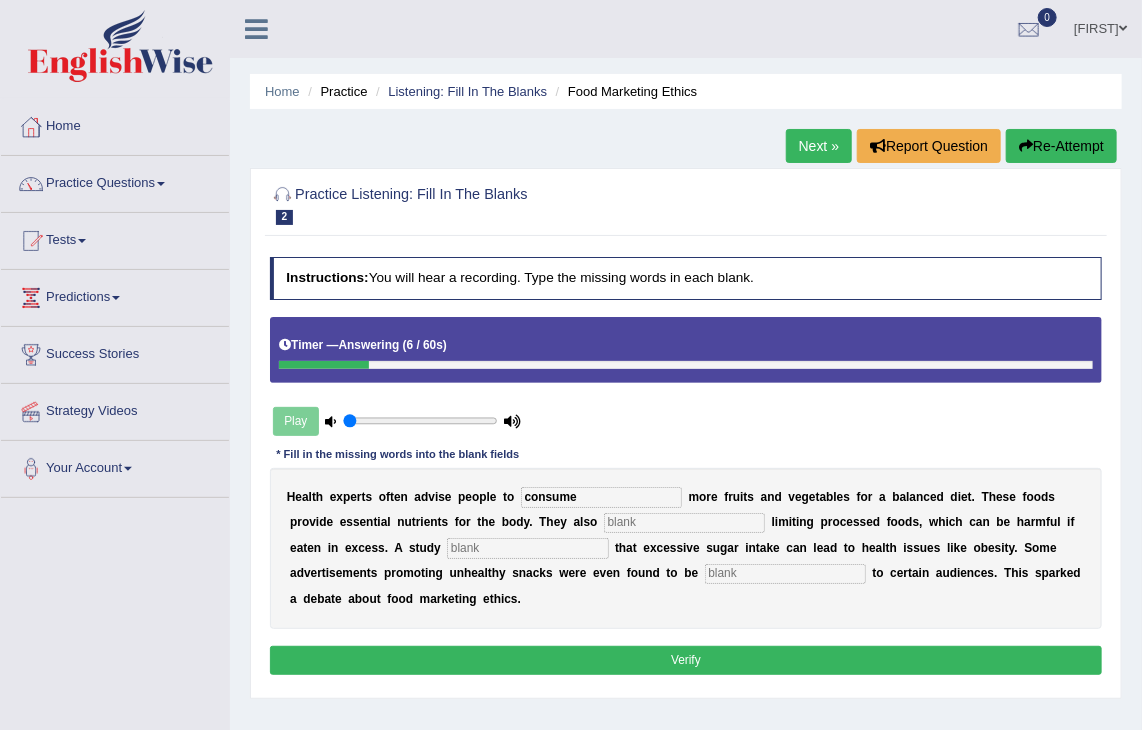 type on "consume" 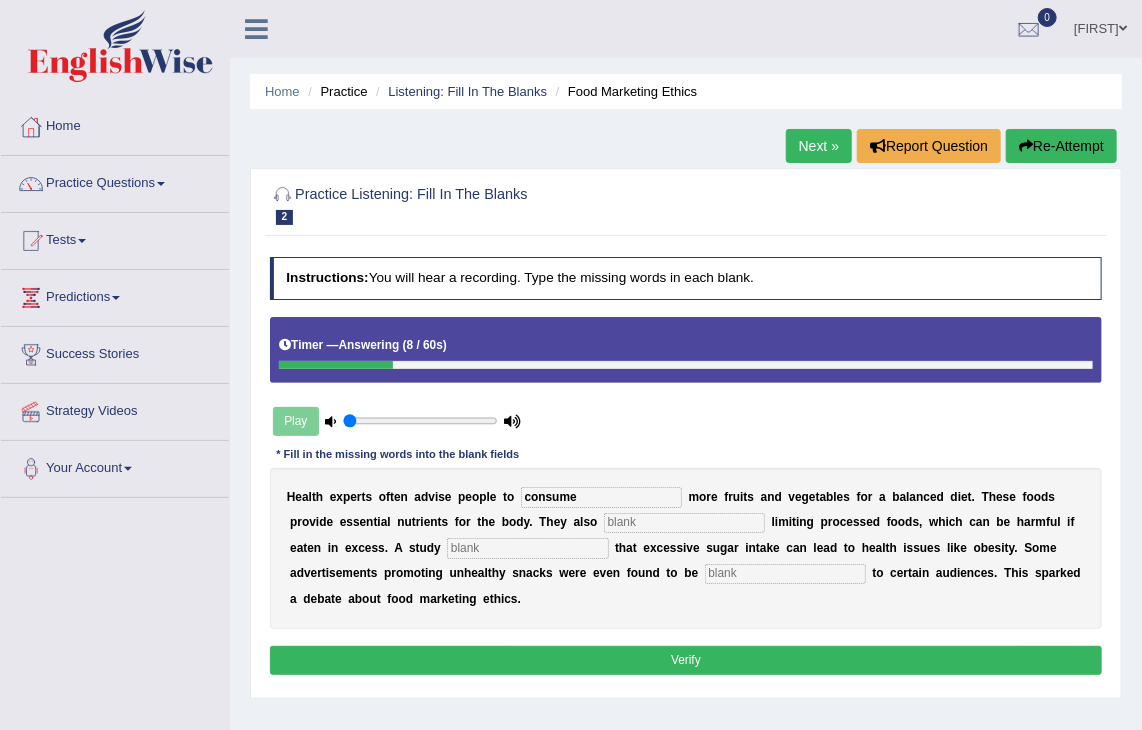 click at bounding box center (684, 523) 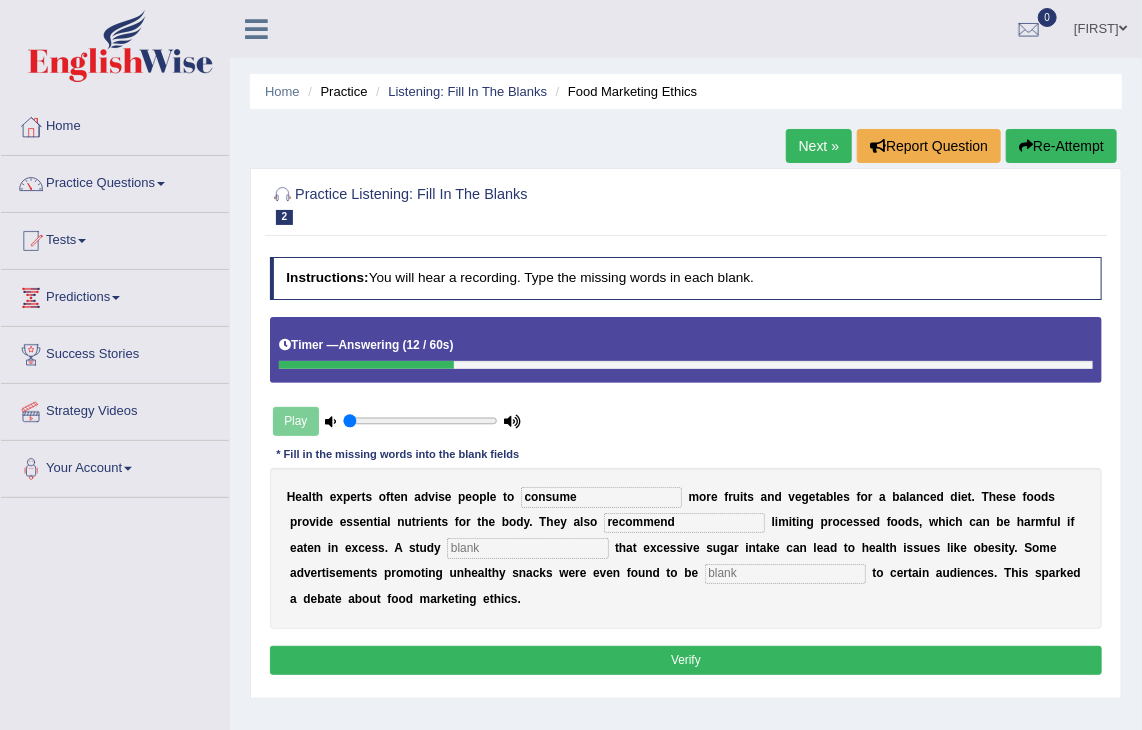 type on "recommend" 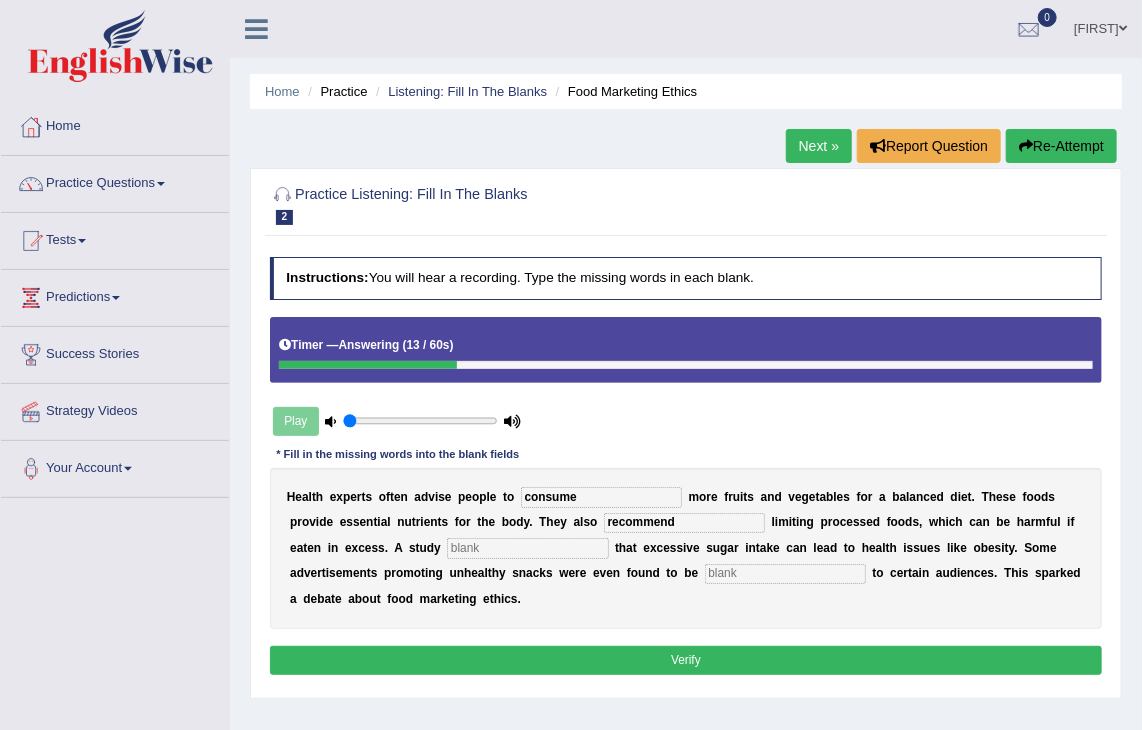 click at bounding box center (527, 548) 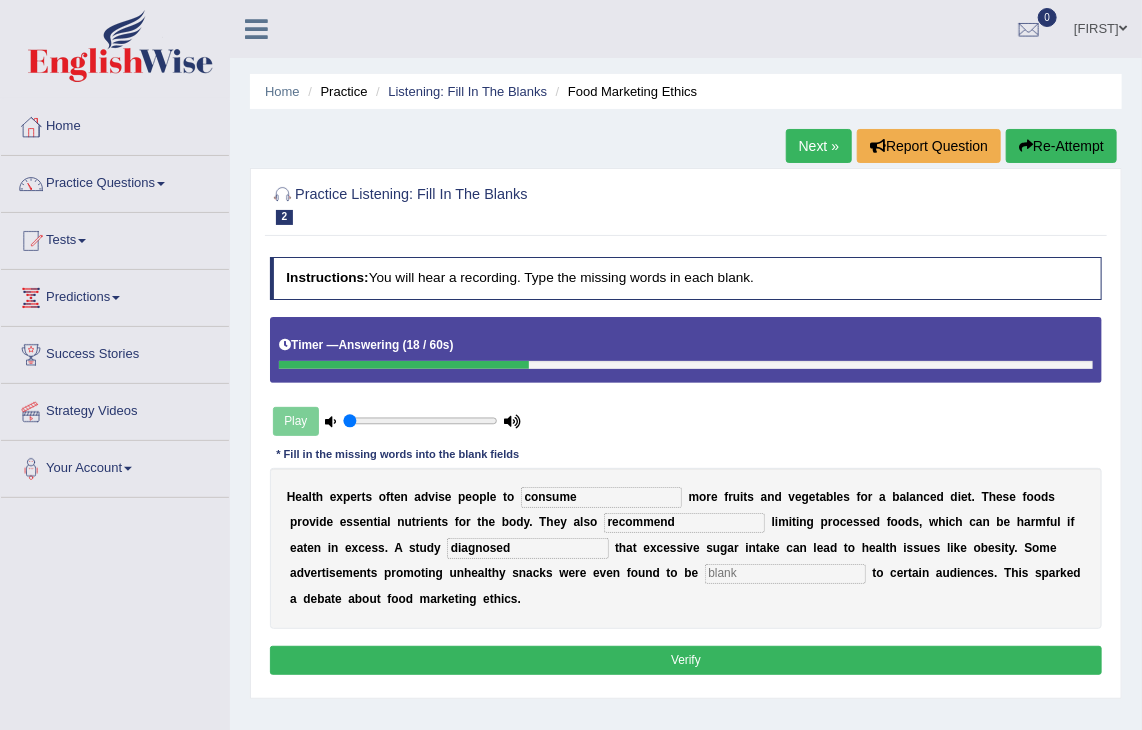 type on "diagnosed" 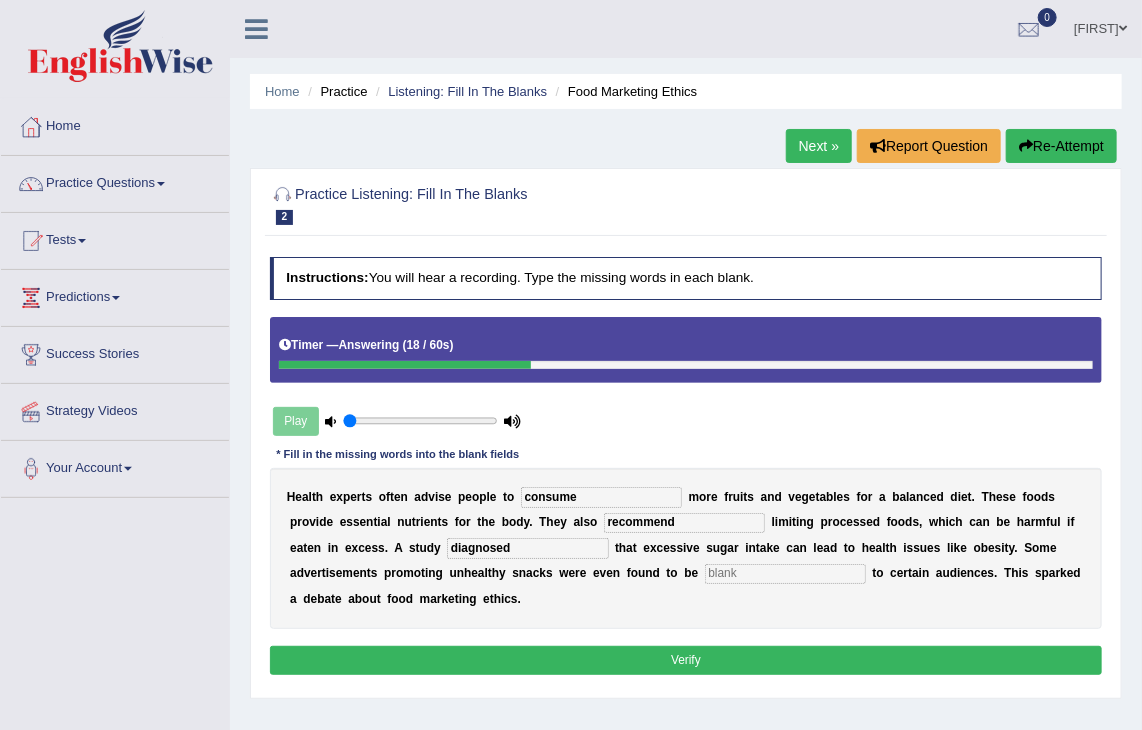 click at bounding box center [785, 574] 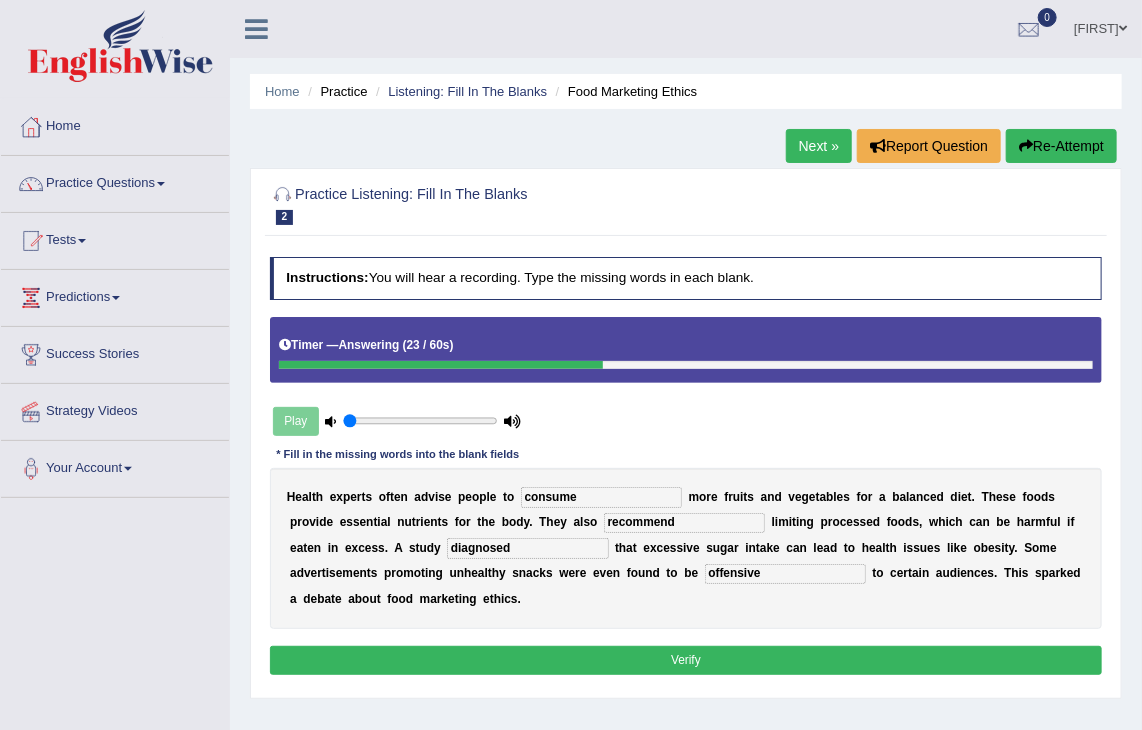 type on "offensive" 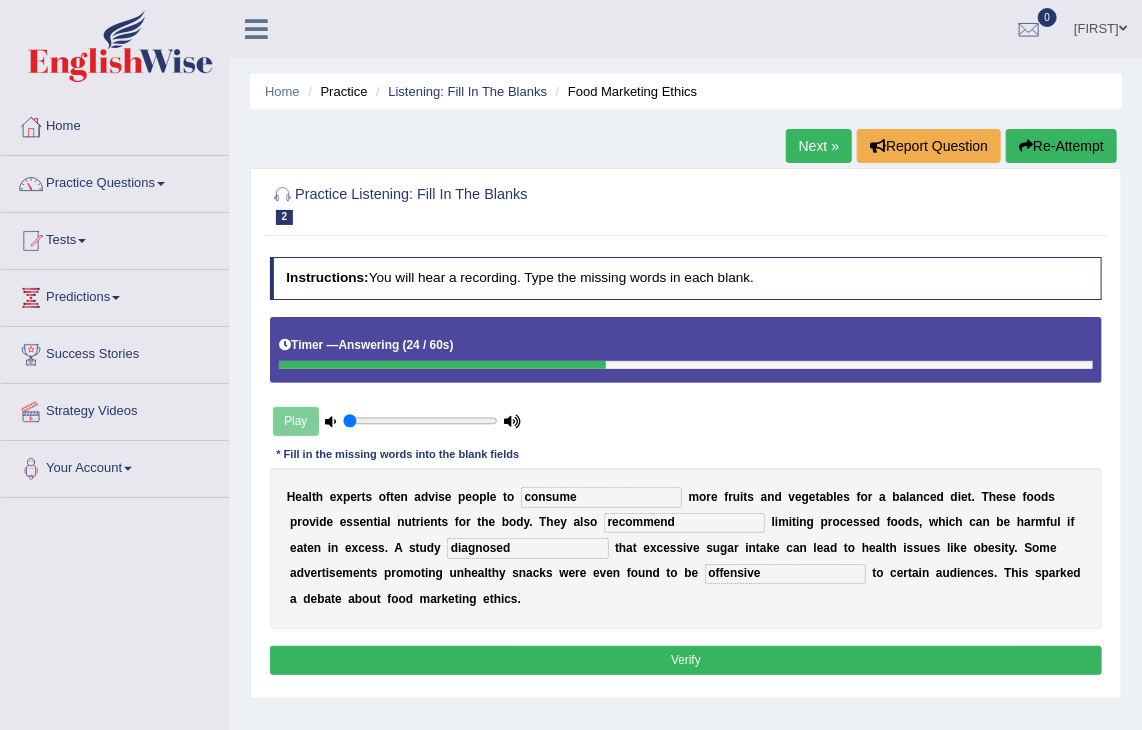click on "Verify" at bounding box center [686, 660] 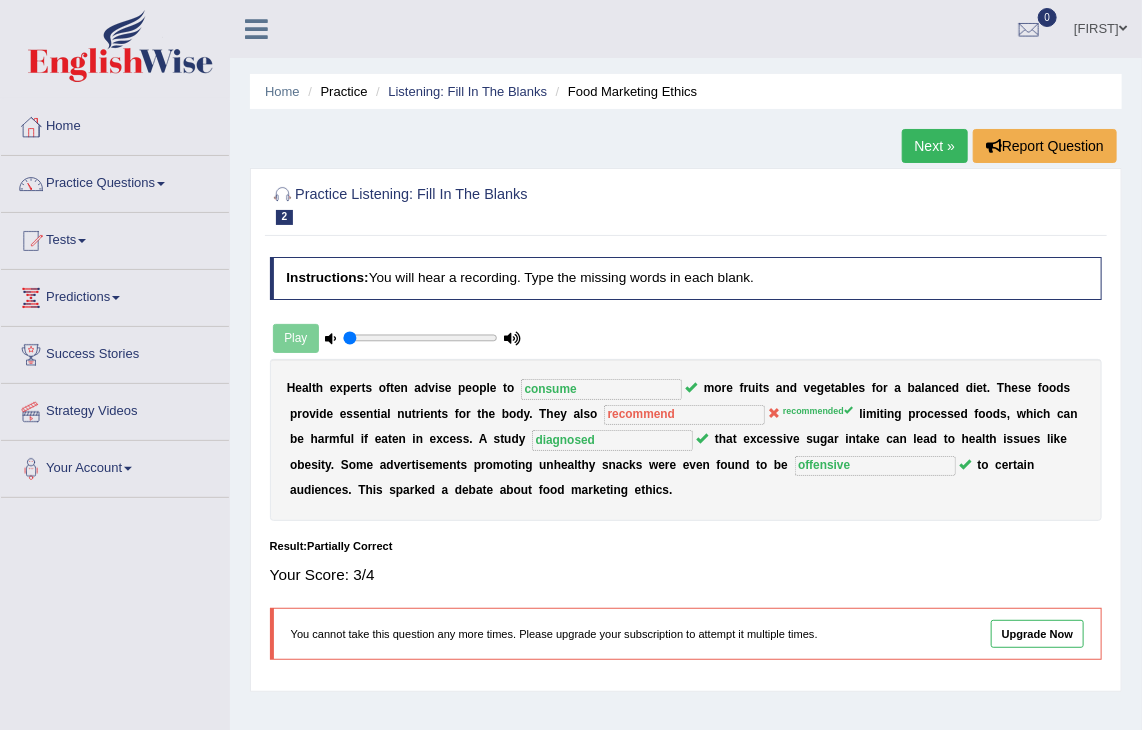 scroll, scrollTop: 0, scrollLeft: 0, axis: both 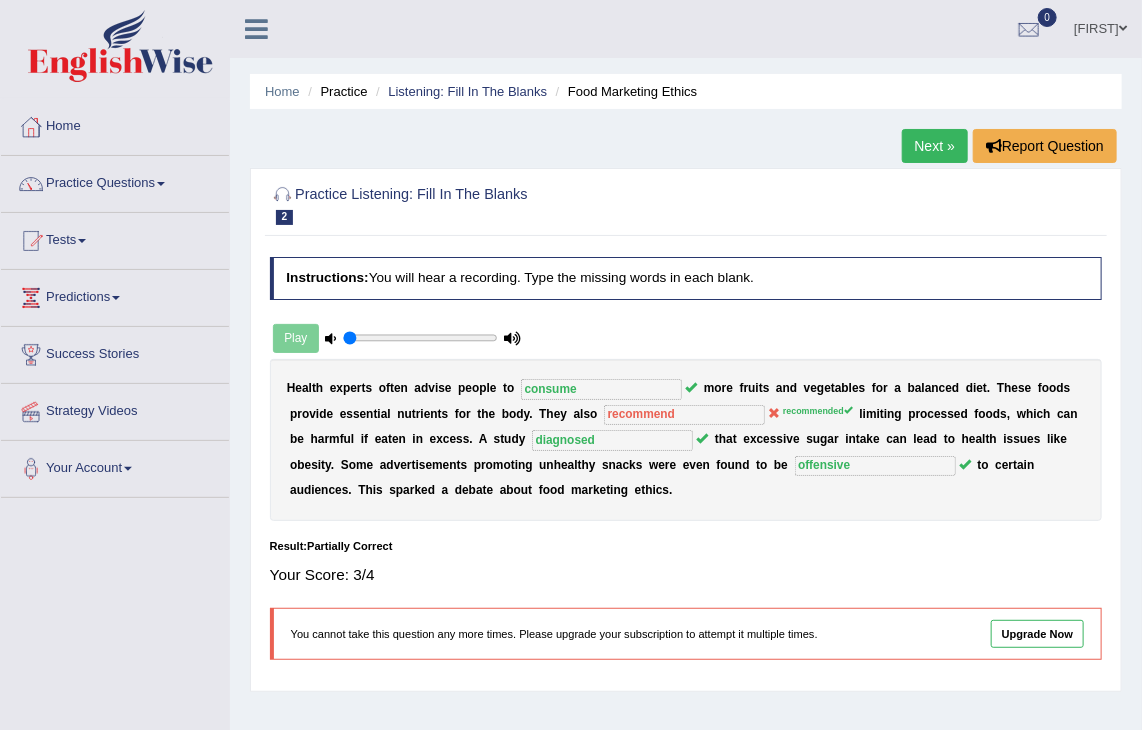 click on "Strategy Videos" at bounding box center (115, 409) 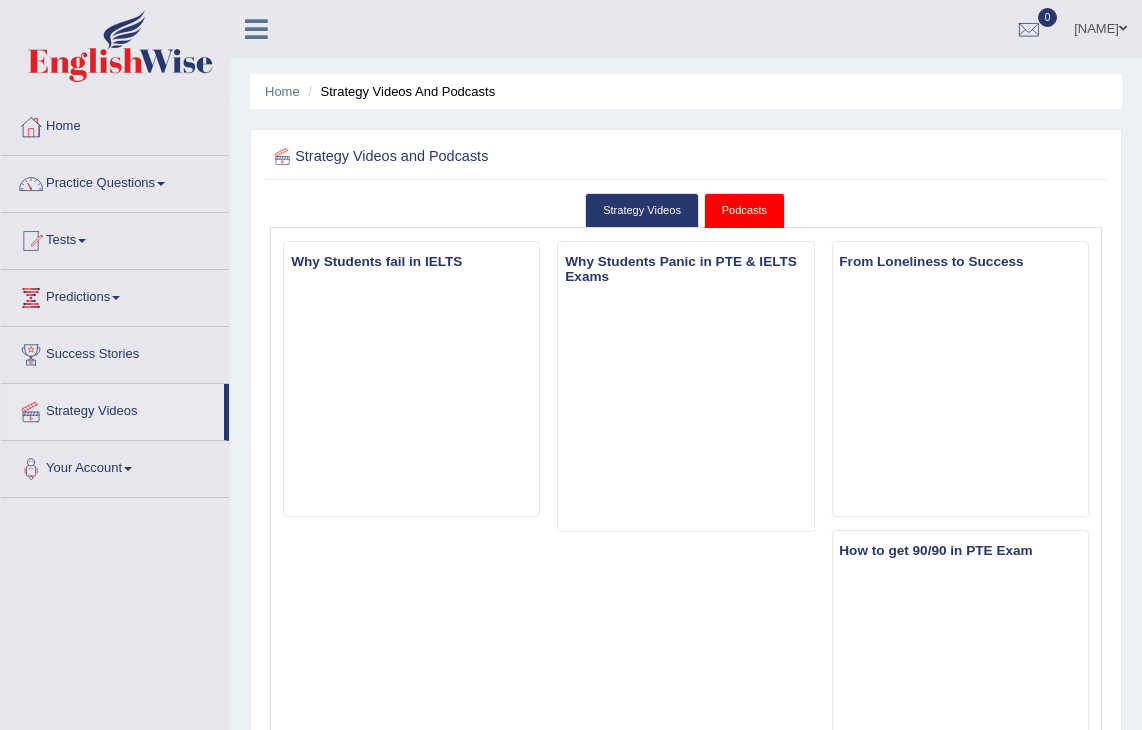 scroll, scrollTop: 0, scrollLeft: 0, axis: both 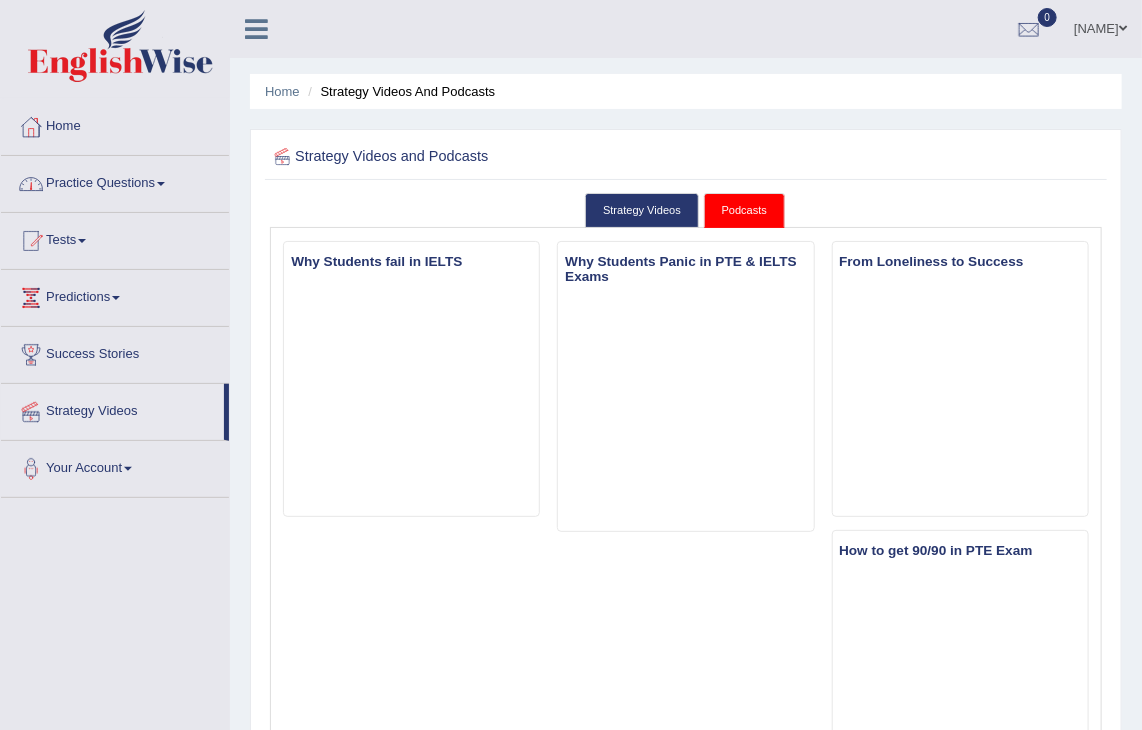 click on "Practice Questions" at bounding box center (115, 181) 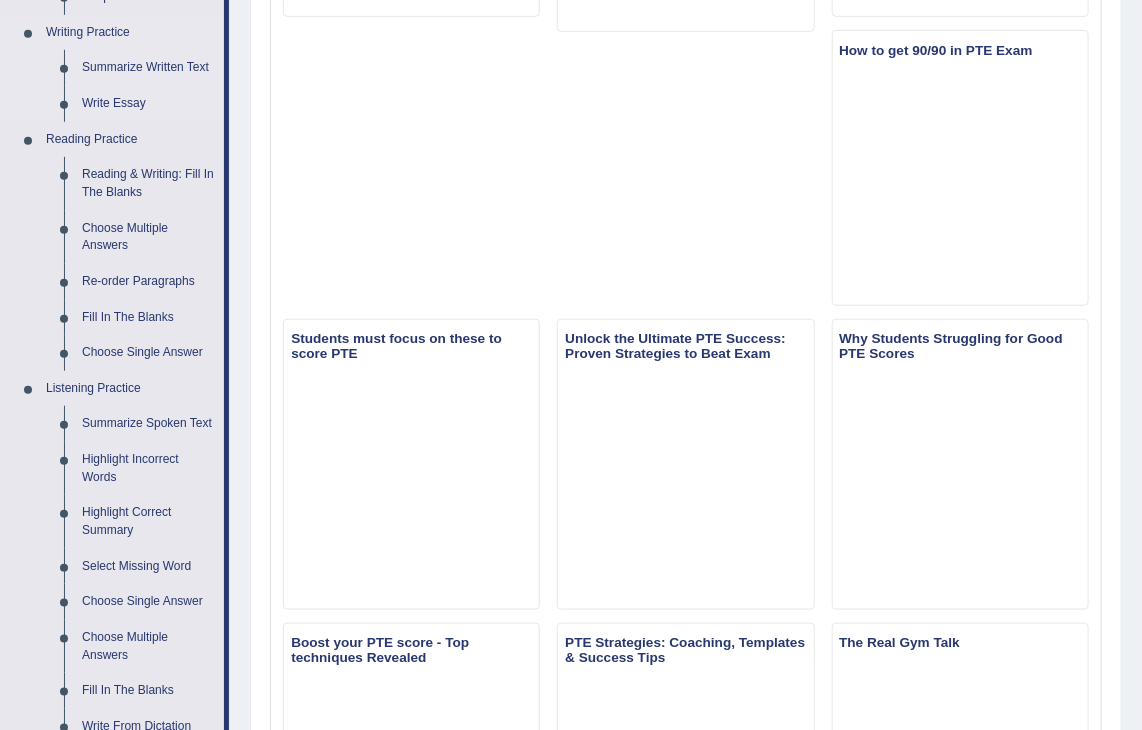 scroll, scrollTop: 600, scrollLeft: 0, axis: vertical 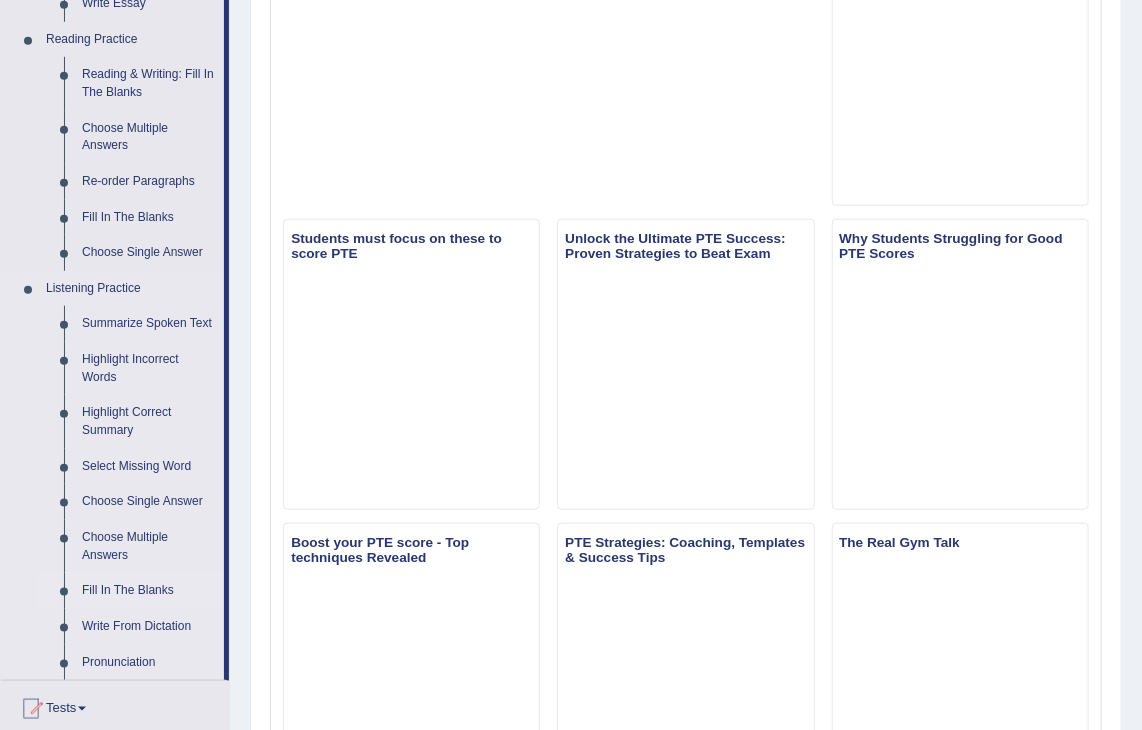 click on "Fill In The Blanks" at bounding box center [148, 591] 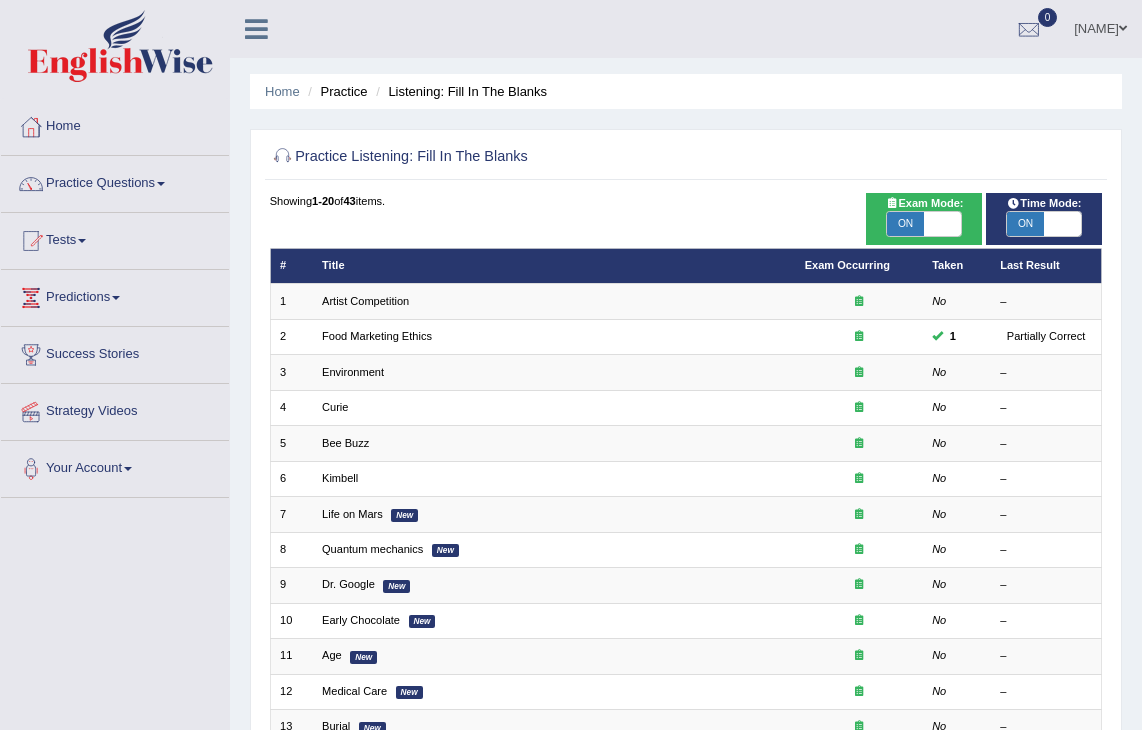scroll, scrollTop: 0, scrollLeft: 0, axis: both 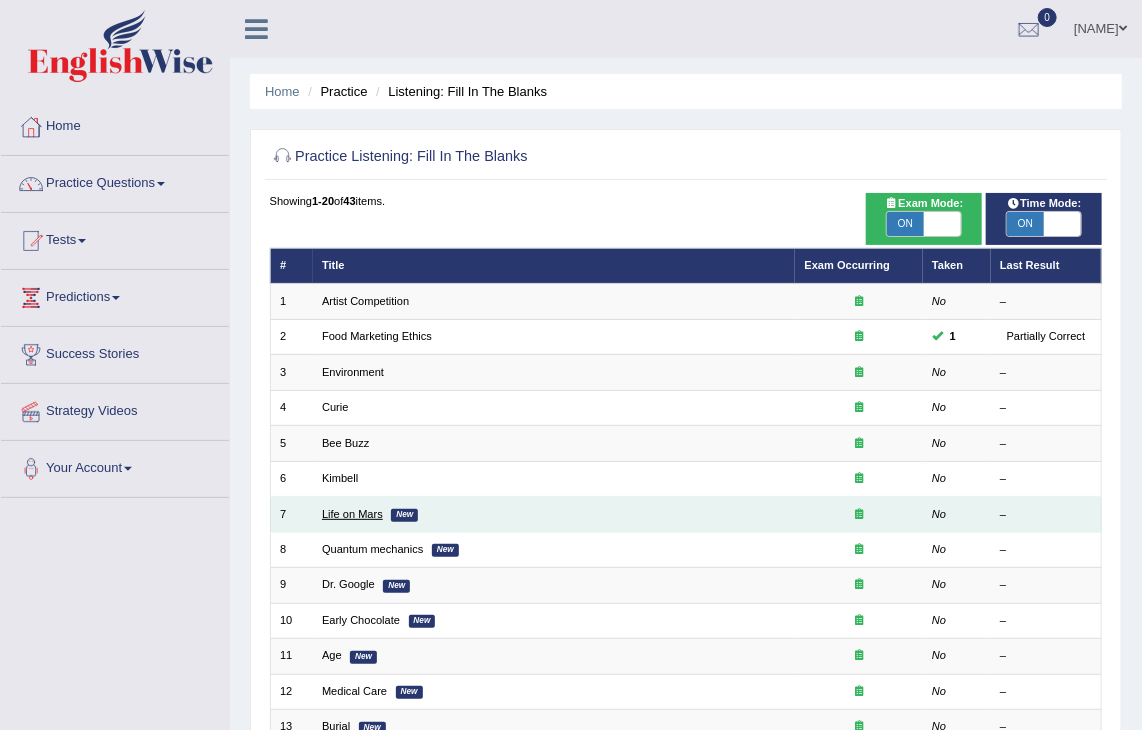 click on "Life on Mars" at bounding box center [352, 514] 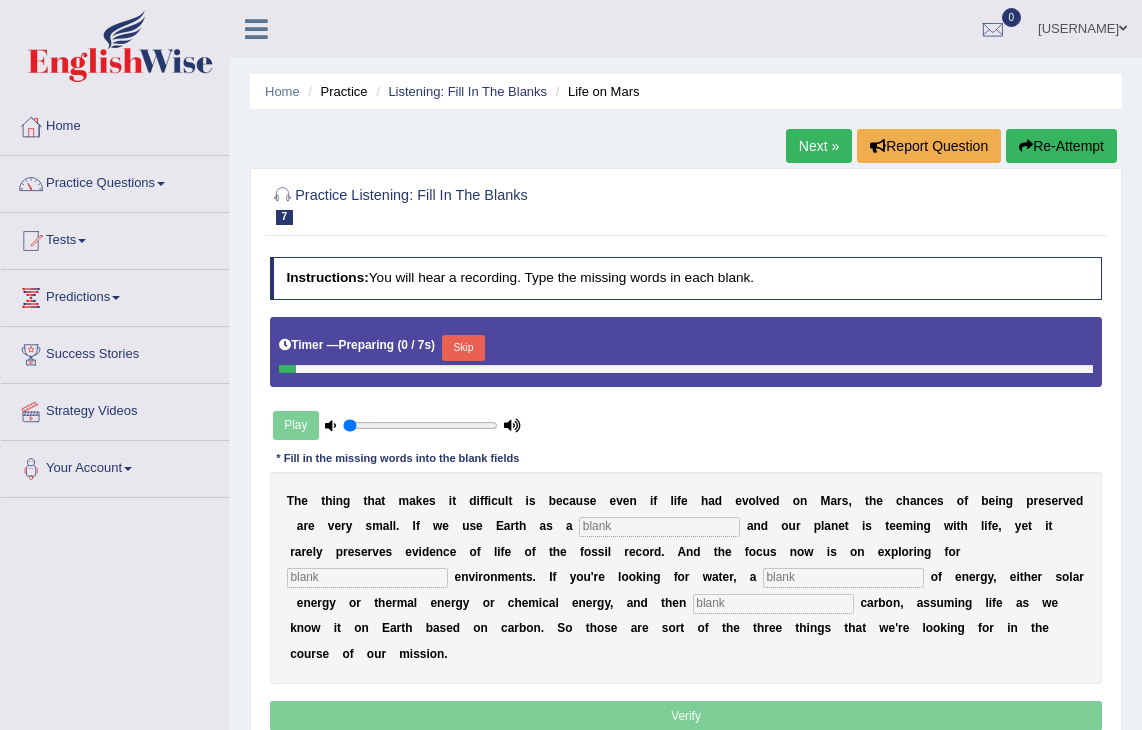 scroll, scrollTop: 0, scrollLeft: 0, axis: both 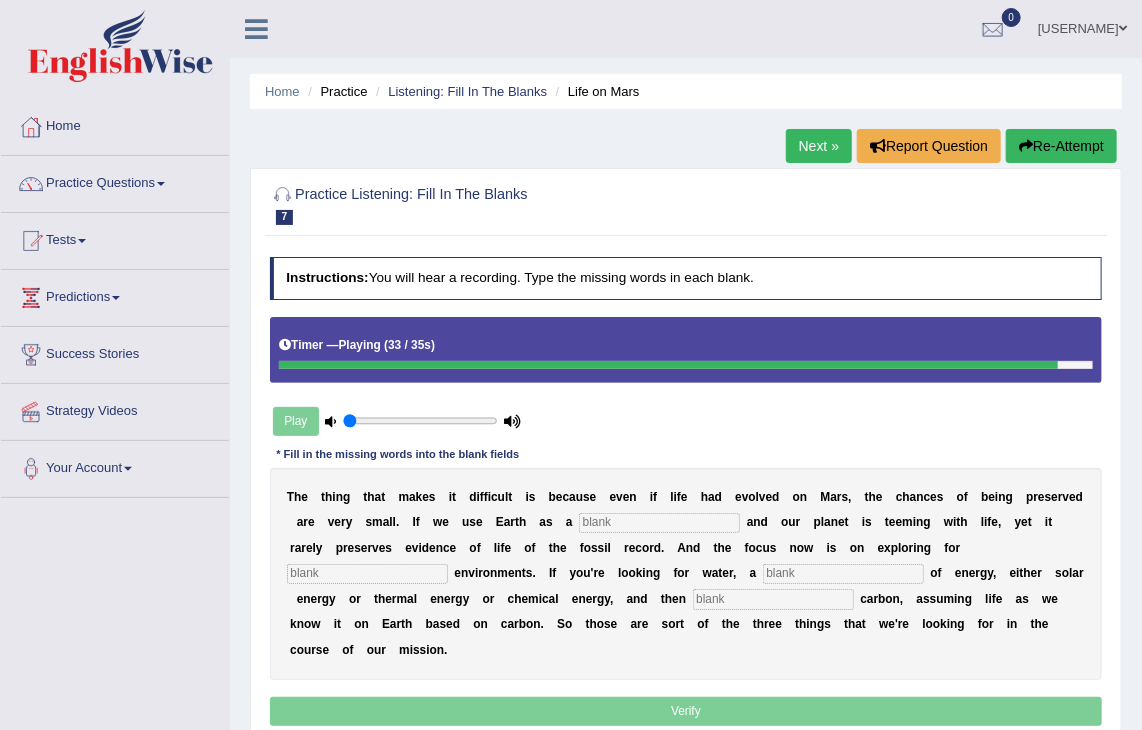 click at bounding box center (659, 523) 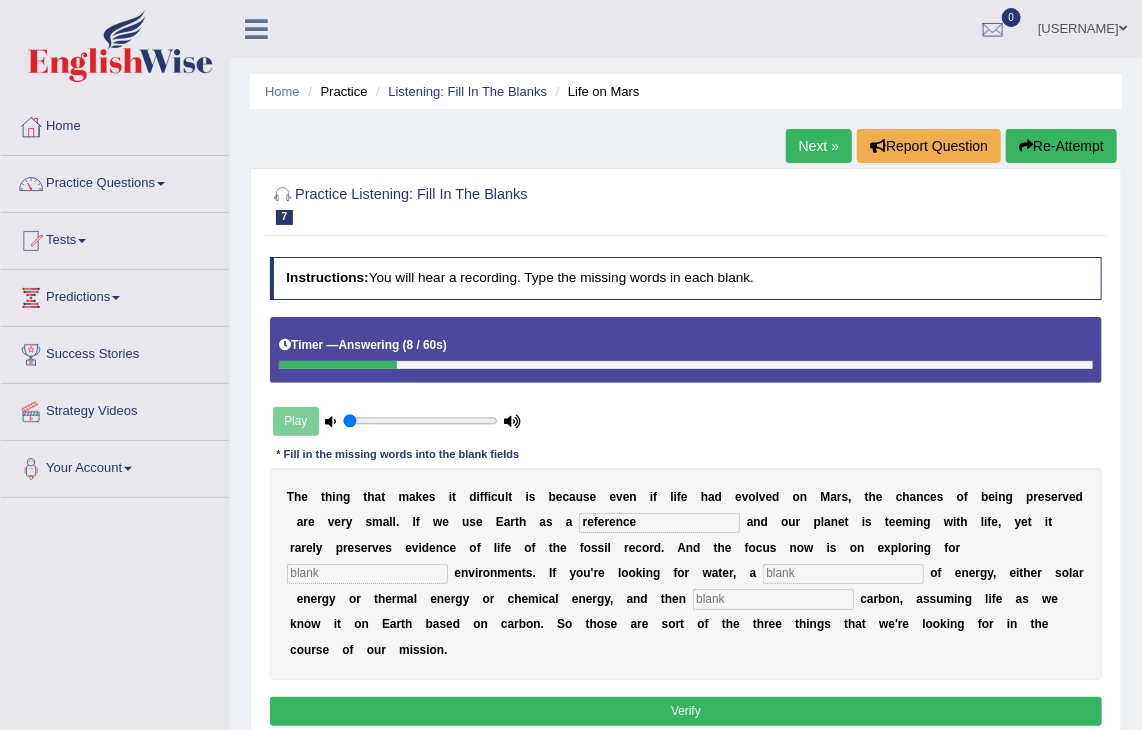 type on "reference" 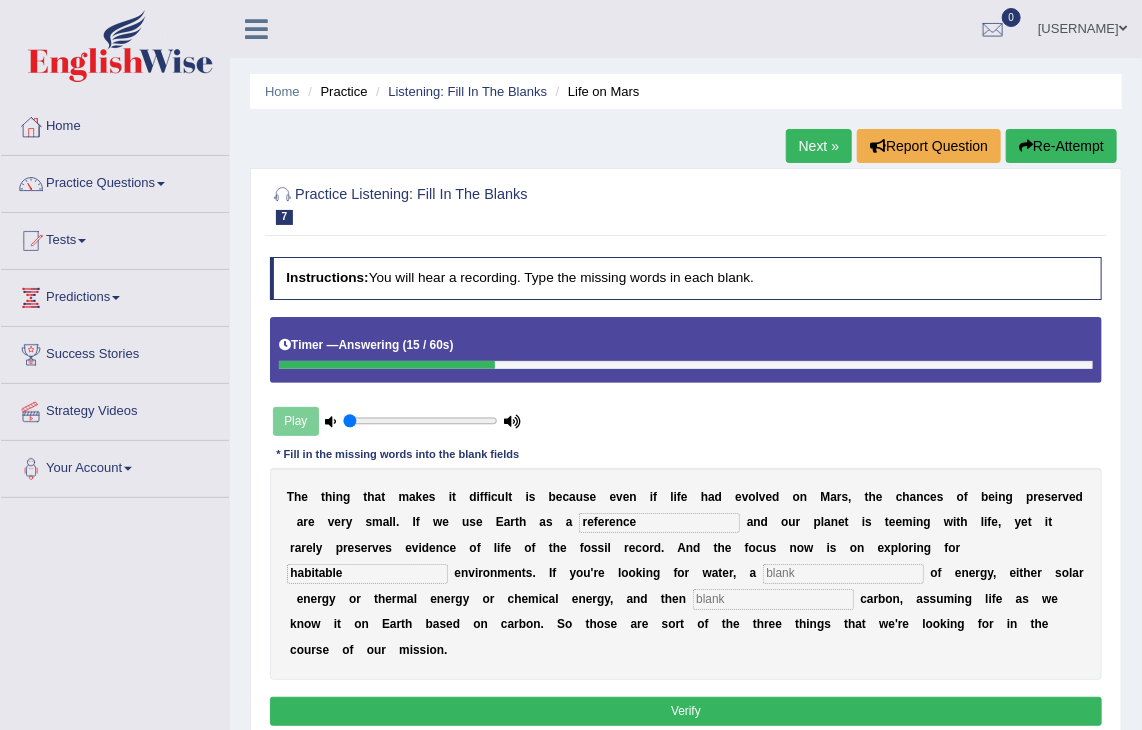 type on "habitable" 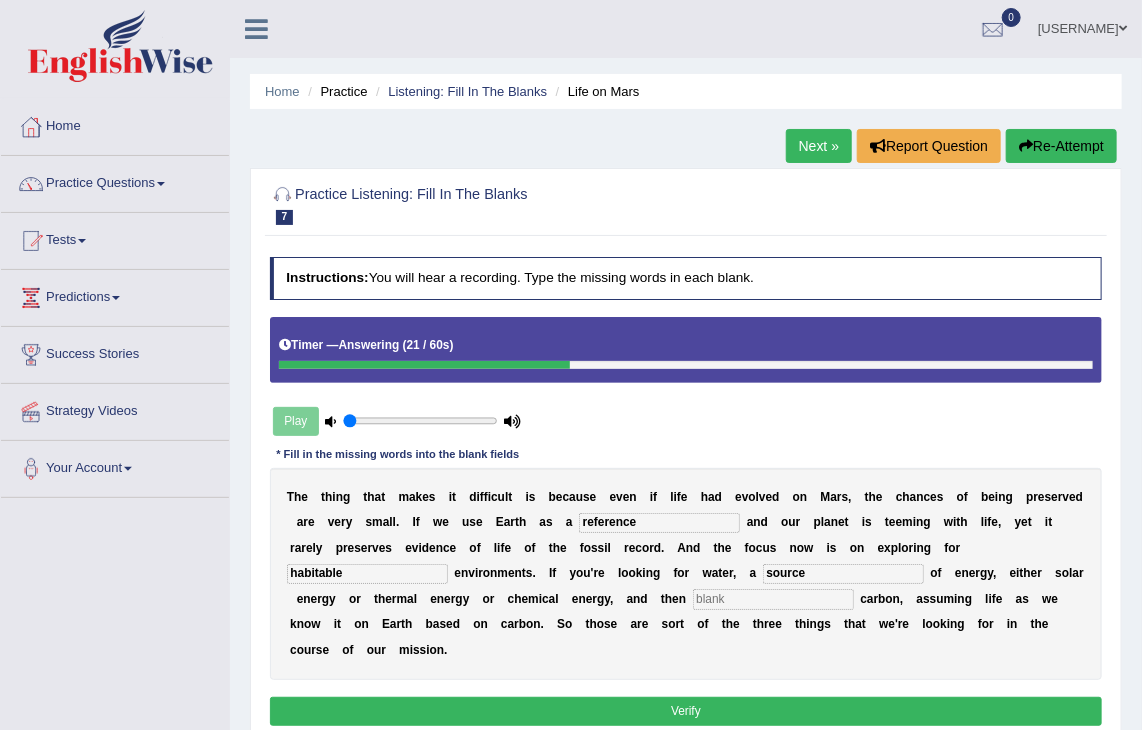 type on "source" 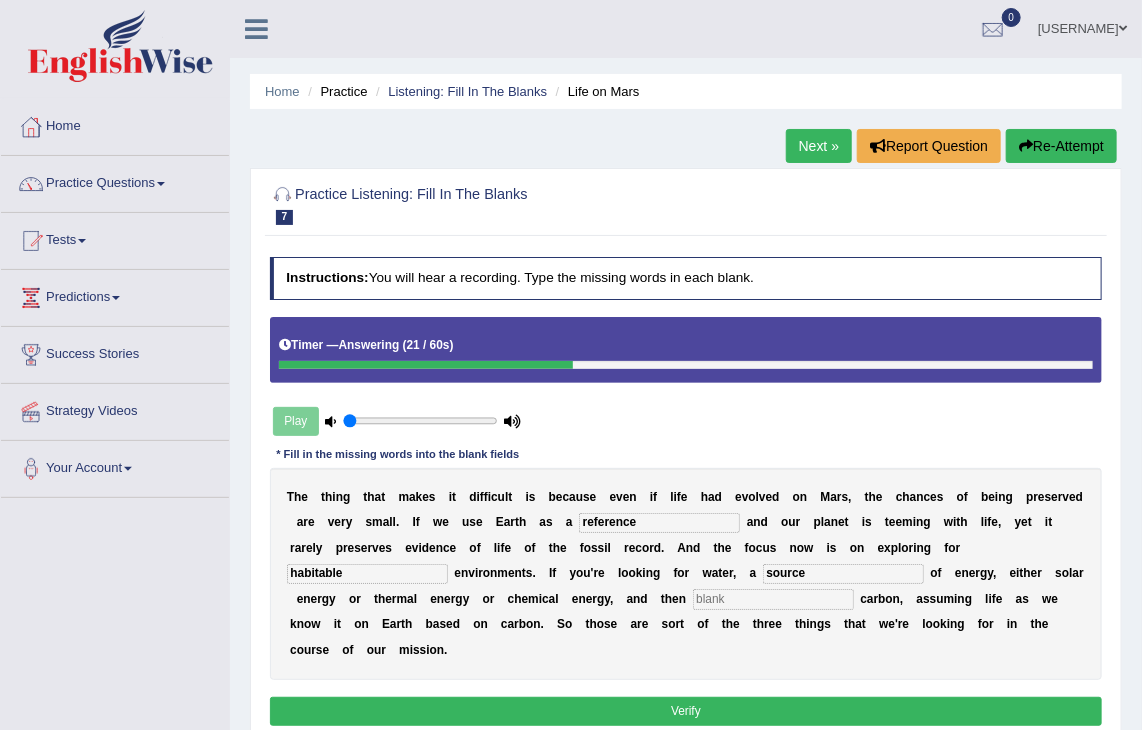 click at bounding box center [773, 599] 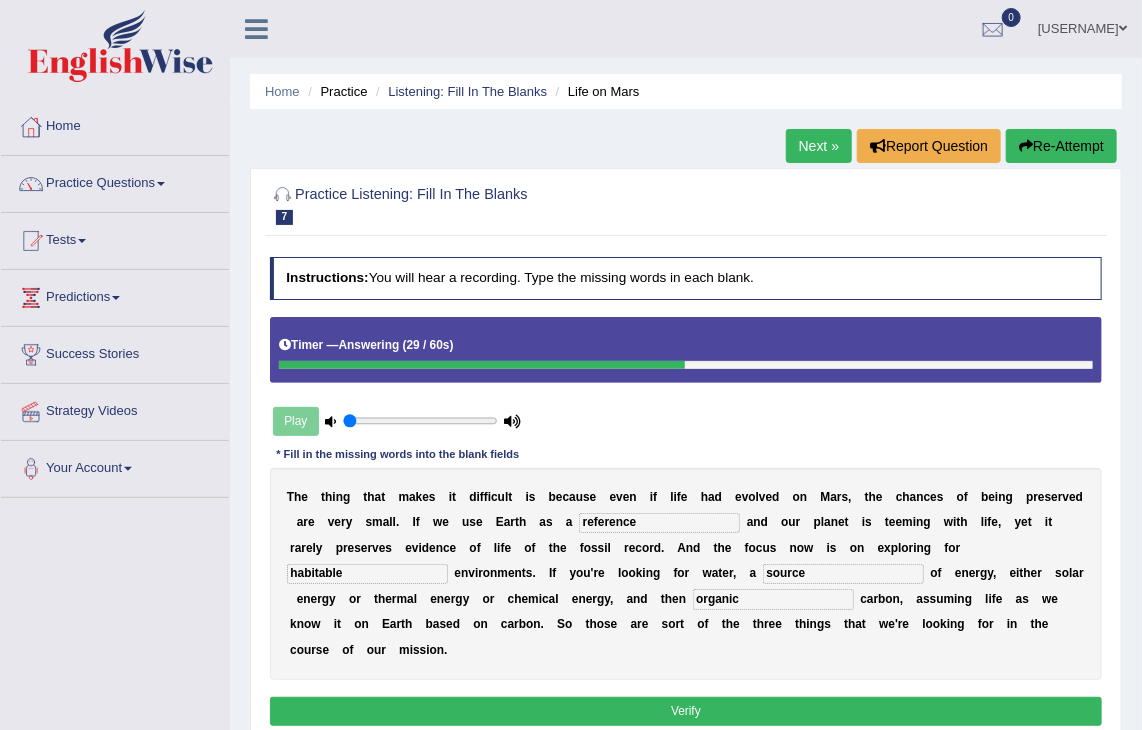 type on "organic" 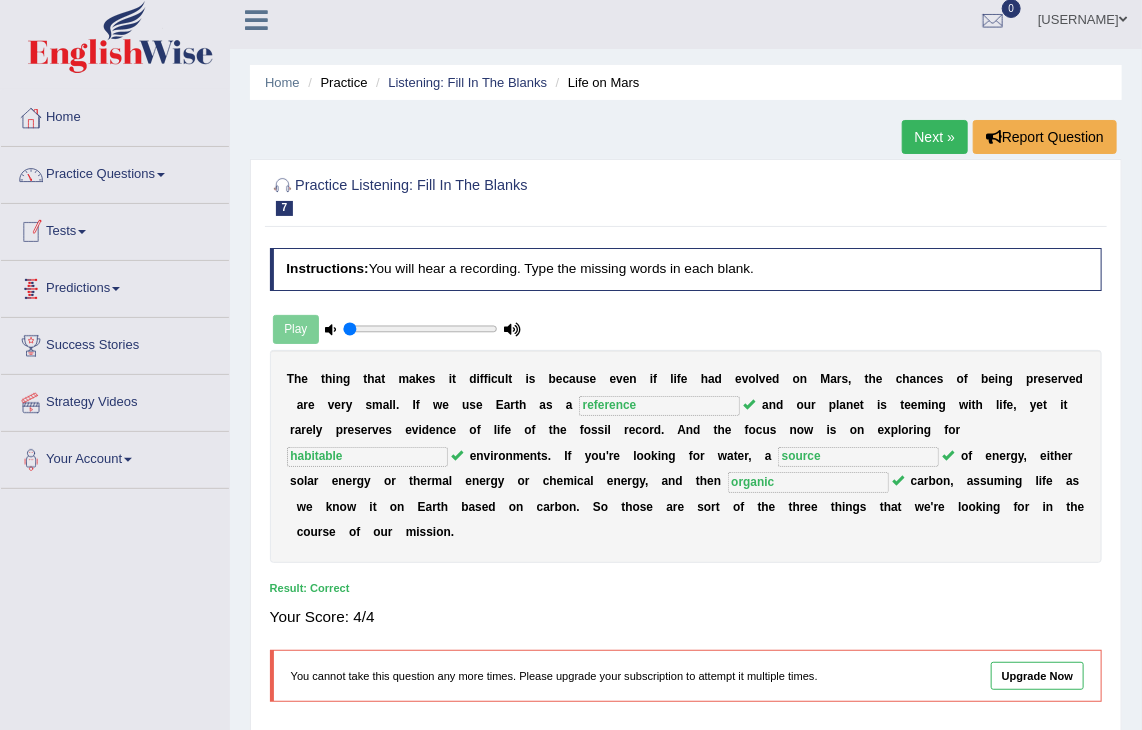 scroll, scrollTop: 0, scrollLeft: 0, axis: both 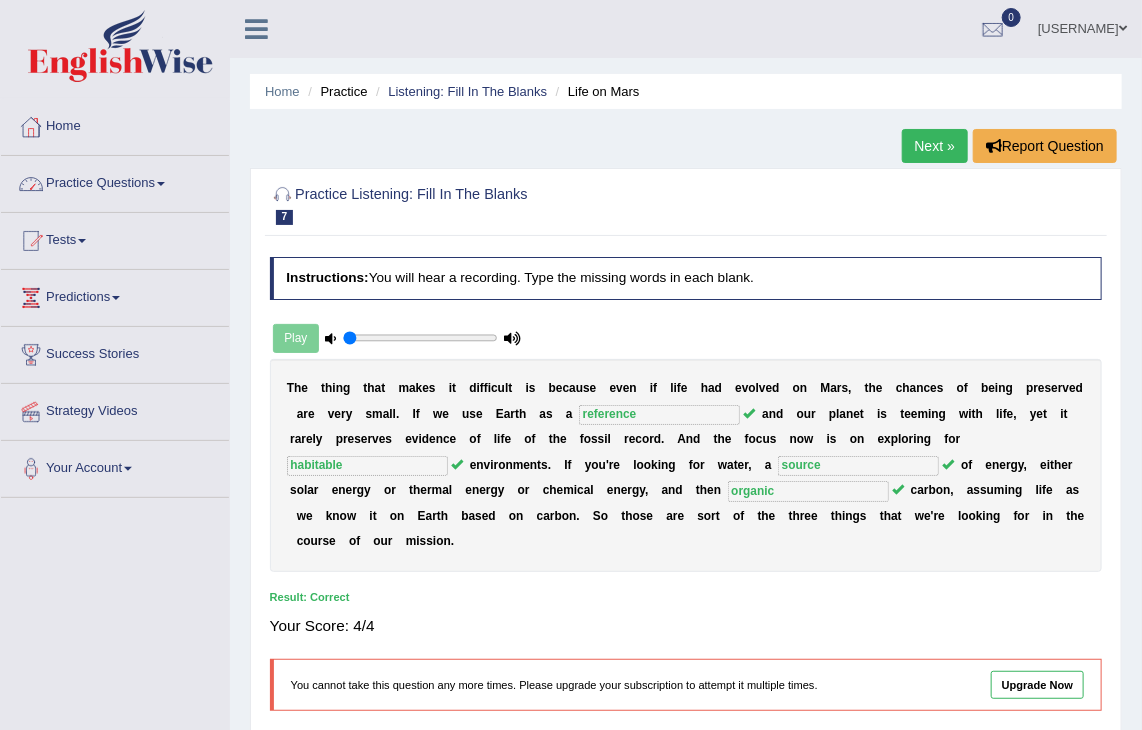 click on "Practice Questions" at bounding box center [115, 181] 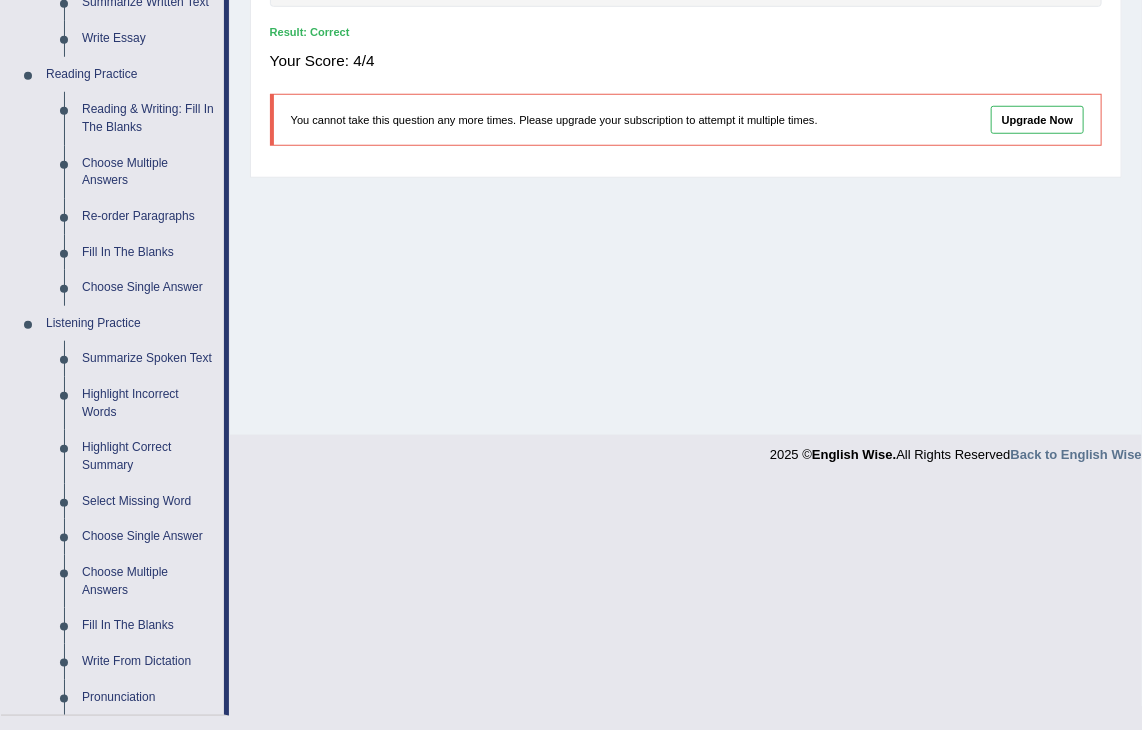 scroll, scrollTop: 600, scrollLeft: 0, axis: vertical 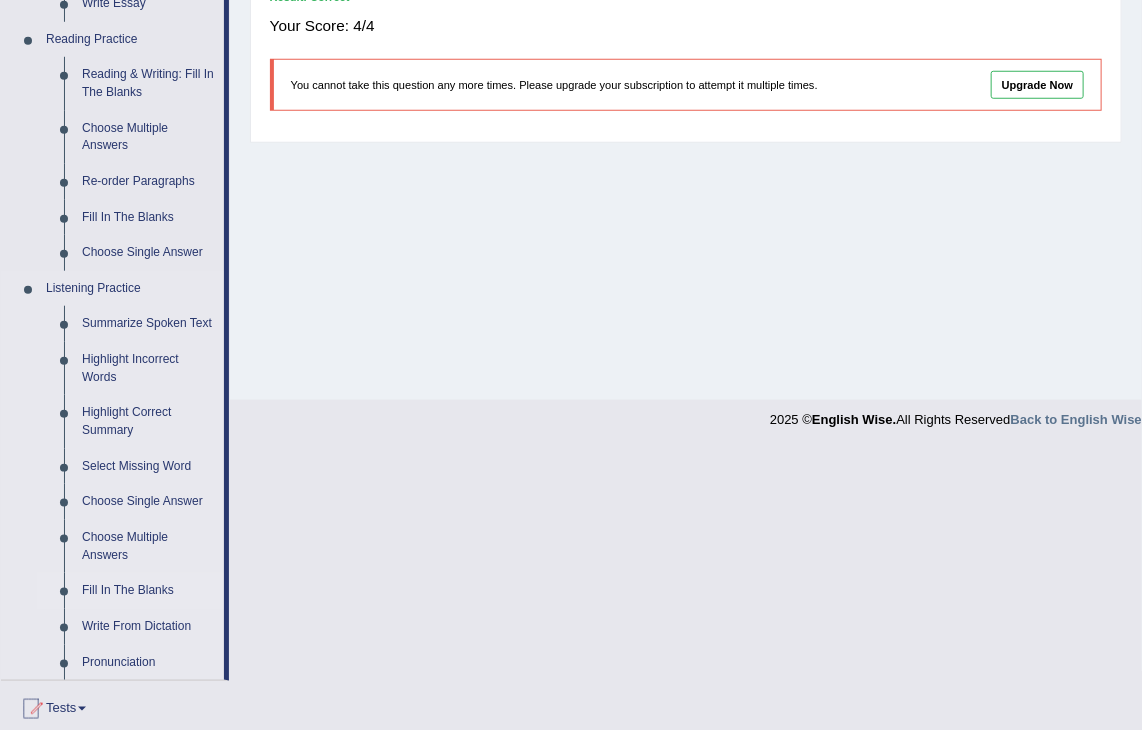 click on "Fill In The Blanks" at bounding box center [148, 591] 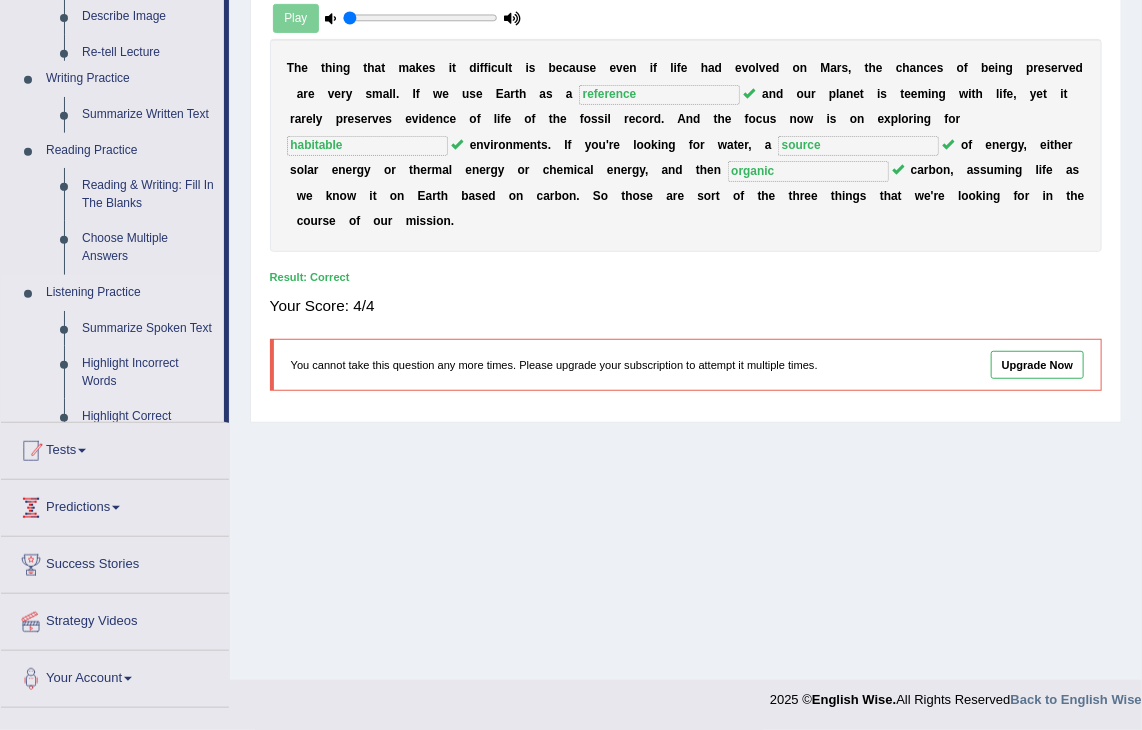 scroll, scrollTop: 320, scrollLeft: 0, axis: vertical 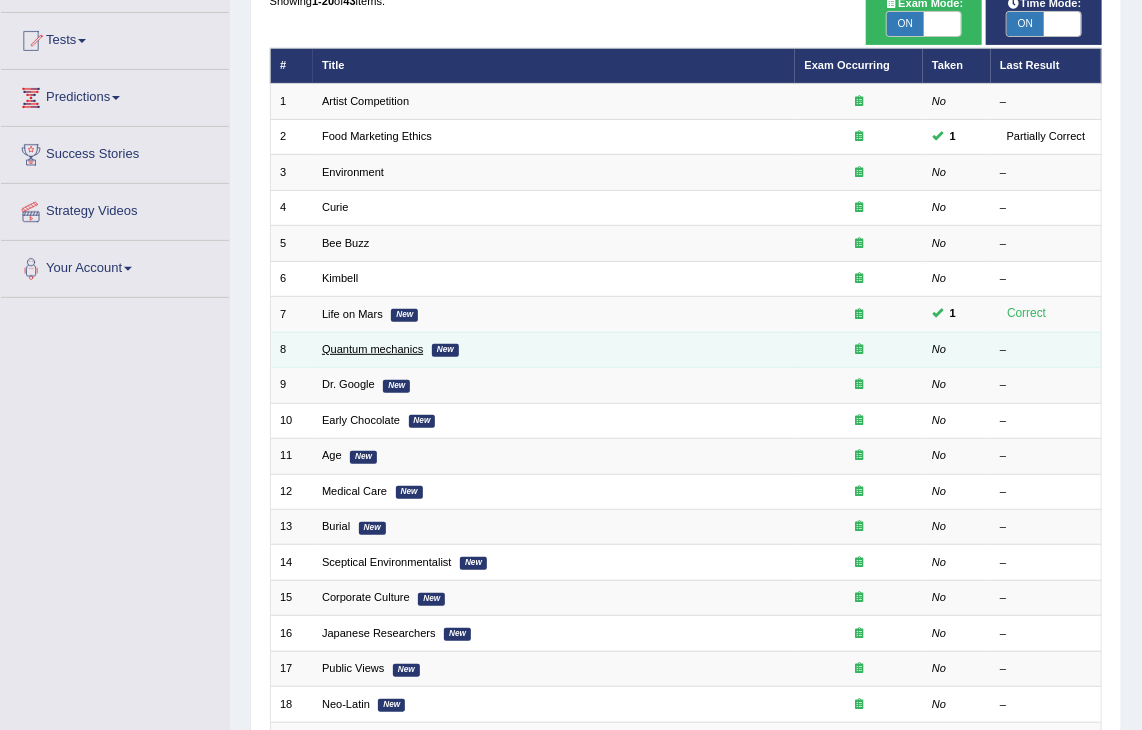click on "Quantum mechanics" at bounding box center [372, 349] 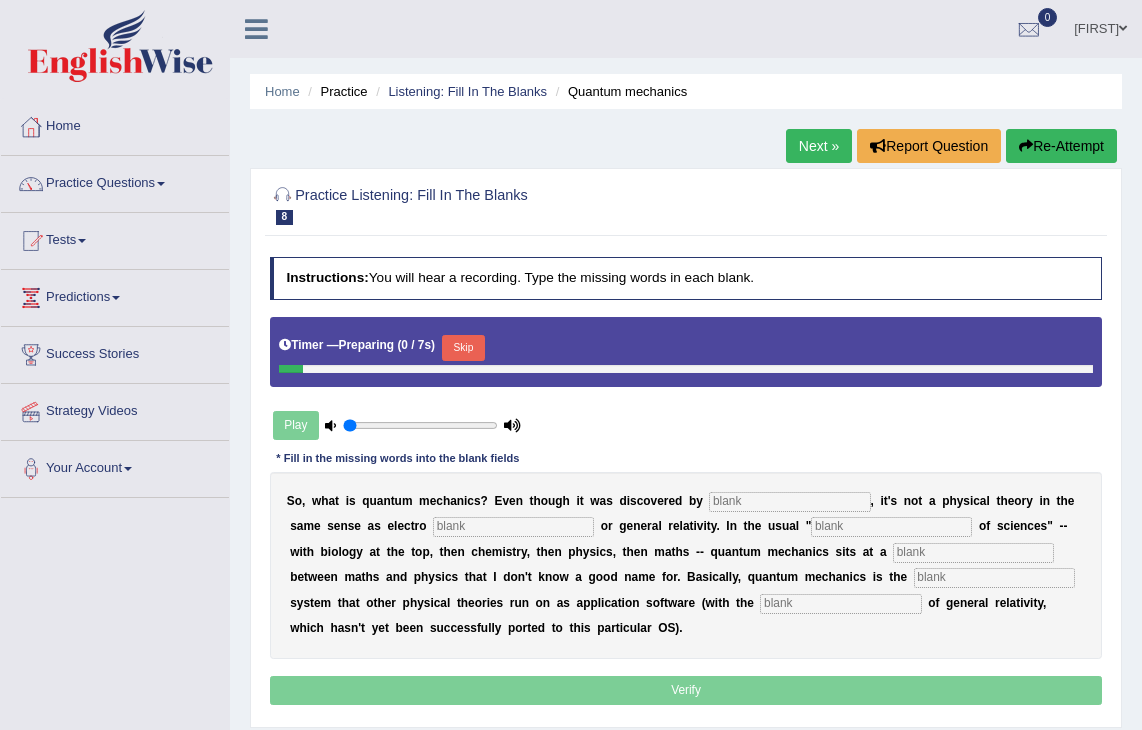 scroll, scrollTop: 0, scrollLeft: 0, axis: both 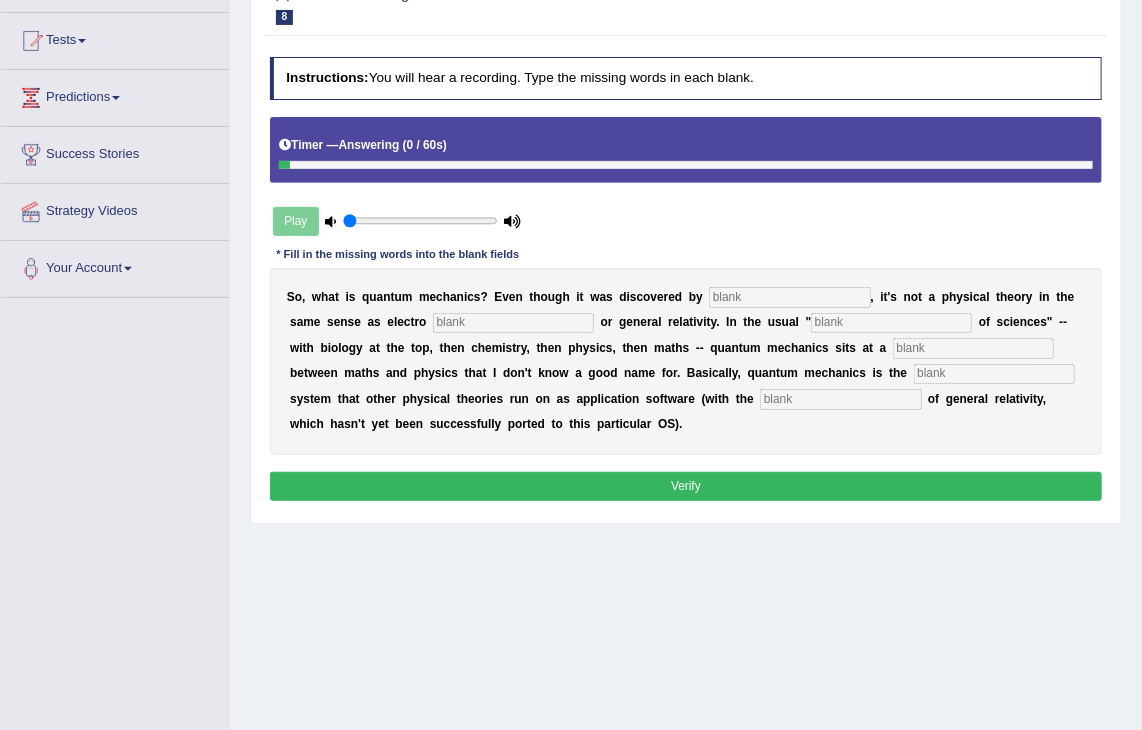 click at bounding box center [789, 297] 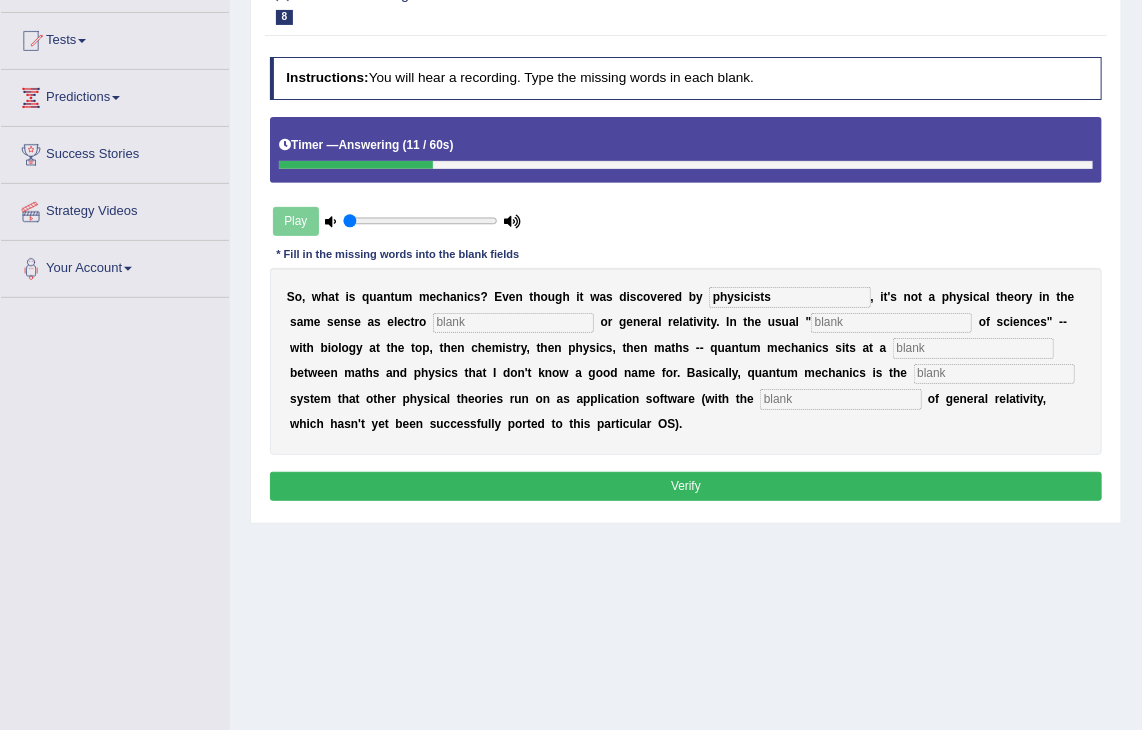type on "physicists" 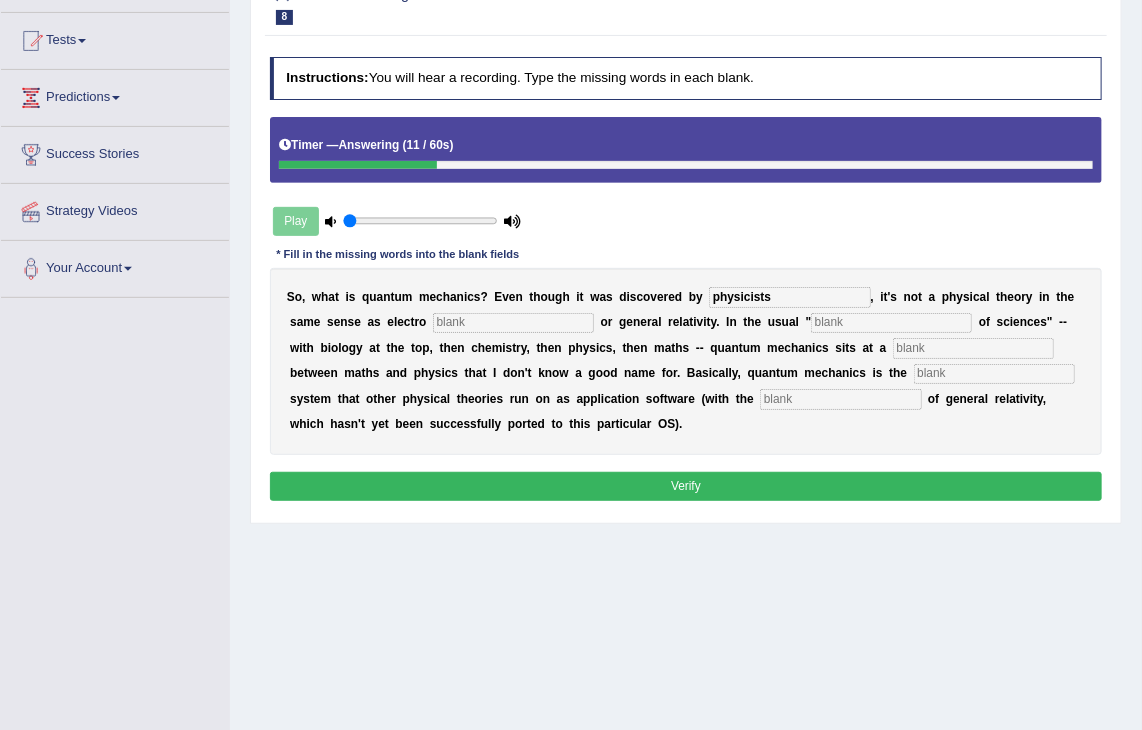 click at bounding box center [513, 323] 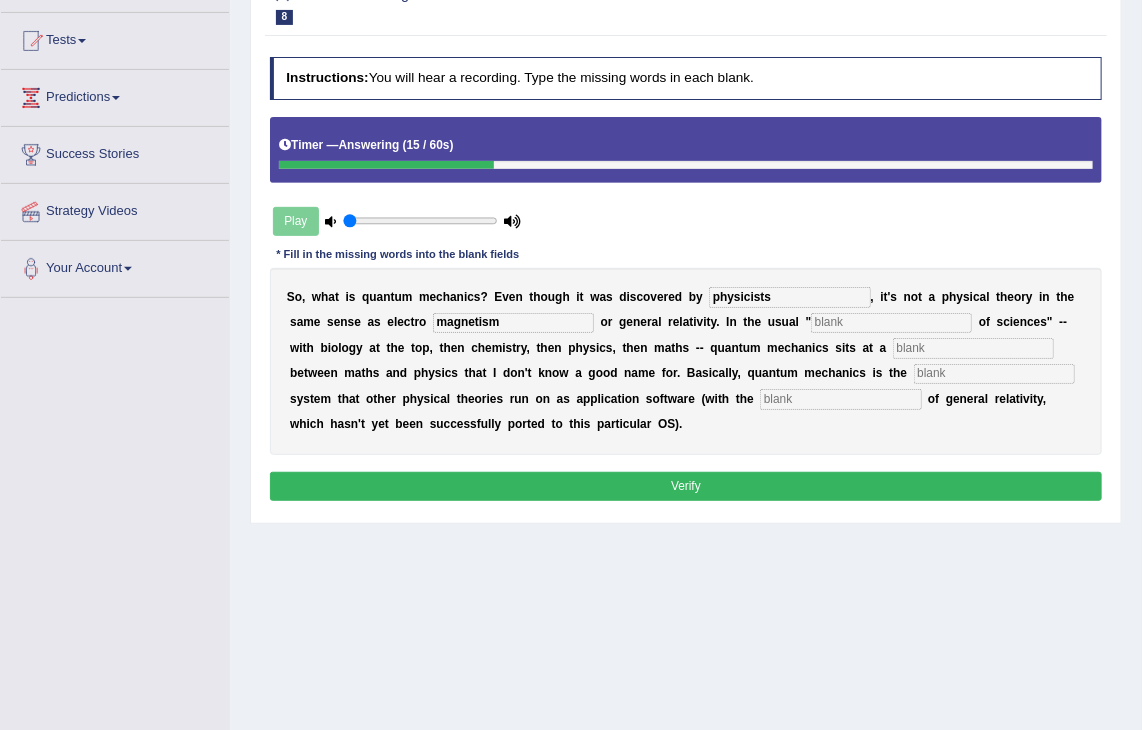type on "magnetism" 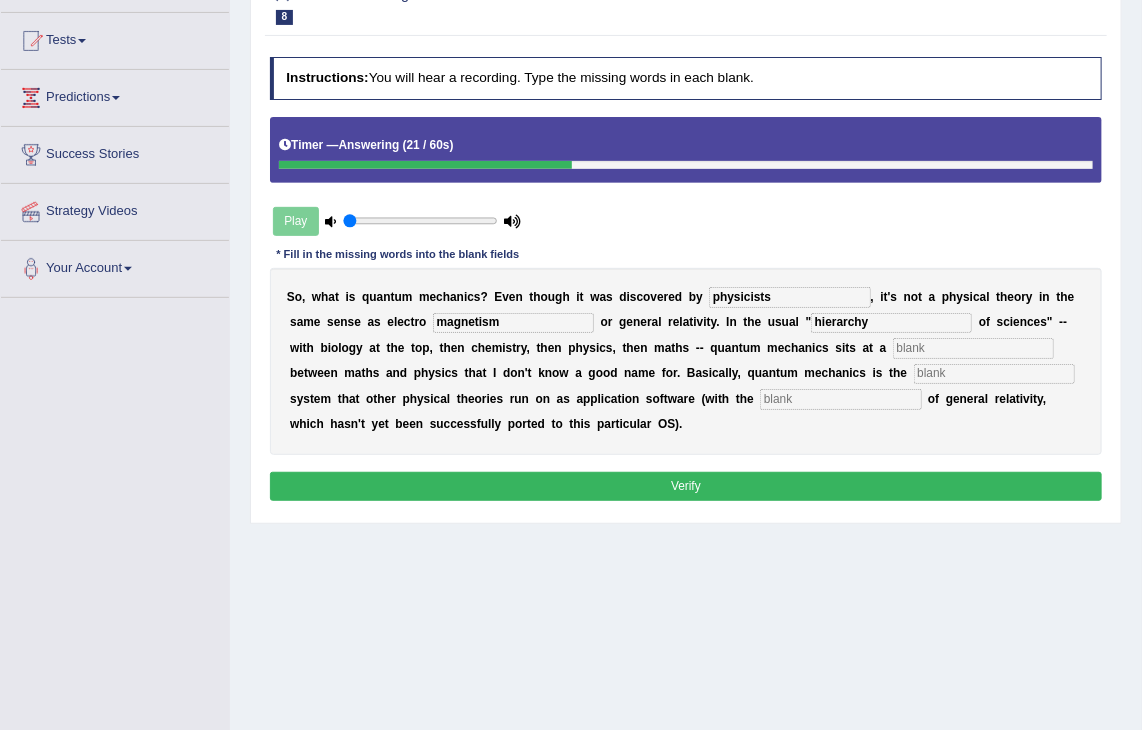 type on "hierarchy" 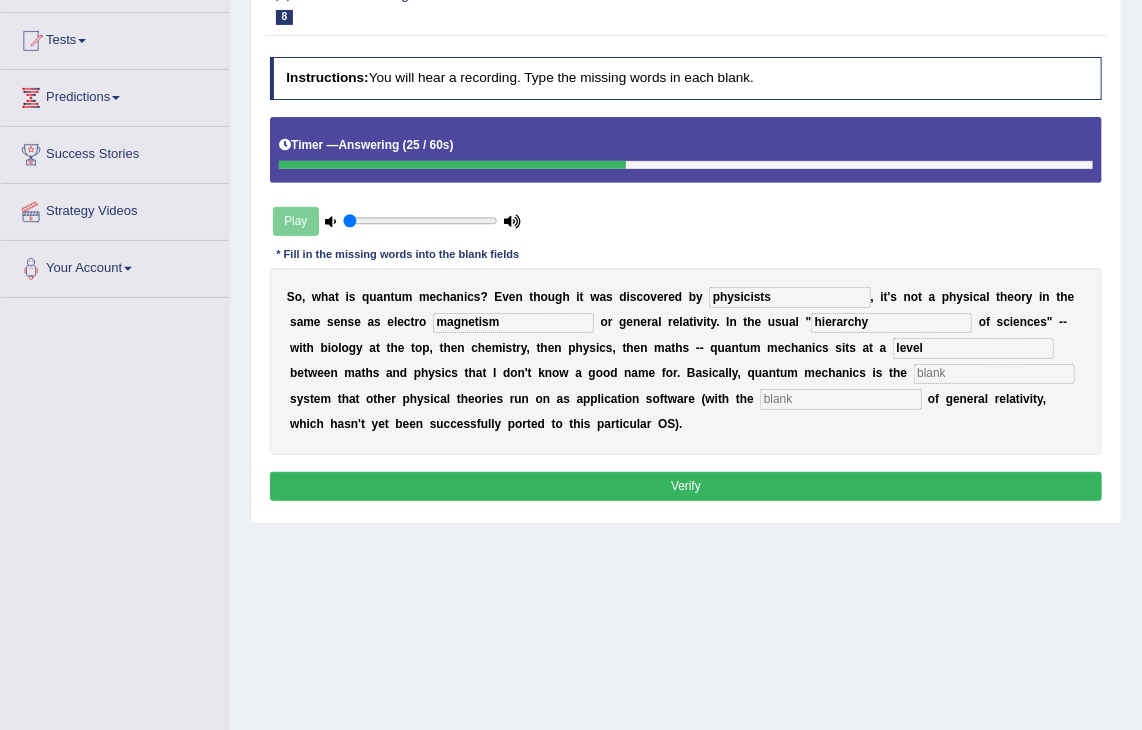 type on "level" 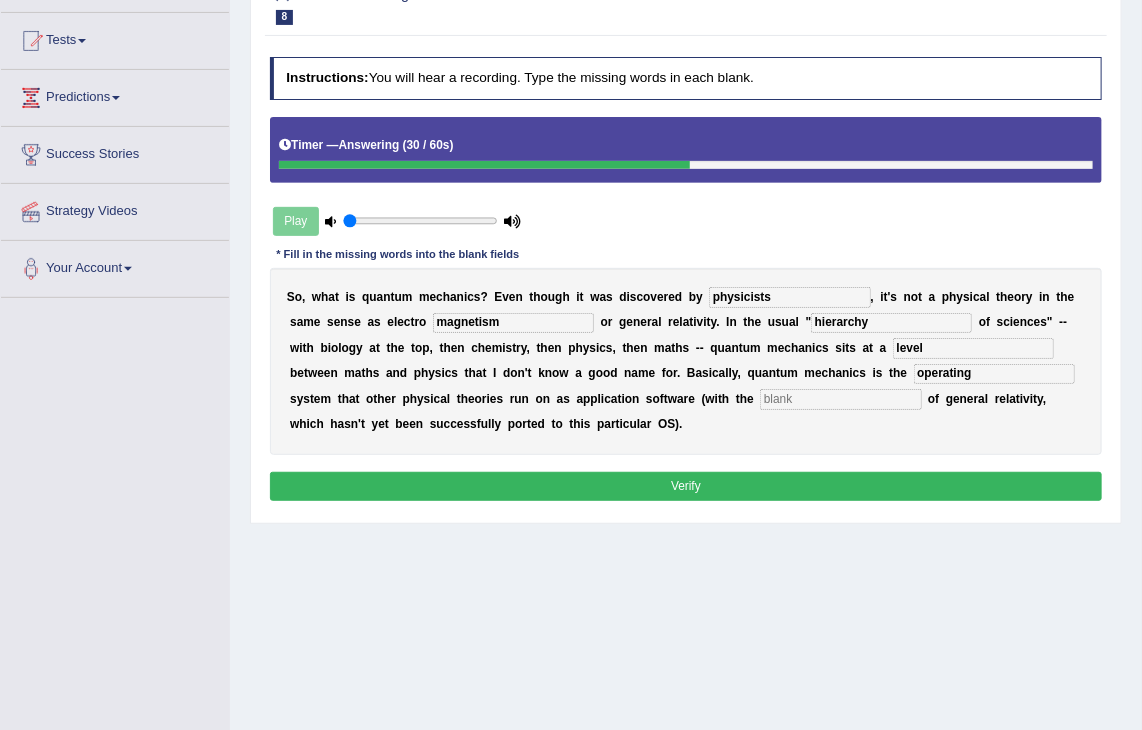 type on "operating" 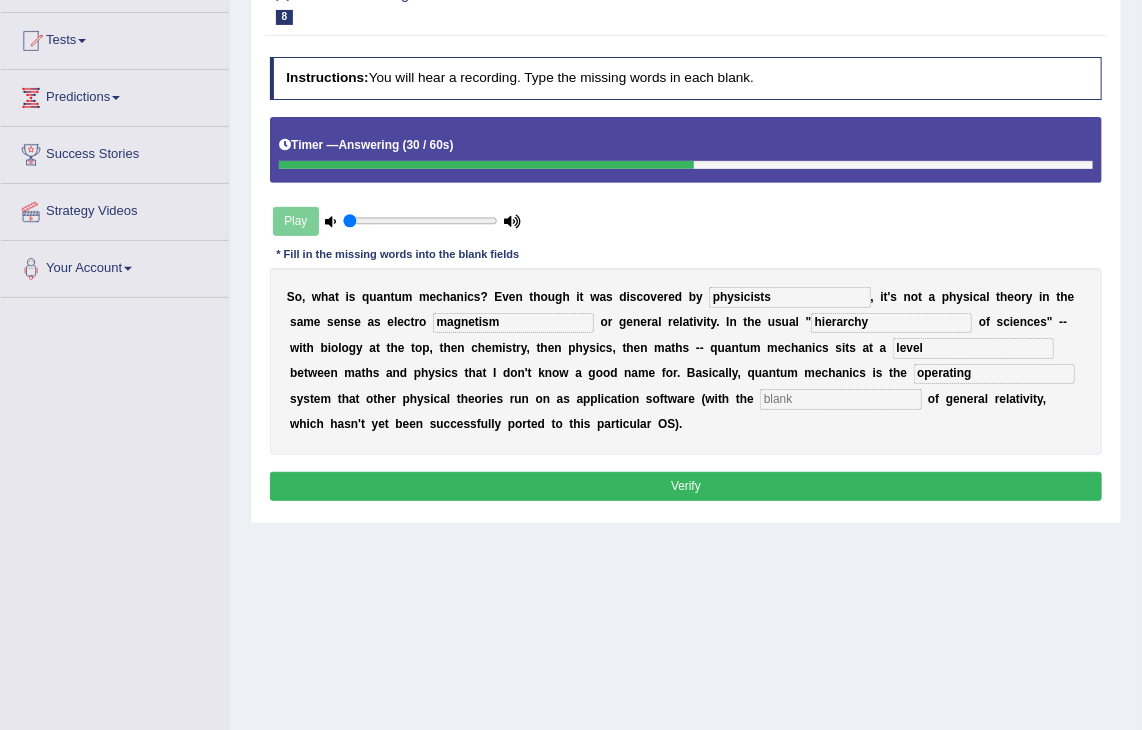 click at bounding box center [840, 399] 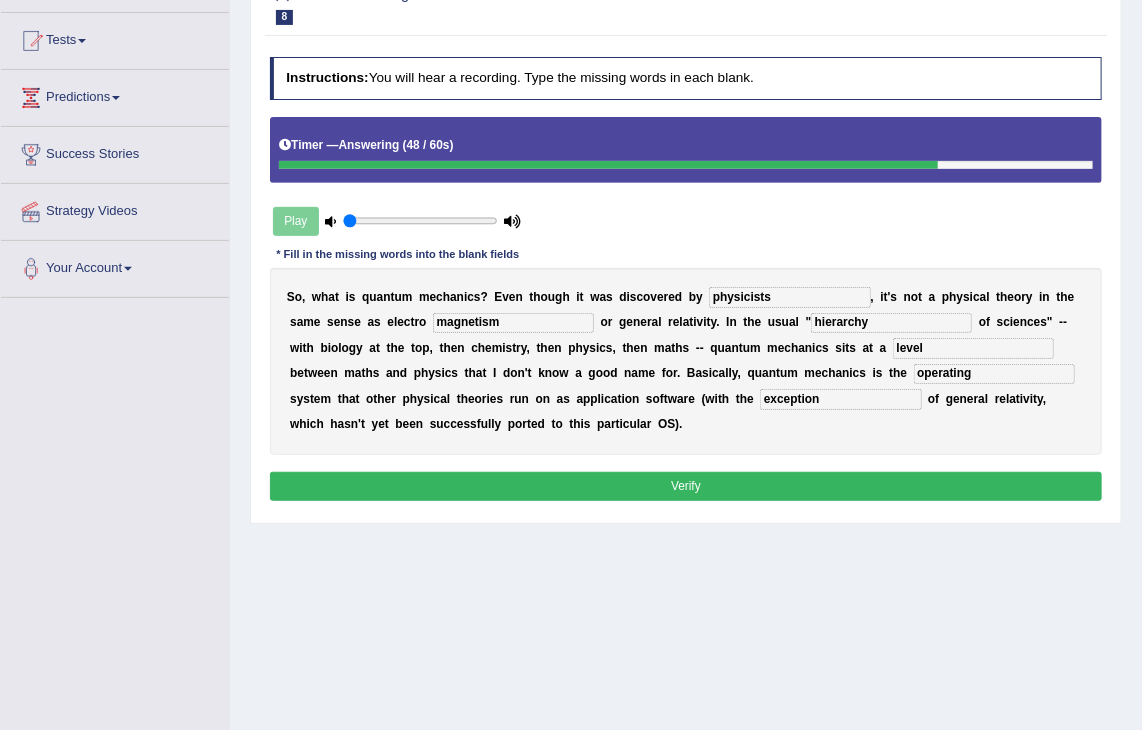 type on "exception" 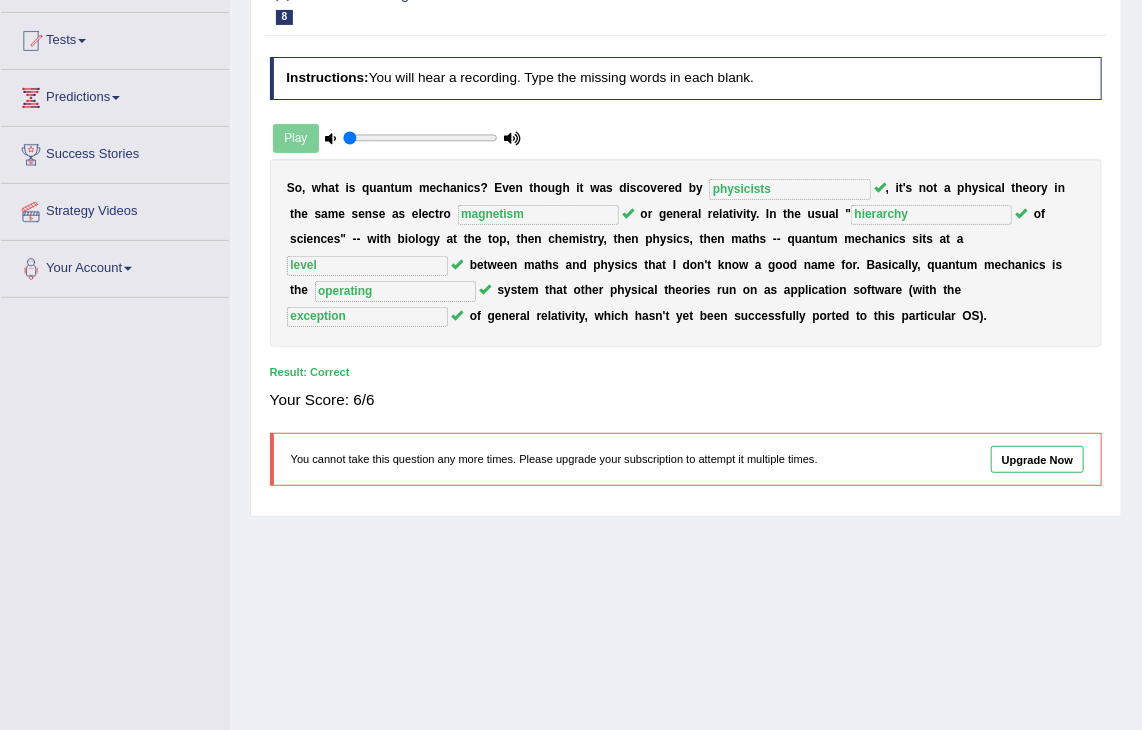 click on "Tests" at bounding box center [115, 38] 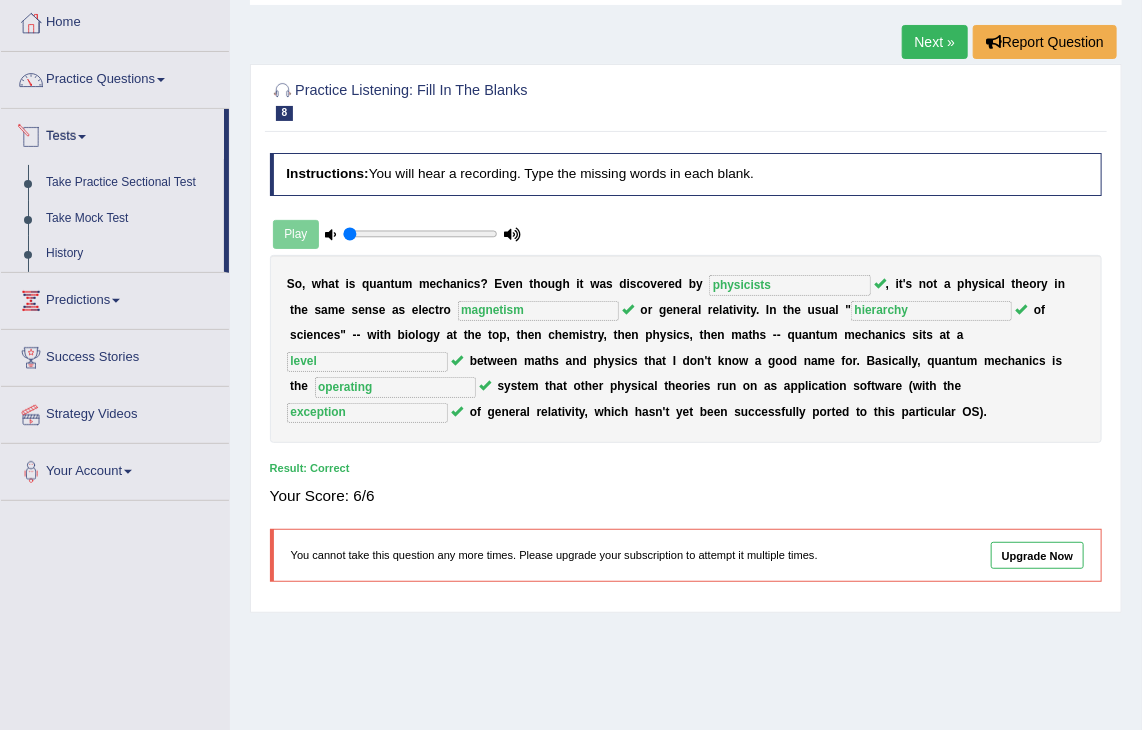 scroll, scrollTop: 0, scrollLeft: 0, axis: both 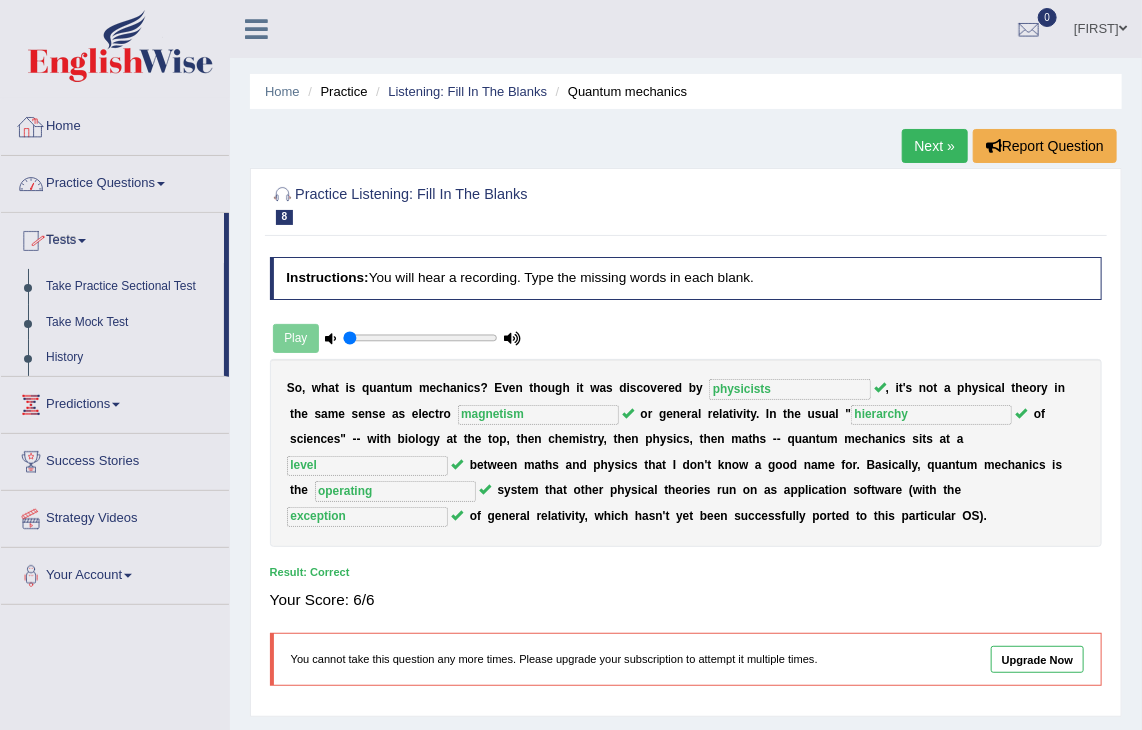 click on "Practice Questions" at bounding box center (115, 181) 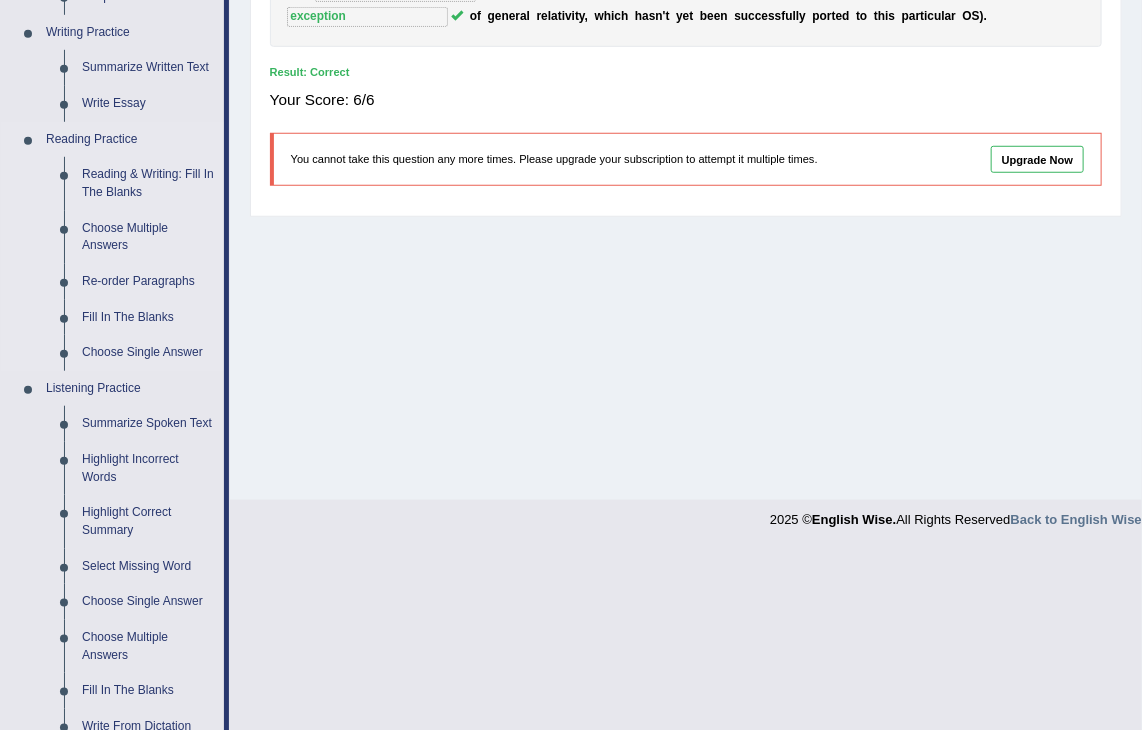 scroll, scrollTop: 700, scrollLeft: 0, axis: vertical 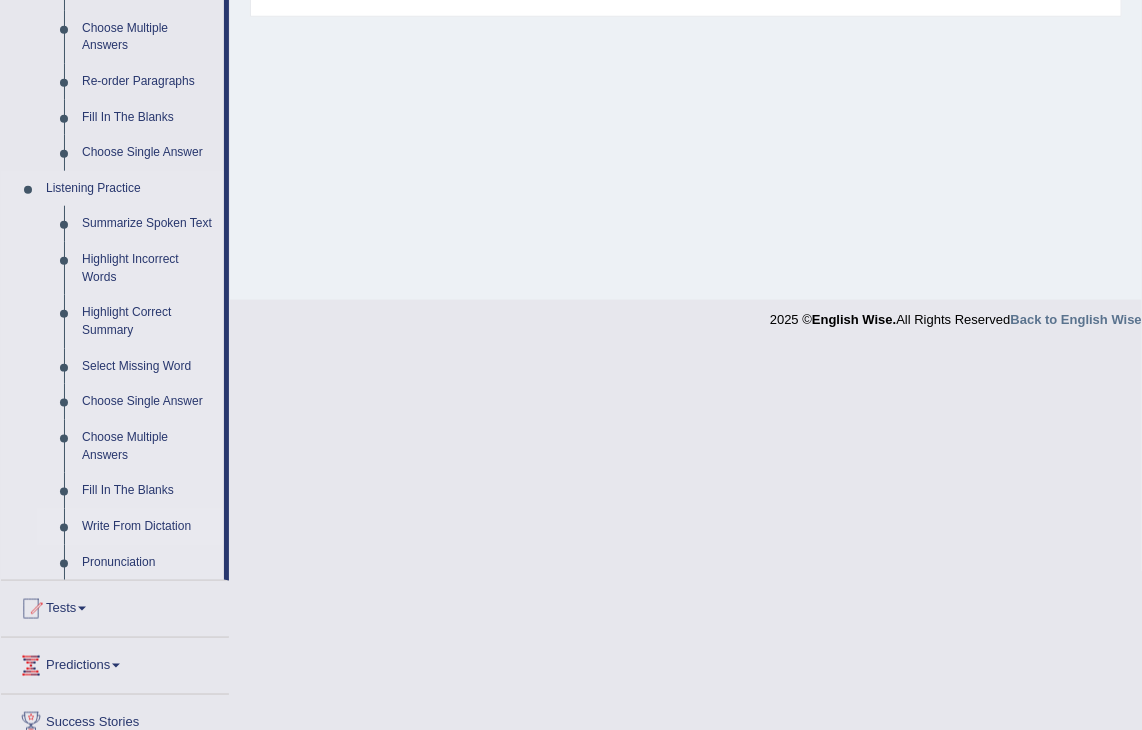 click on "Write From Dictation" at bounding box center (148, 527) 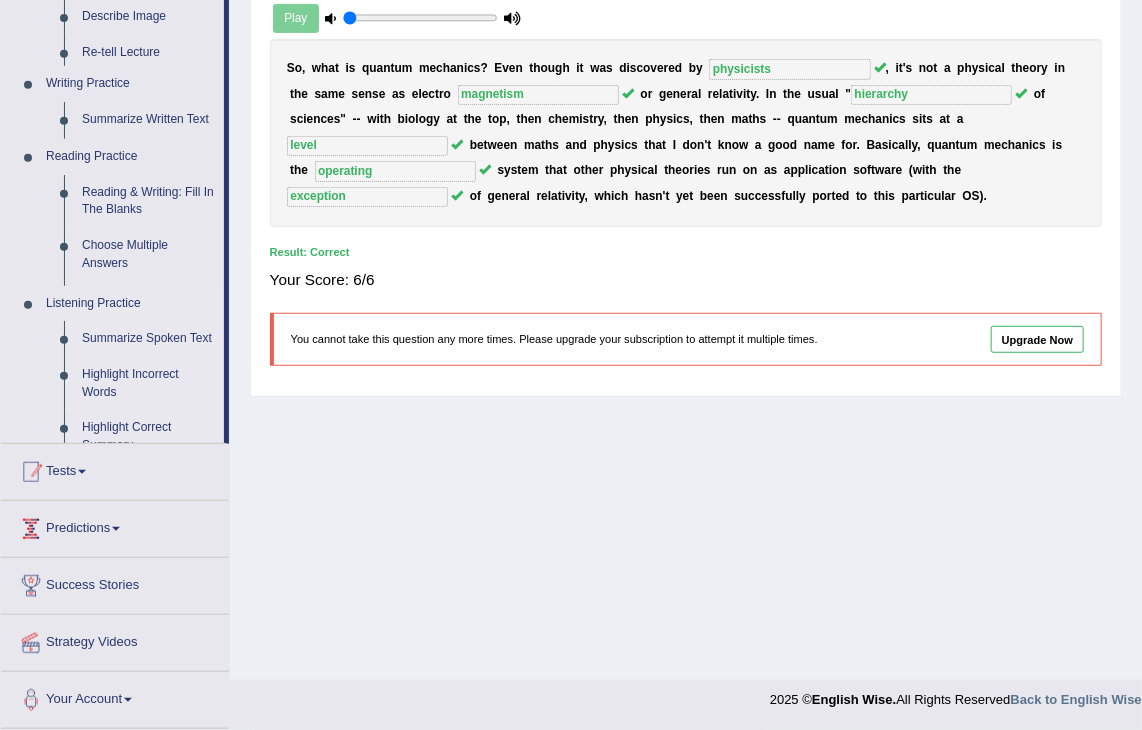 scroll, scrollTop: 320, scrollLeft: 0, axis: vertical 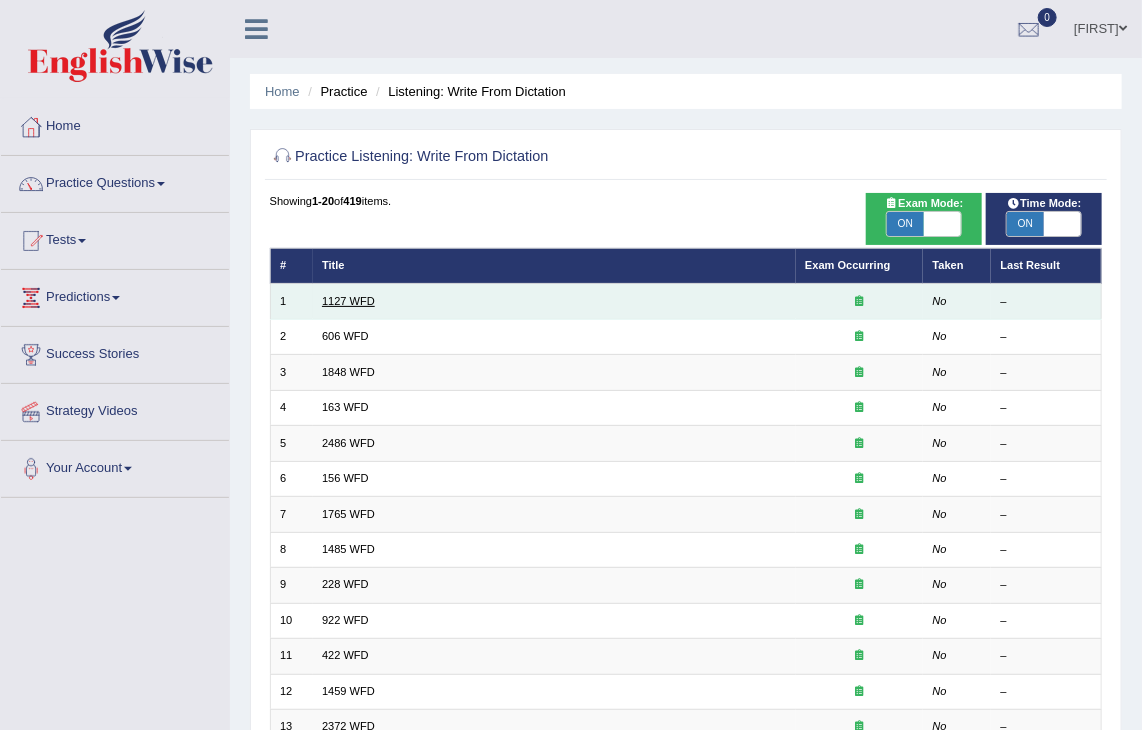 click on "1127 WFD" at bounding box center [348, 301] 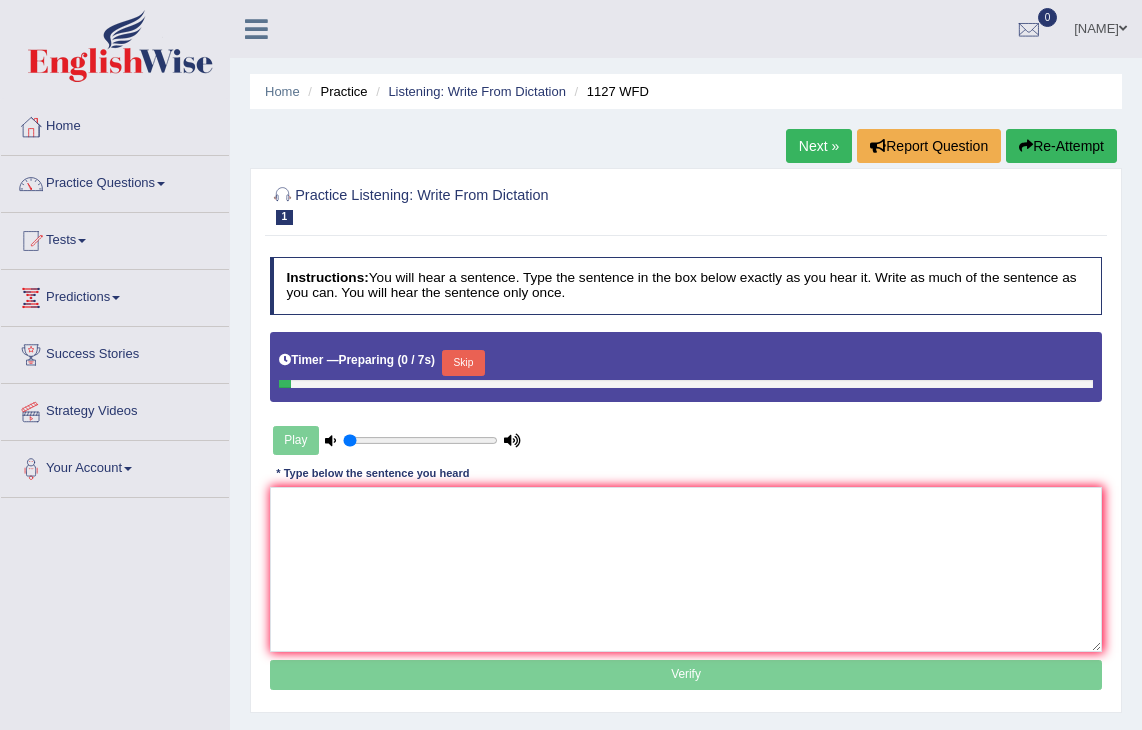 scroll, scrollTop: 0, scrollLeft: 0, axis: both 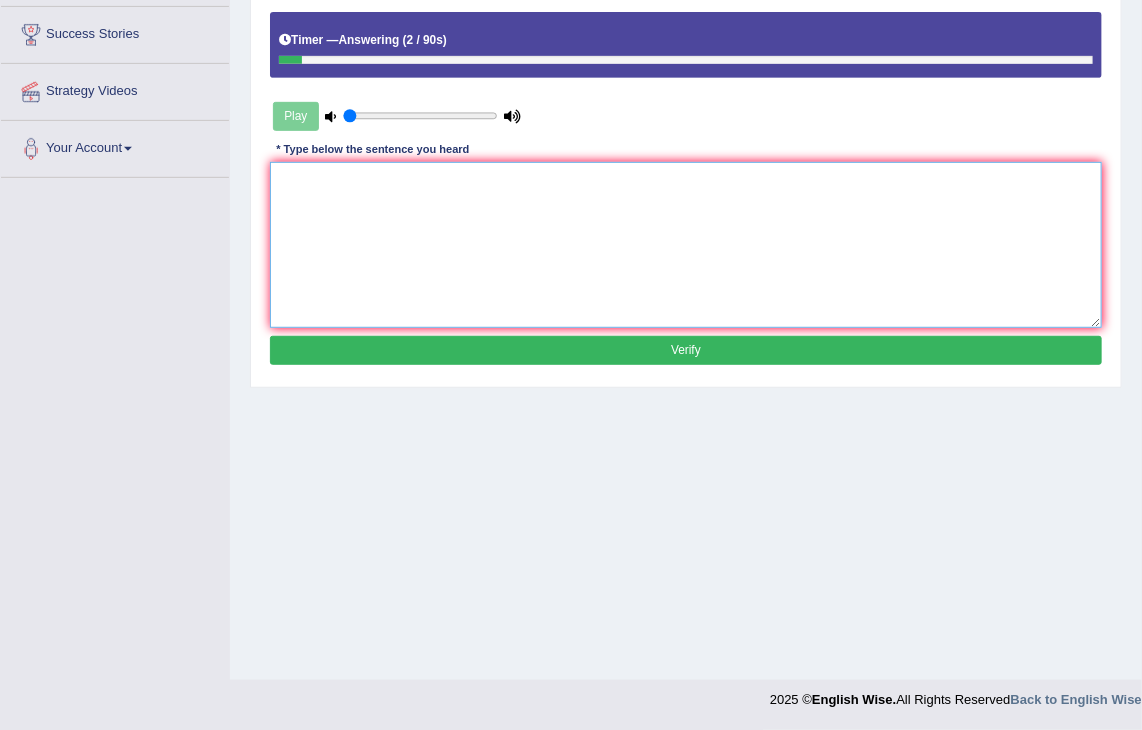 click at bounding box center (686, 244) 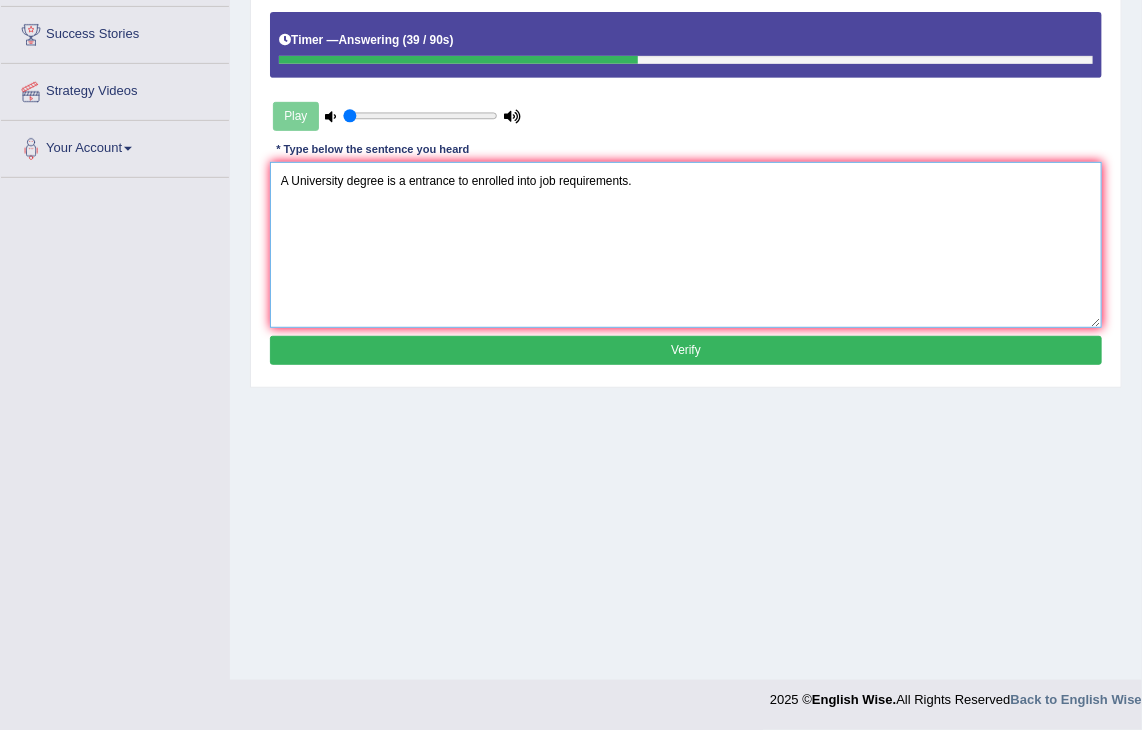 click on "A University degree is a entrance to enrolled into job requirements." at bounding box center [686, 244] 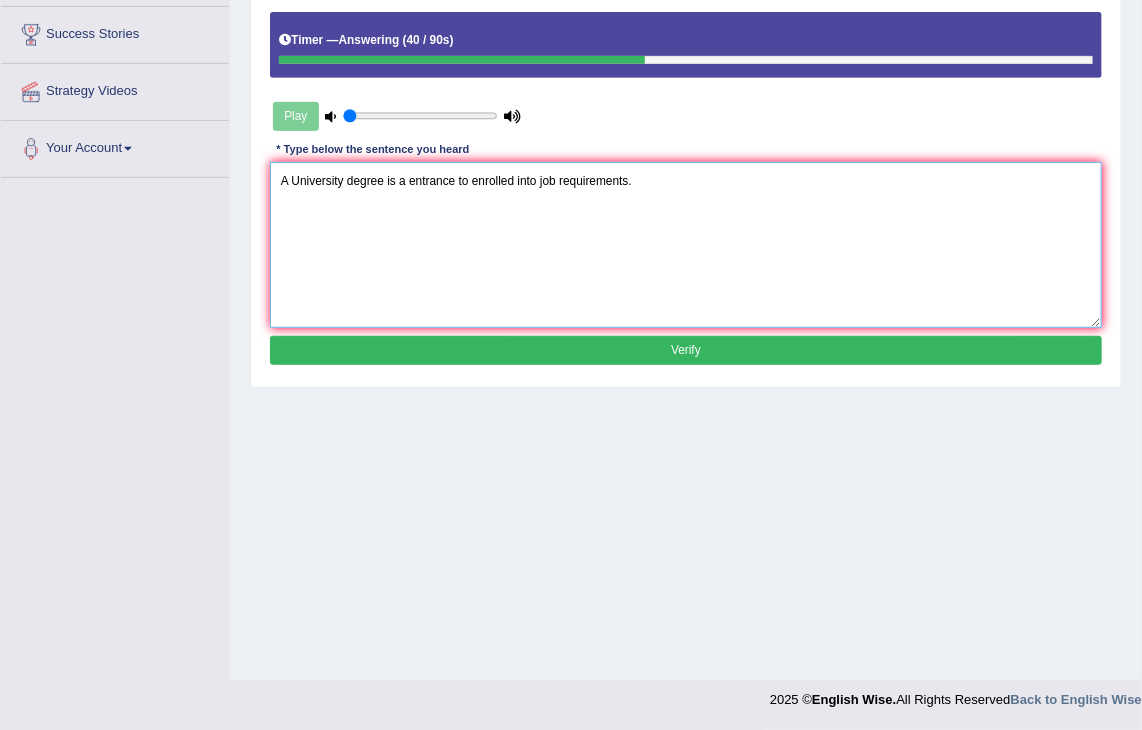 type on "A University degree is a entrance to enrolled into job requirements." 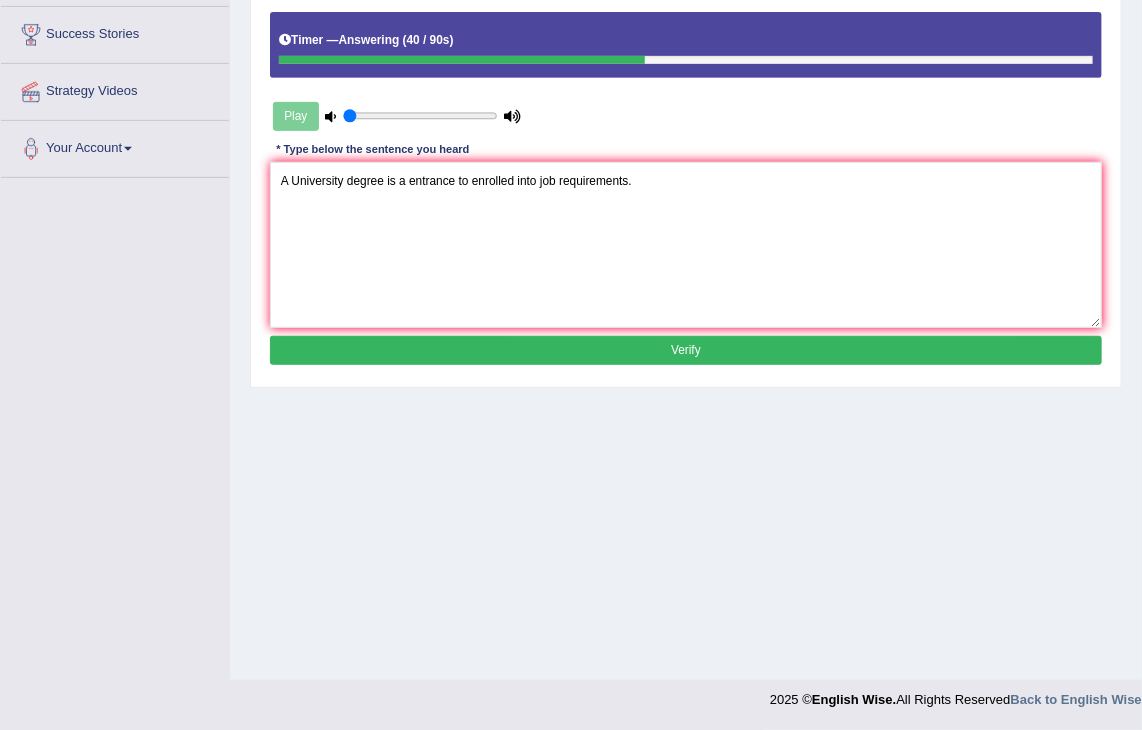 click on "Verify" at bounding box center (686, 350) 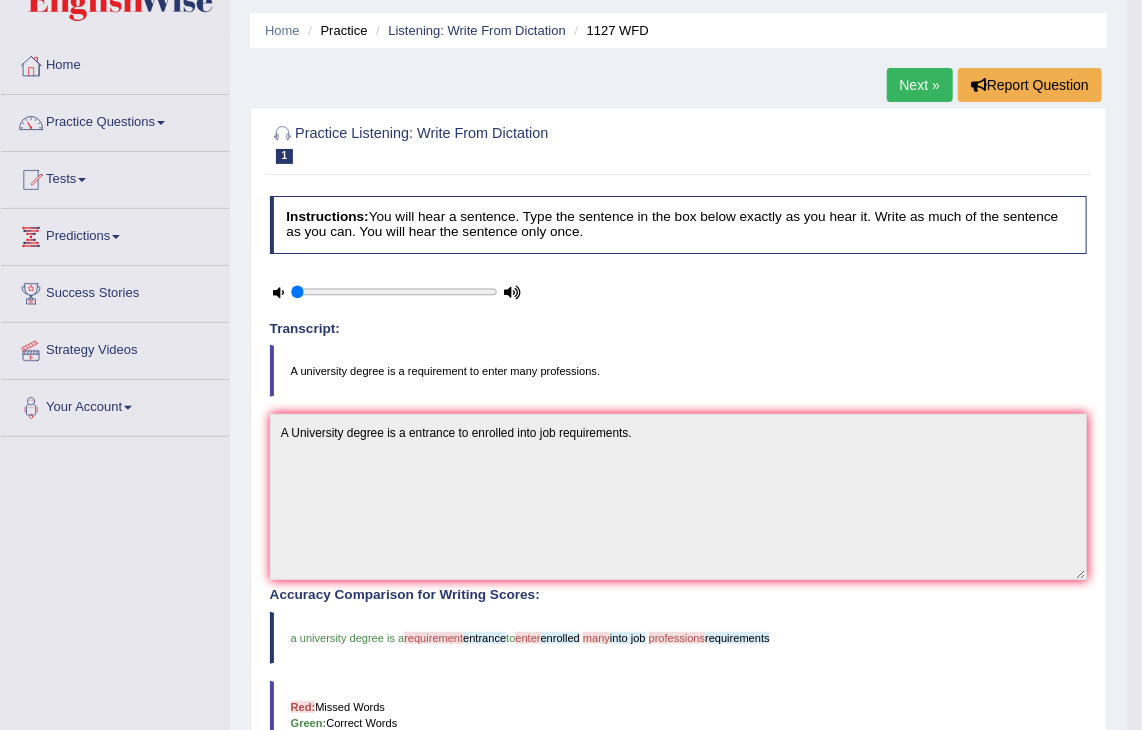 scroll, scrollTop: 0, scrollLeft: 0, axis: both 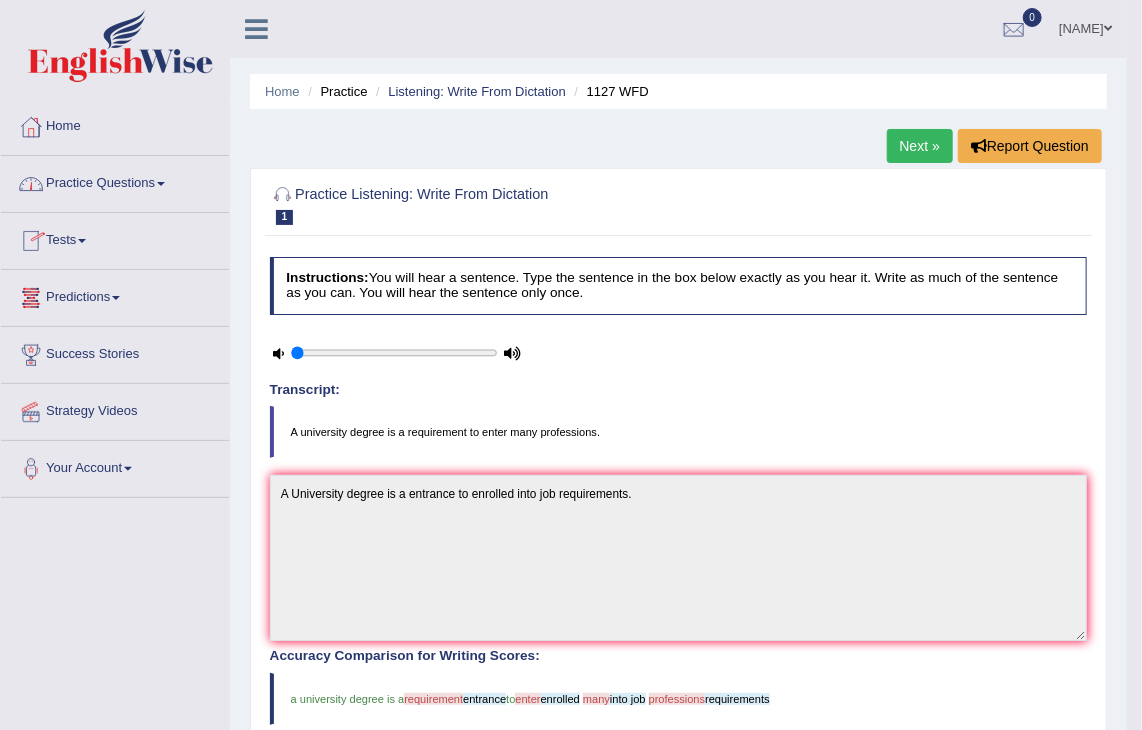 click on "Practice Questions" at bounding box center (115, 181) 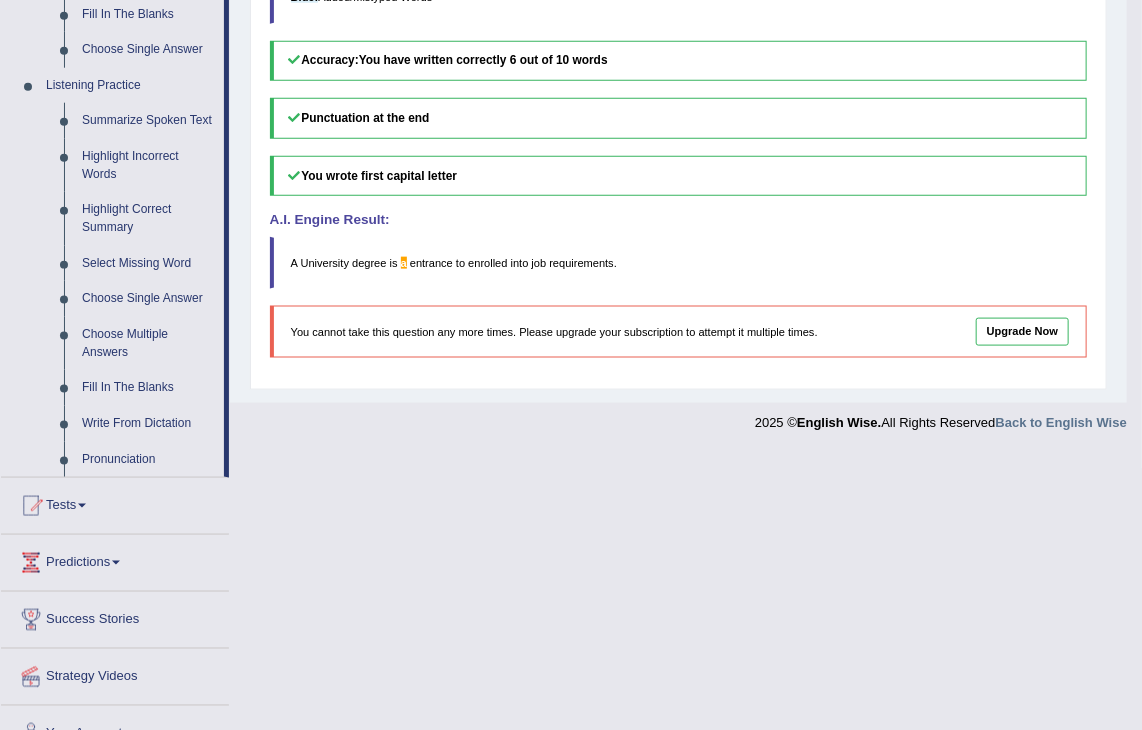 scroll, scrollTop: 836, scrollLeft: 0, axis: vertical 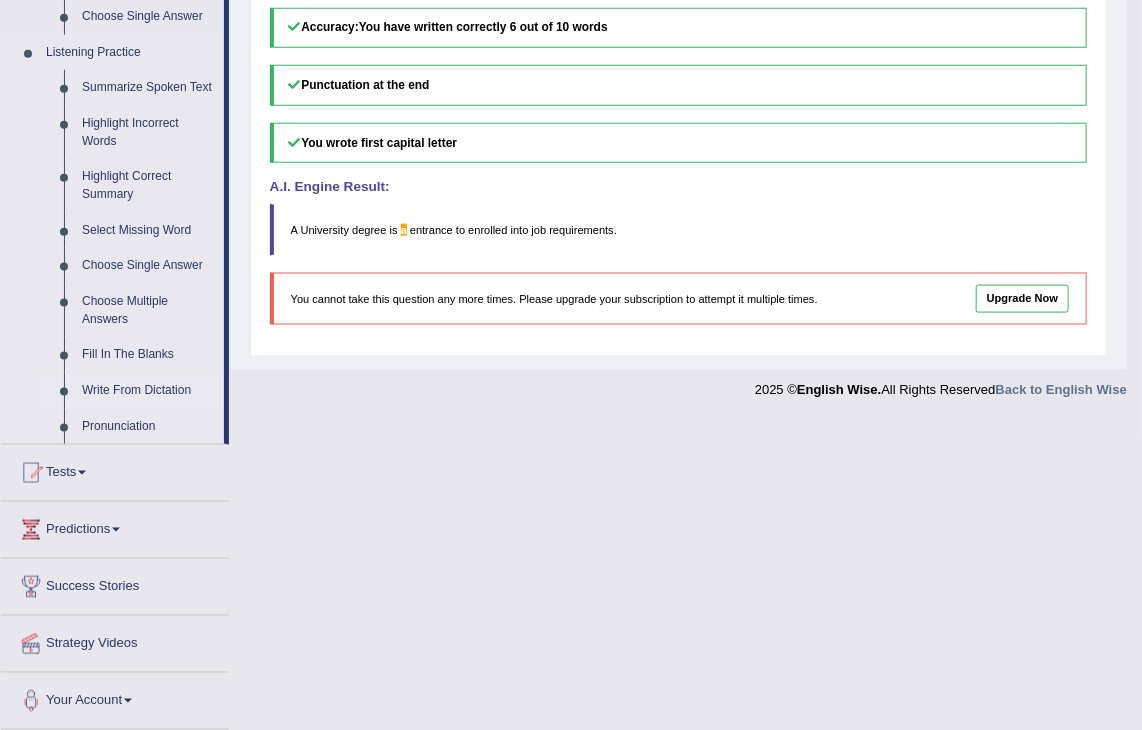 click on "Write From Dictation" at bounding box center [148, 391] 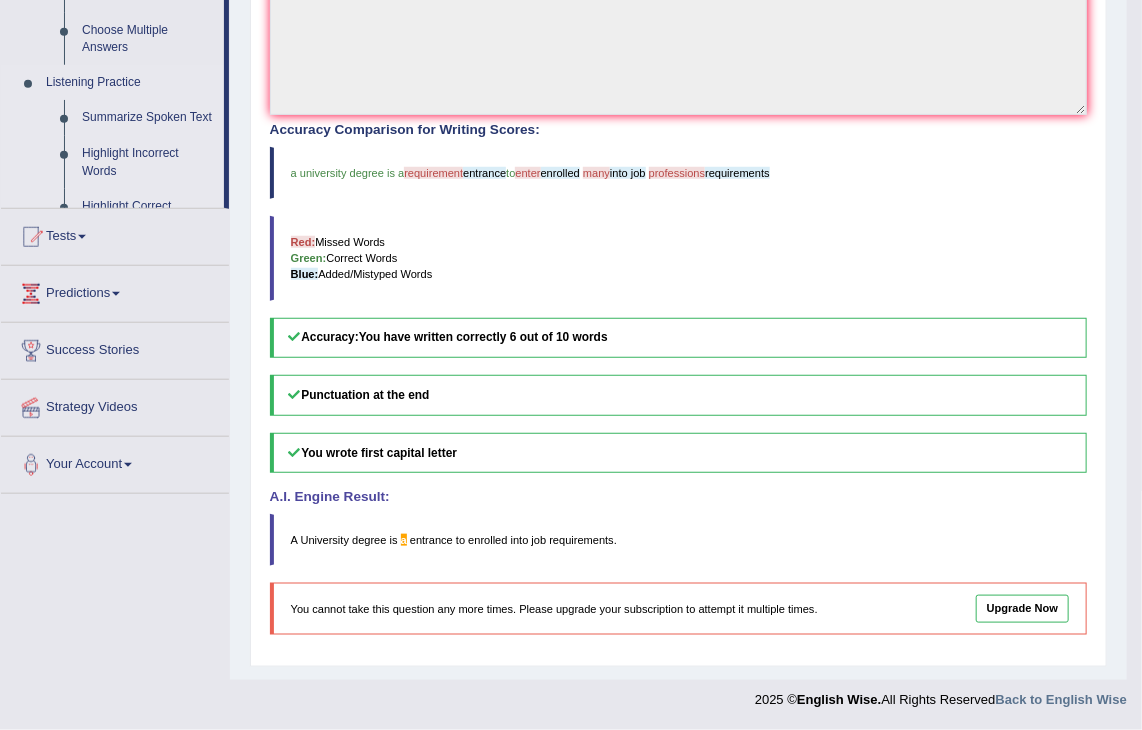 scroll, scrollTop: 523, scrollLeft: 0, axis: vertical 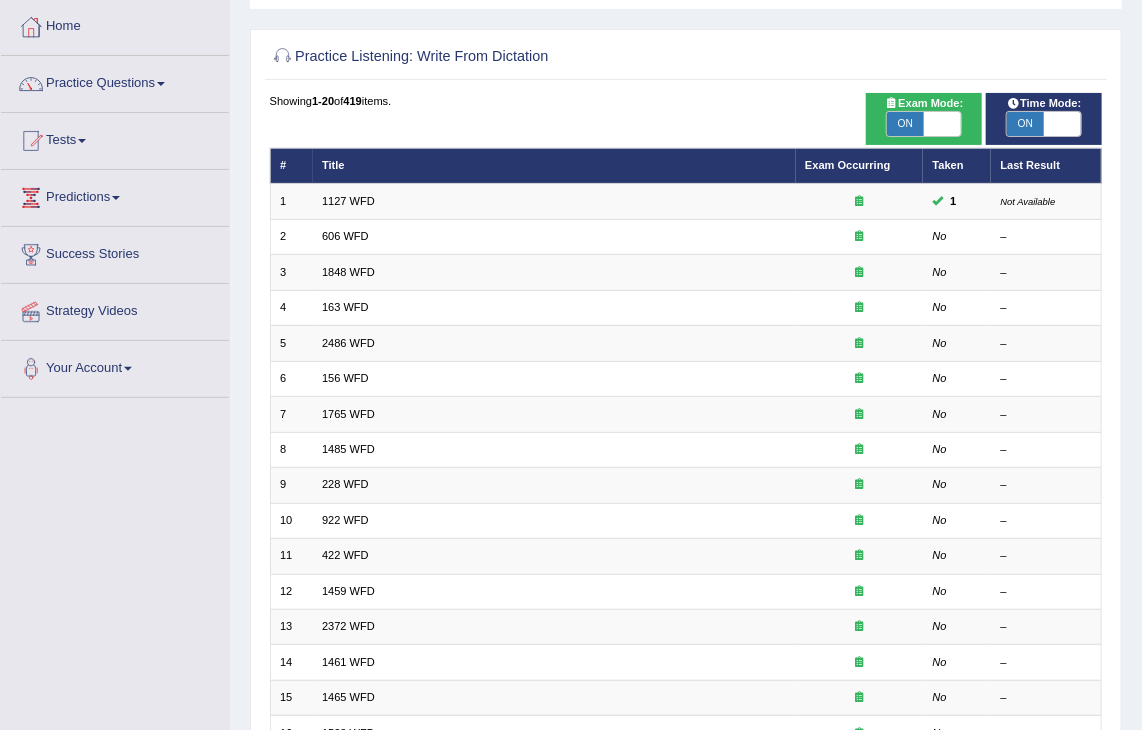 click on "ON" at bounding box center (905, 124) 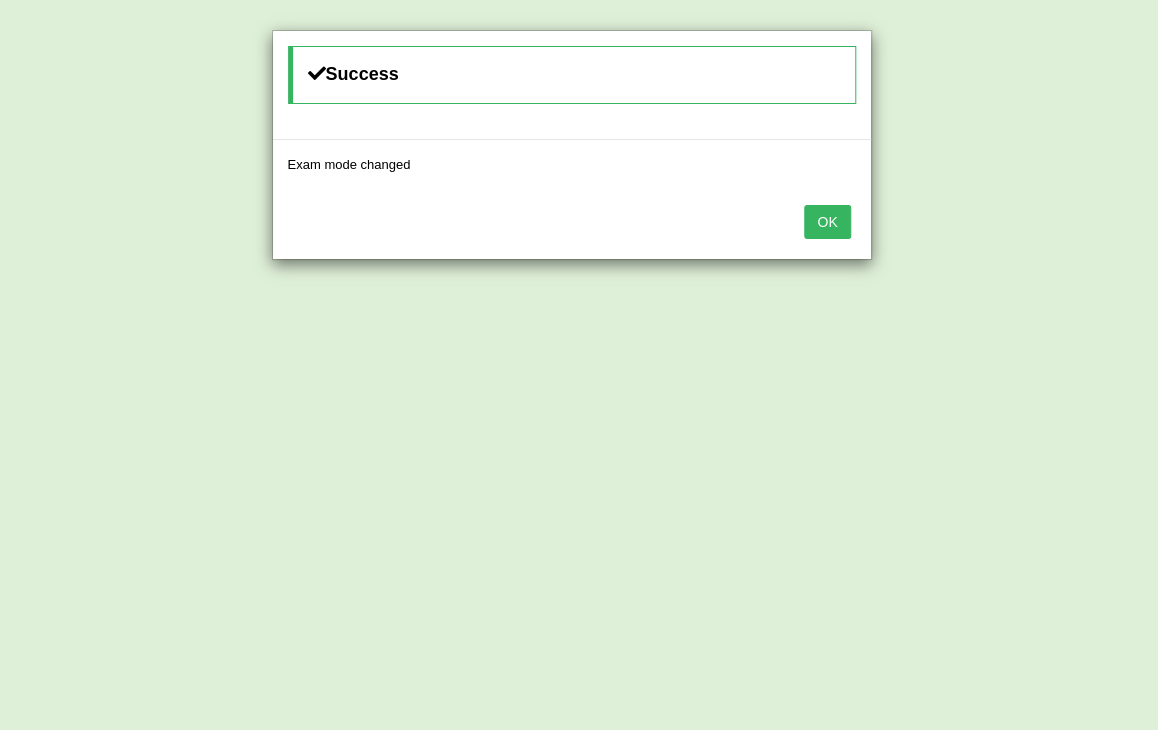 click on "OK" at bounding box center [572, 224] 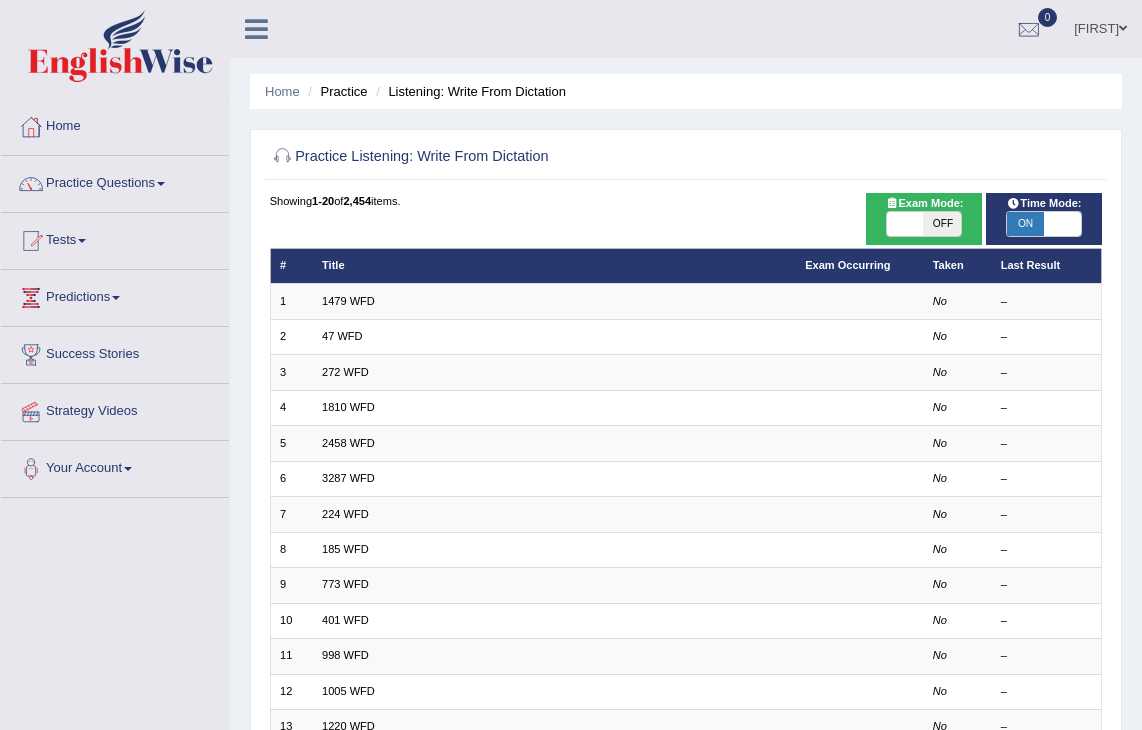 scroll, scrollTop: 100, scrollLeft: 0, axis: vertical 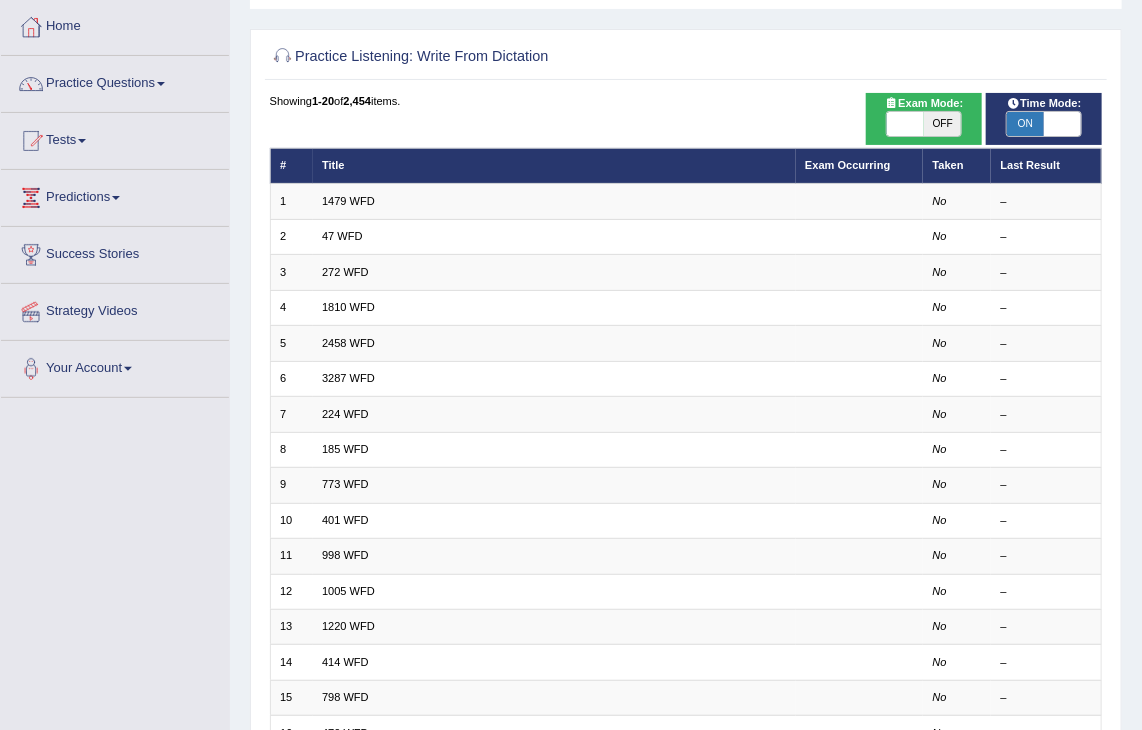 click on "ON" at bounding box center (1025, 124) 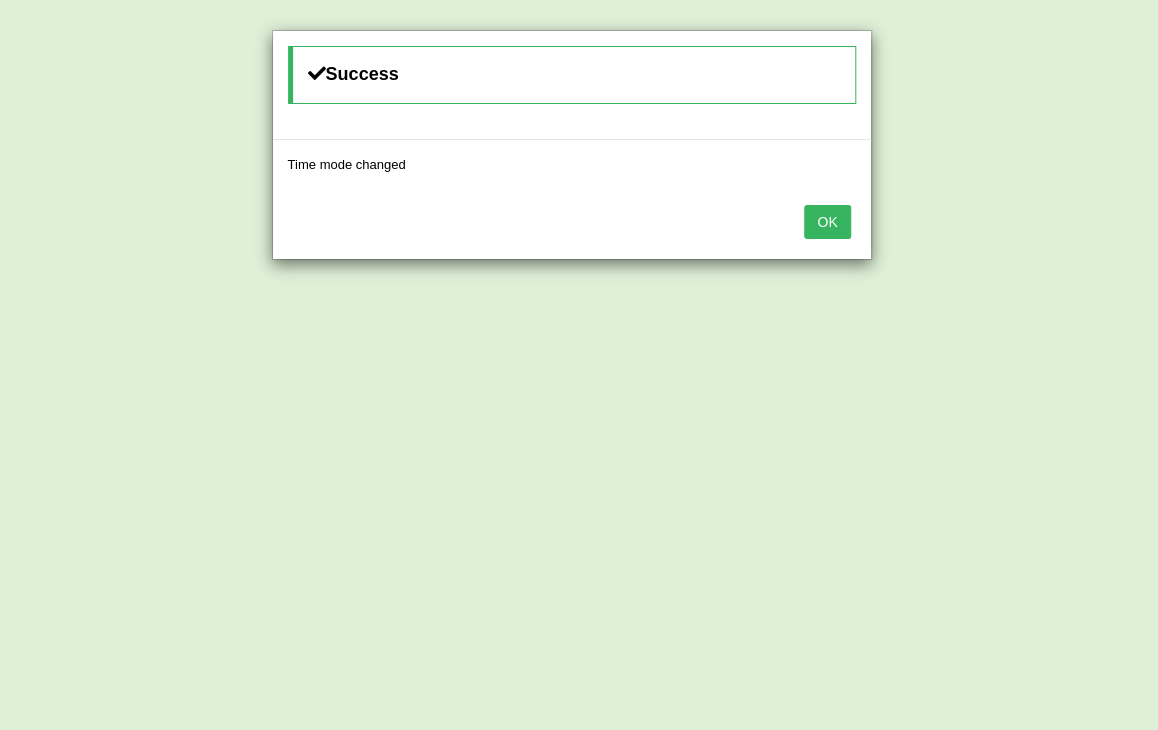 click on "OK" at bounding box center [827, 222] 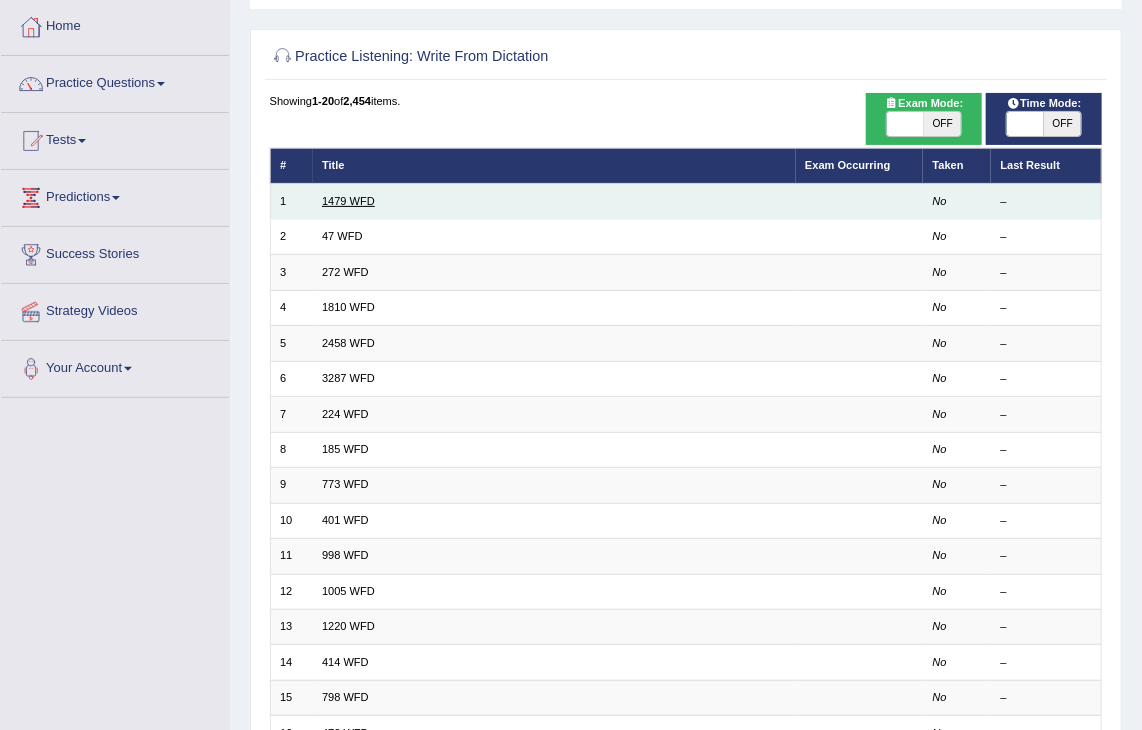 click on "1479 WFD" at bounding box center [348, 201] 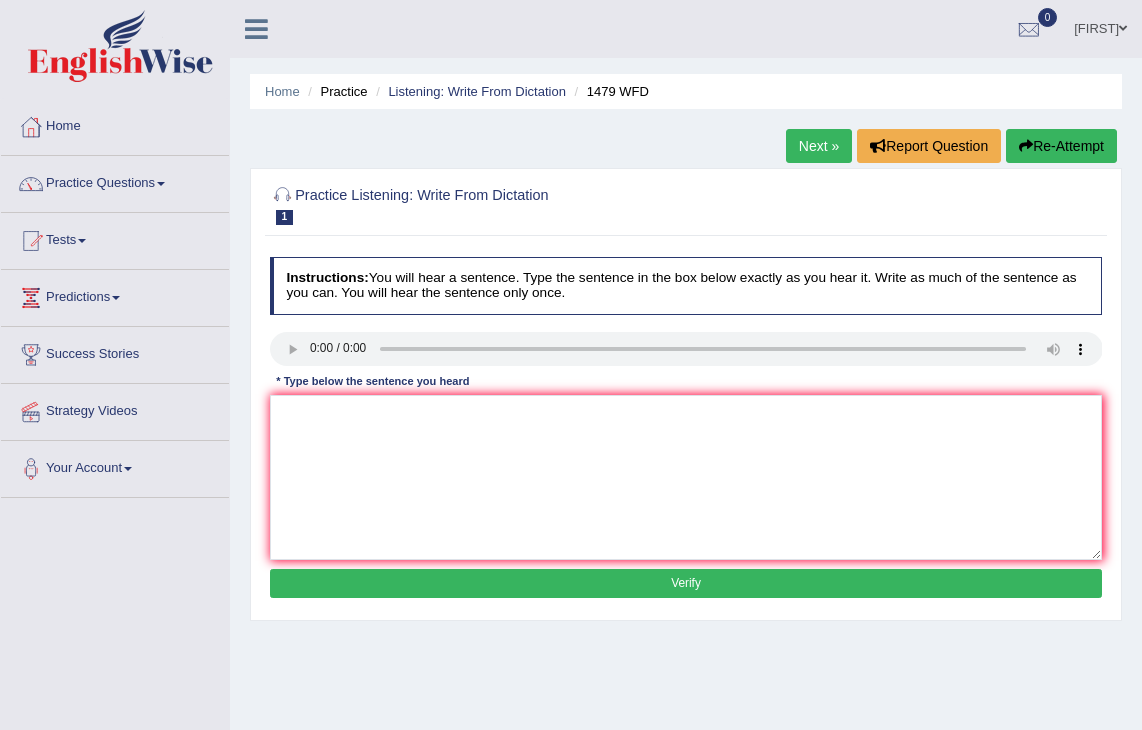 scroll, scrollTop: 0, scrollLeft: 0, axis: both 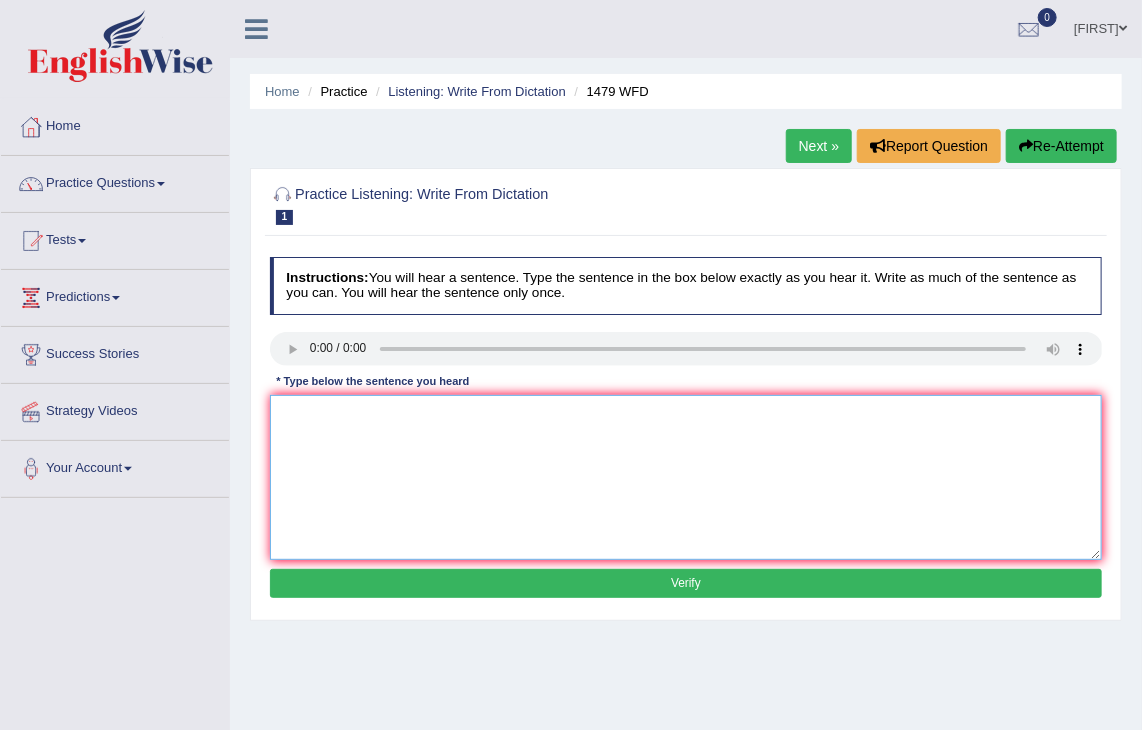 click at bounding box center (686, 477) 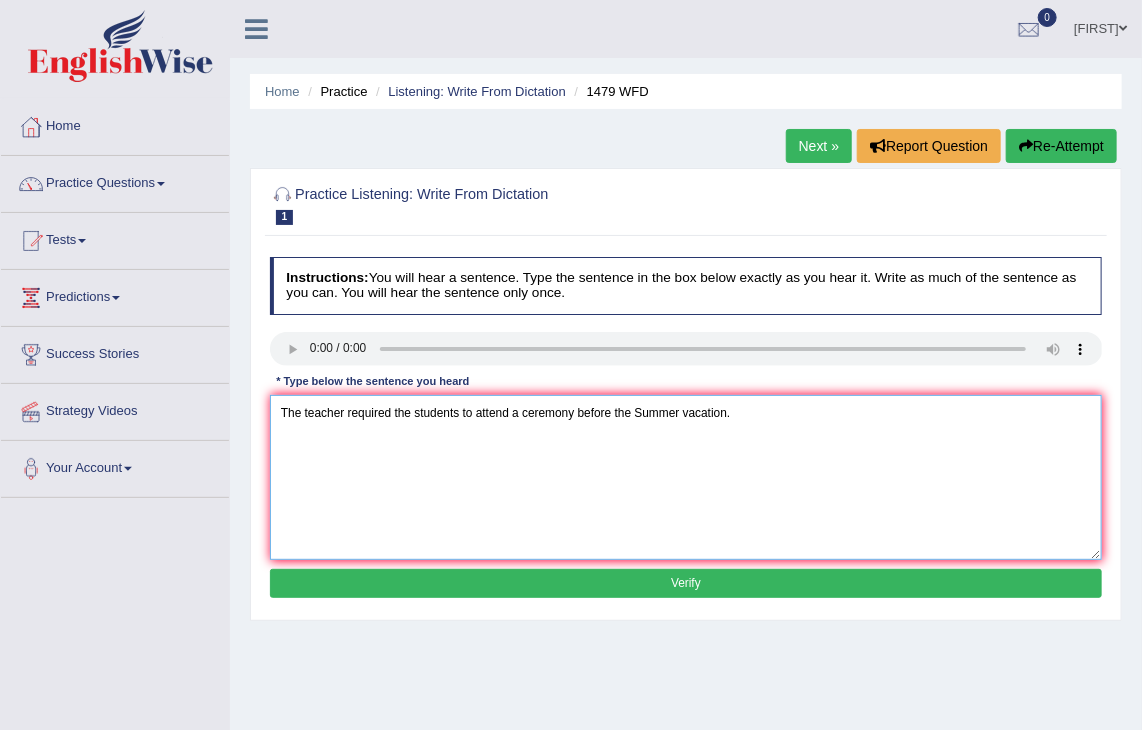 type on "The teacher required the students to attend a ceremony before the Summer vacation." 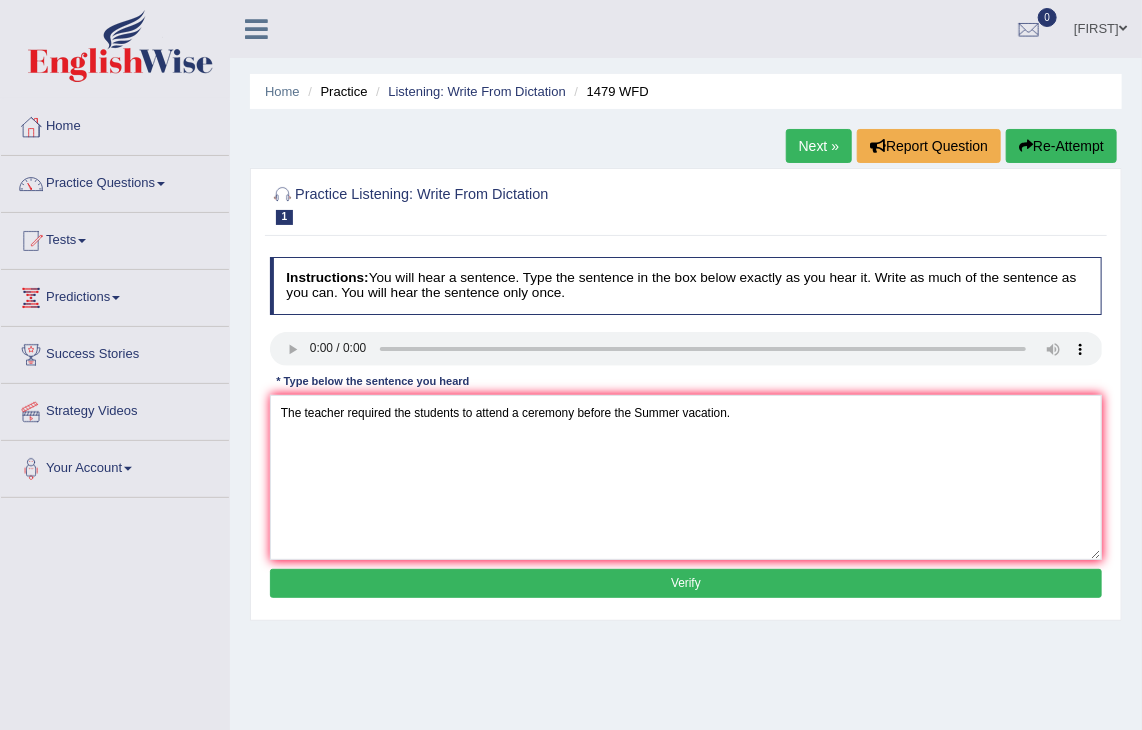 click on "Verify" at bounding box center (686, 583) 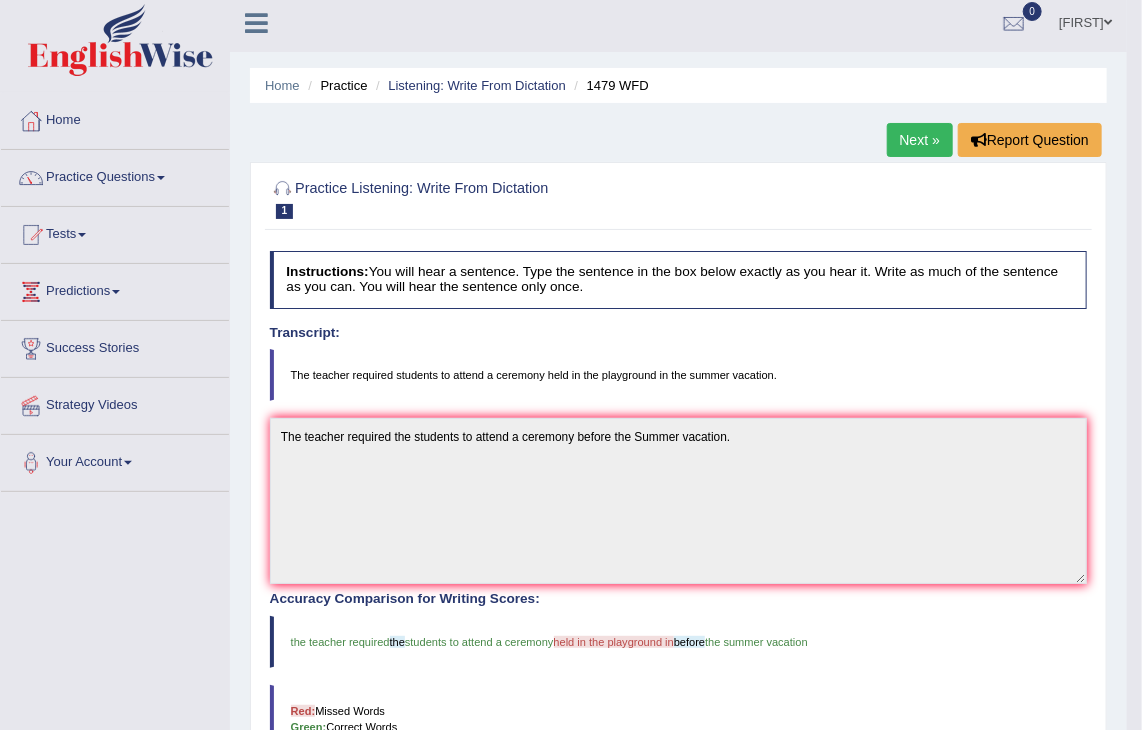 scroll, scrollTop: 0, scrollLeft: 0, axis: both 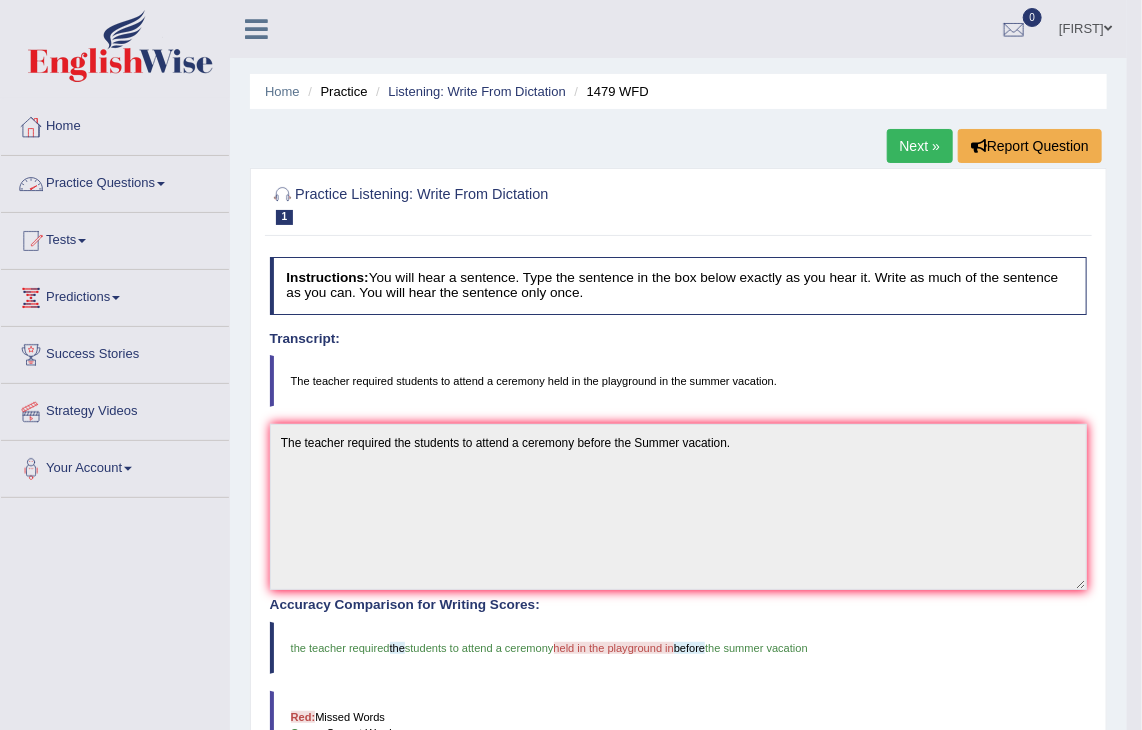 click on "Practice Questions" at bounding box center (115, 181) 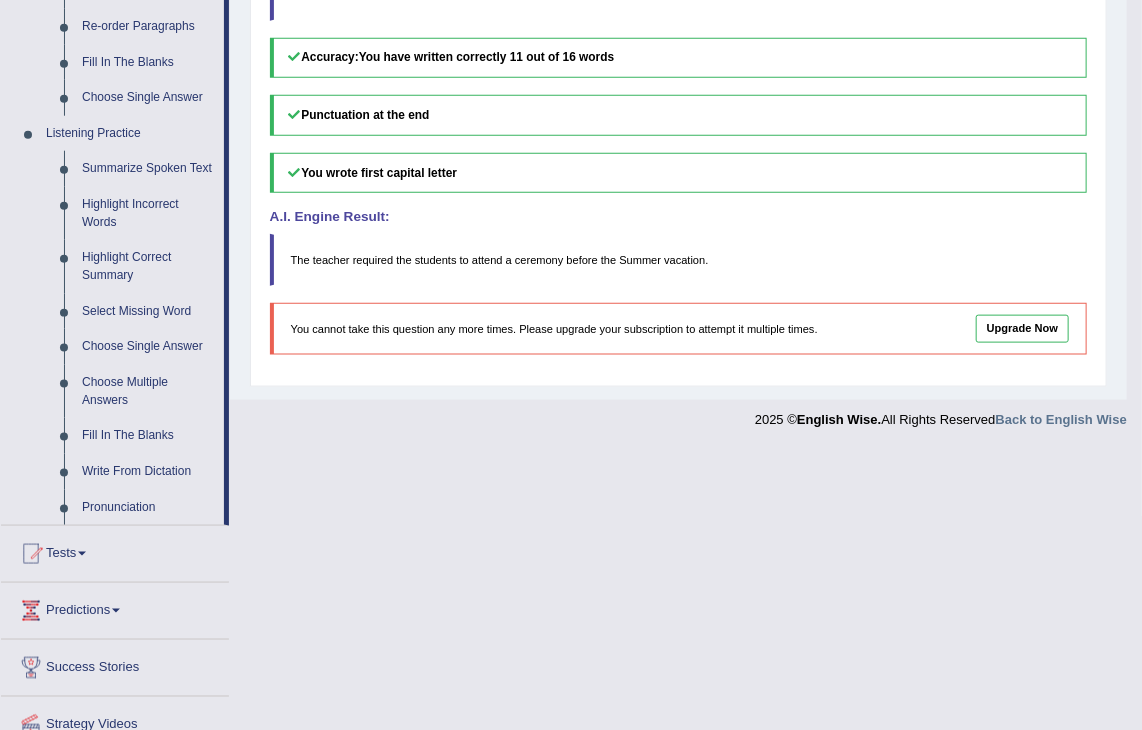 scroll, scrollTop: 800, scrollLeft: 0, axis: vertical 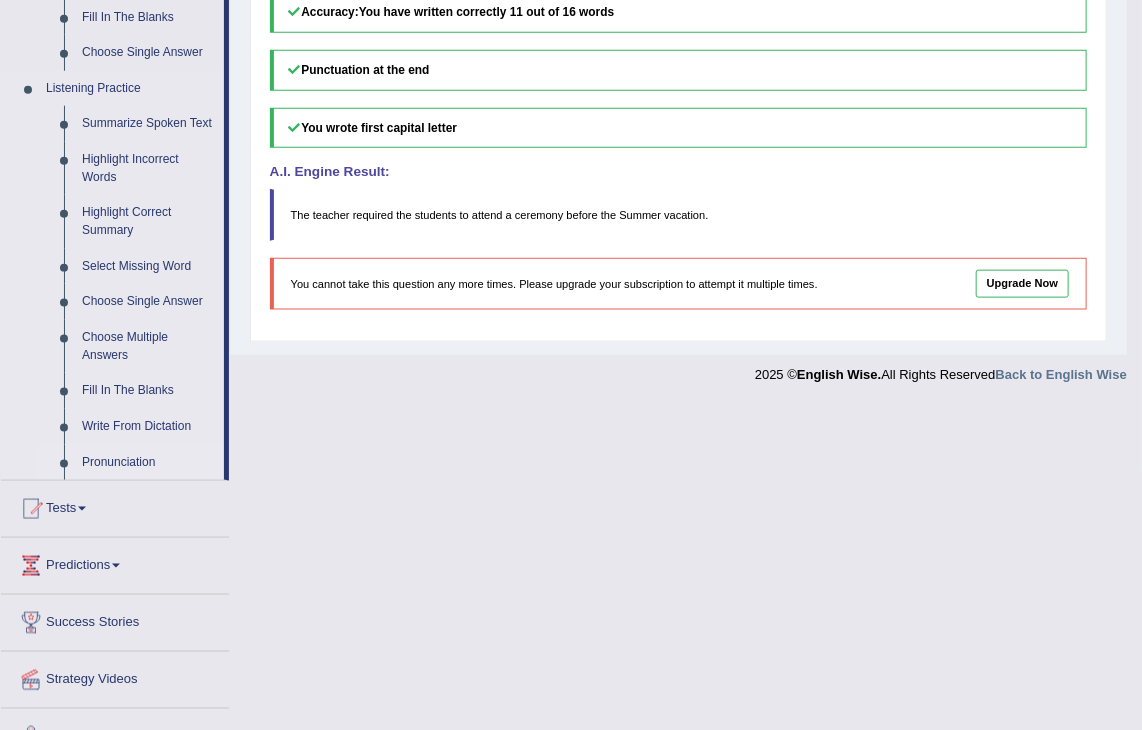 click on "Pronunciation" at bounding box center [148, 463] 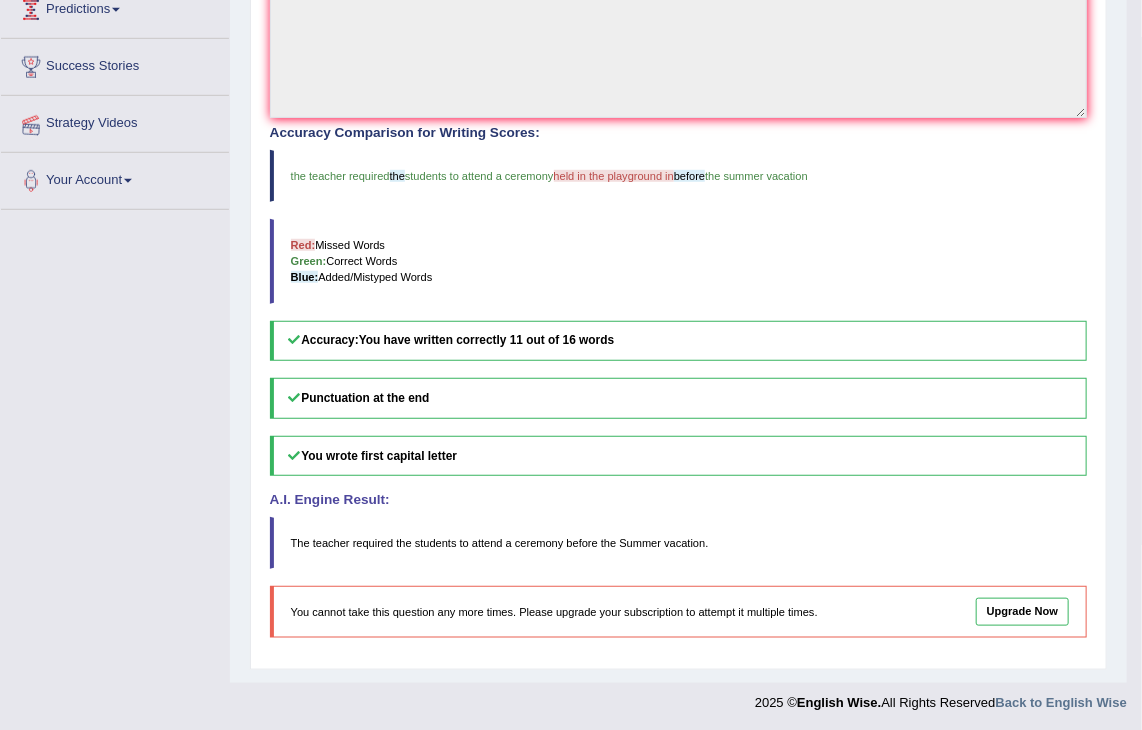 scroll, scrollTop: 415, scrollLeft: 0, axis: vertical 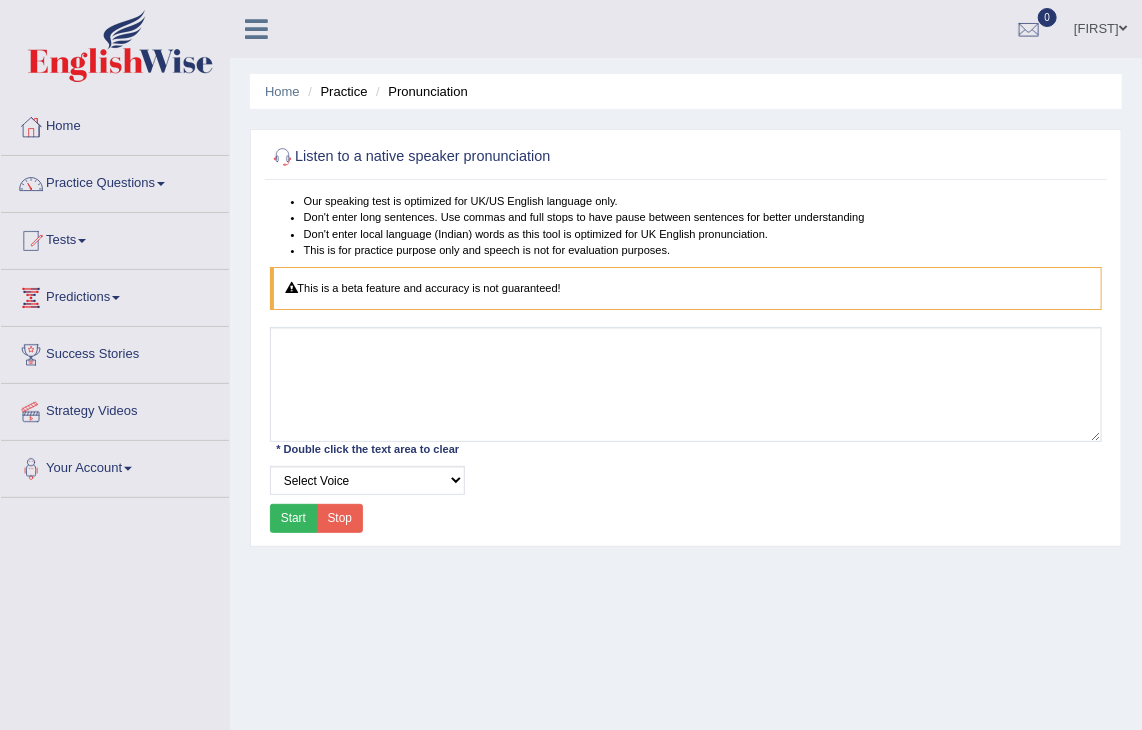click on "Start" at bounding box center (294, 518) 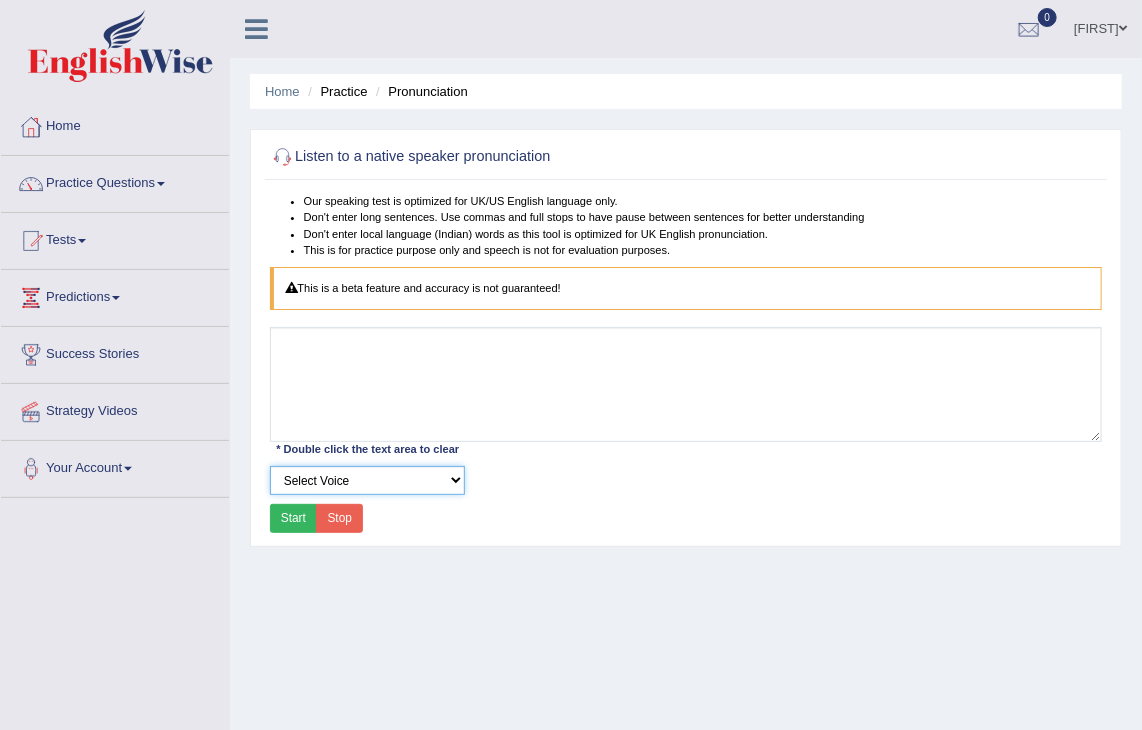 click on "Select Voice  UK English Female  UK English Male" at bounding box center [367, 480] 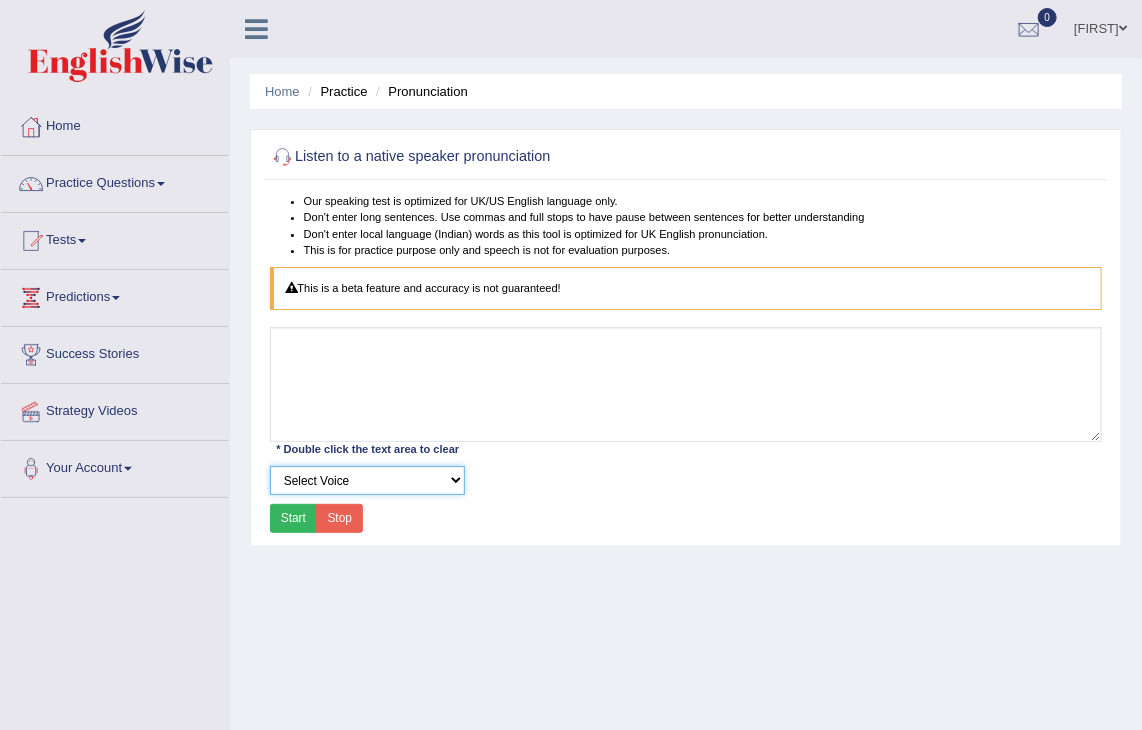 select on "8" 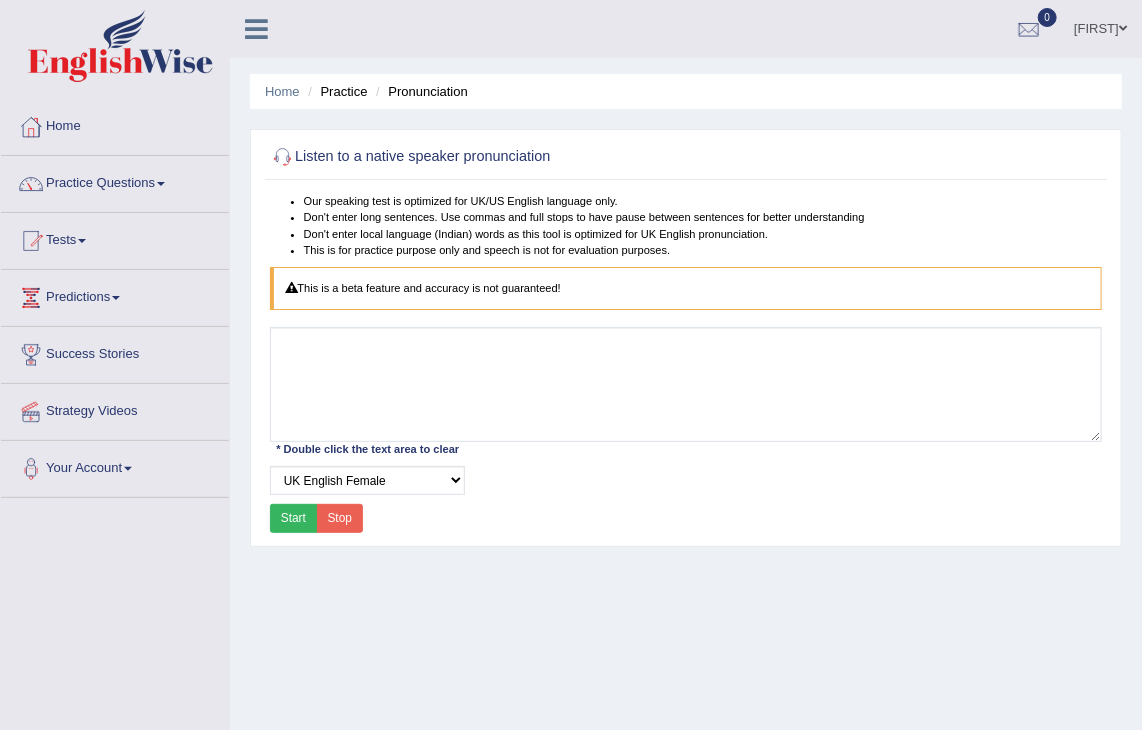click on "Start" at bounding box center [294, 518] 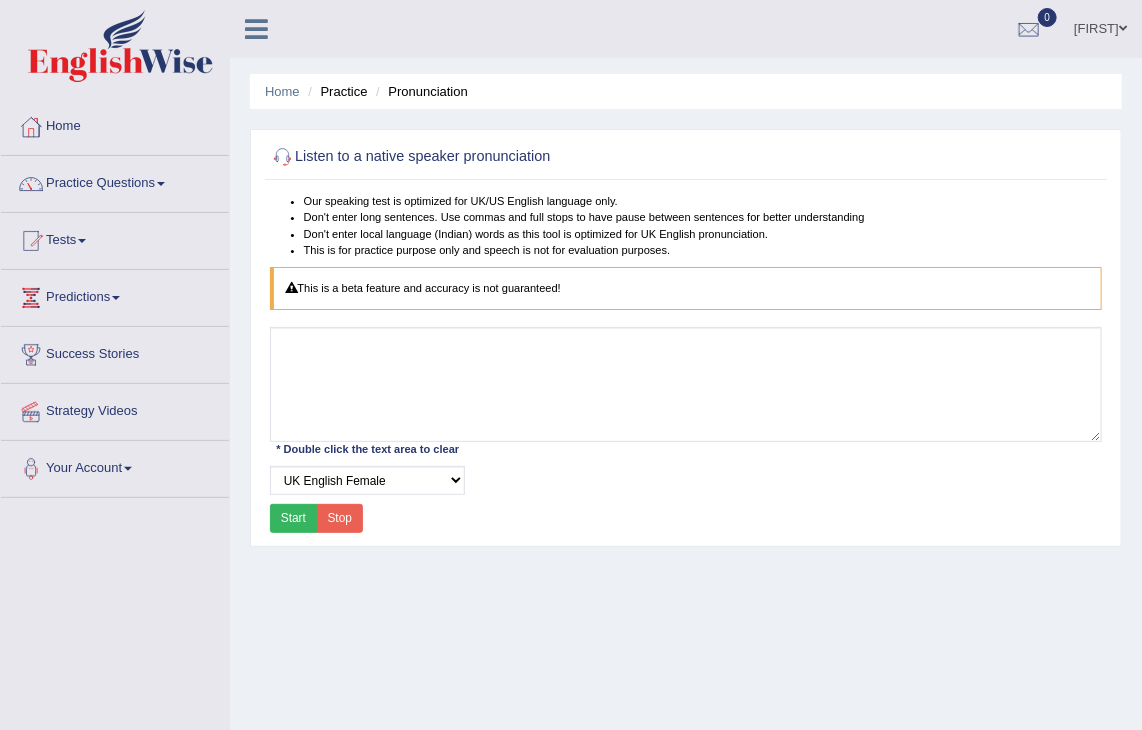 click on "Start" at bounding box center (294, 518) 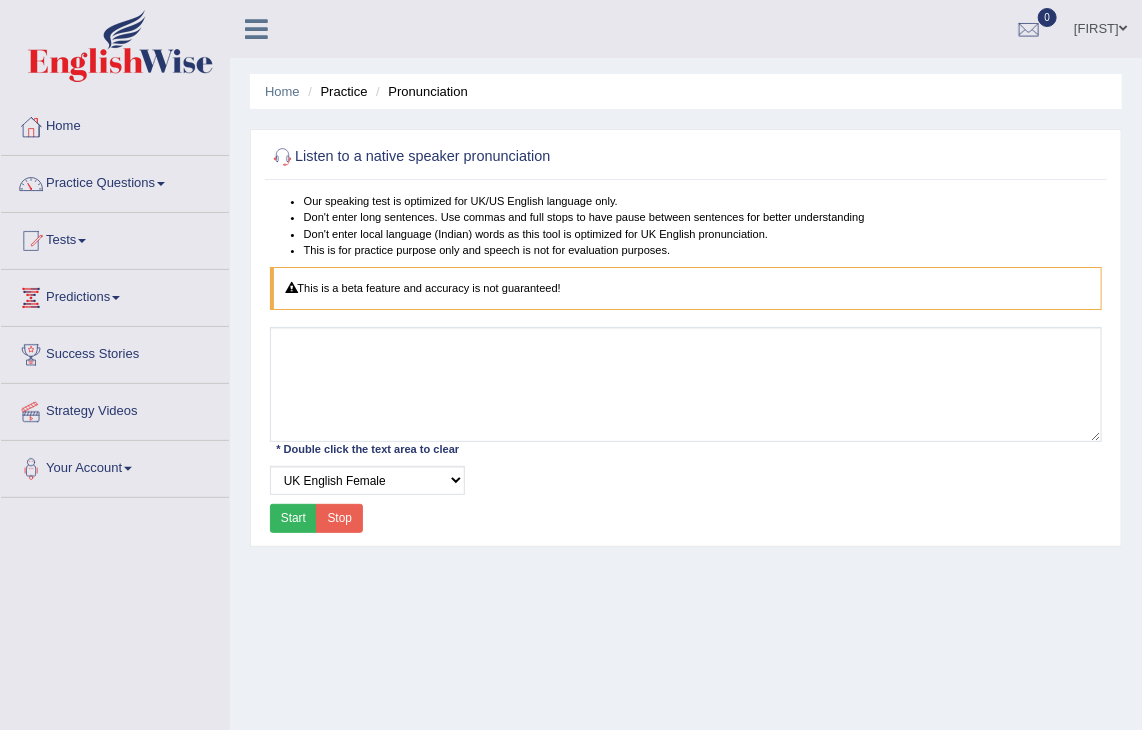 click on "This is a beta feature and accuracy is not guaranteed!" at bounding box center (686, 289) 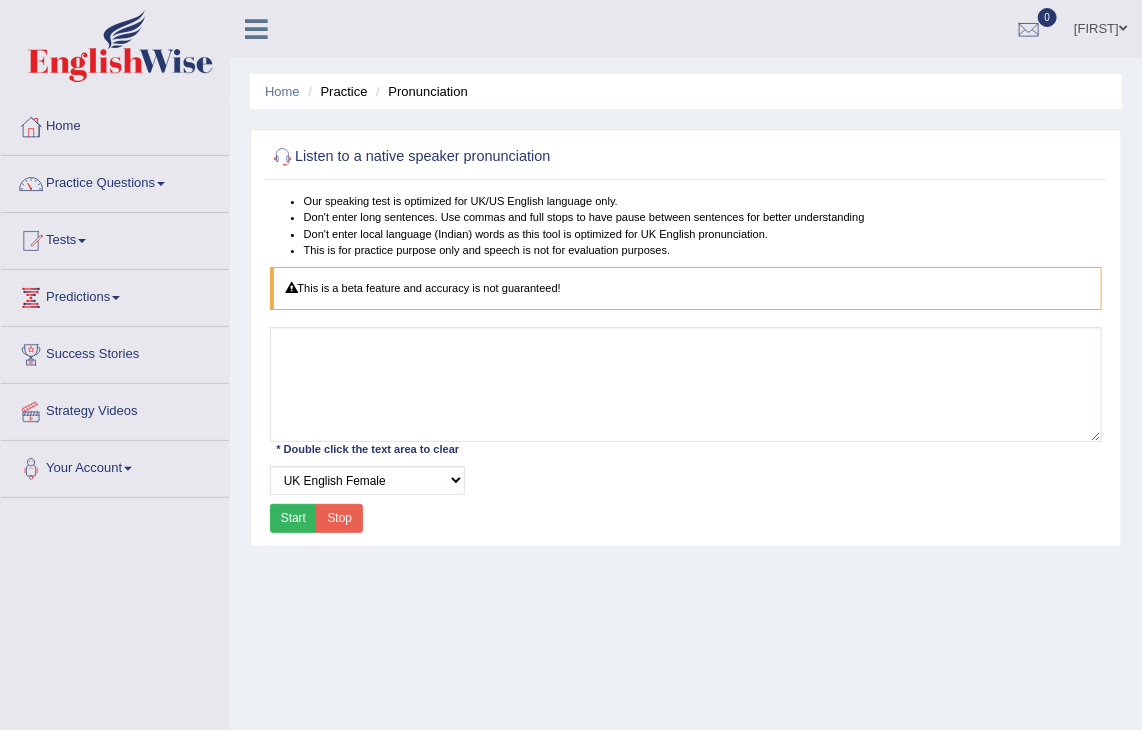 click on "Practice Questions" at bounding box center (115, 181) 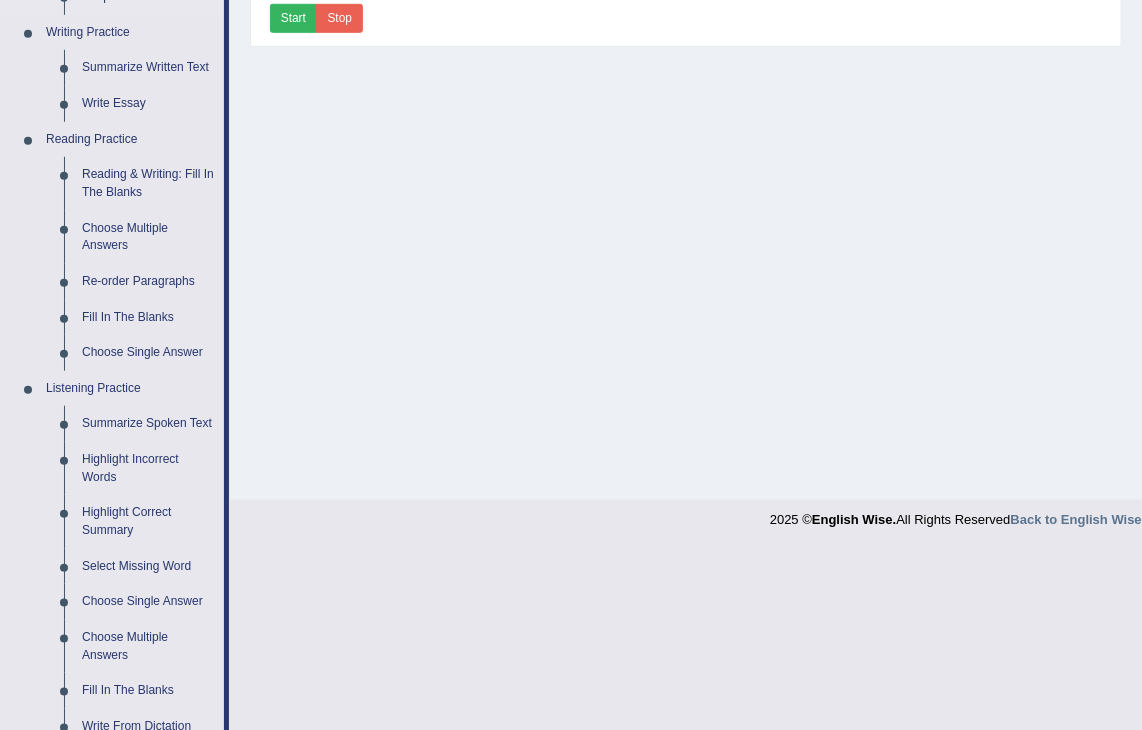 scroll, scrollTop: 700, scrollLeft: 0, axis: vertical 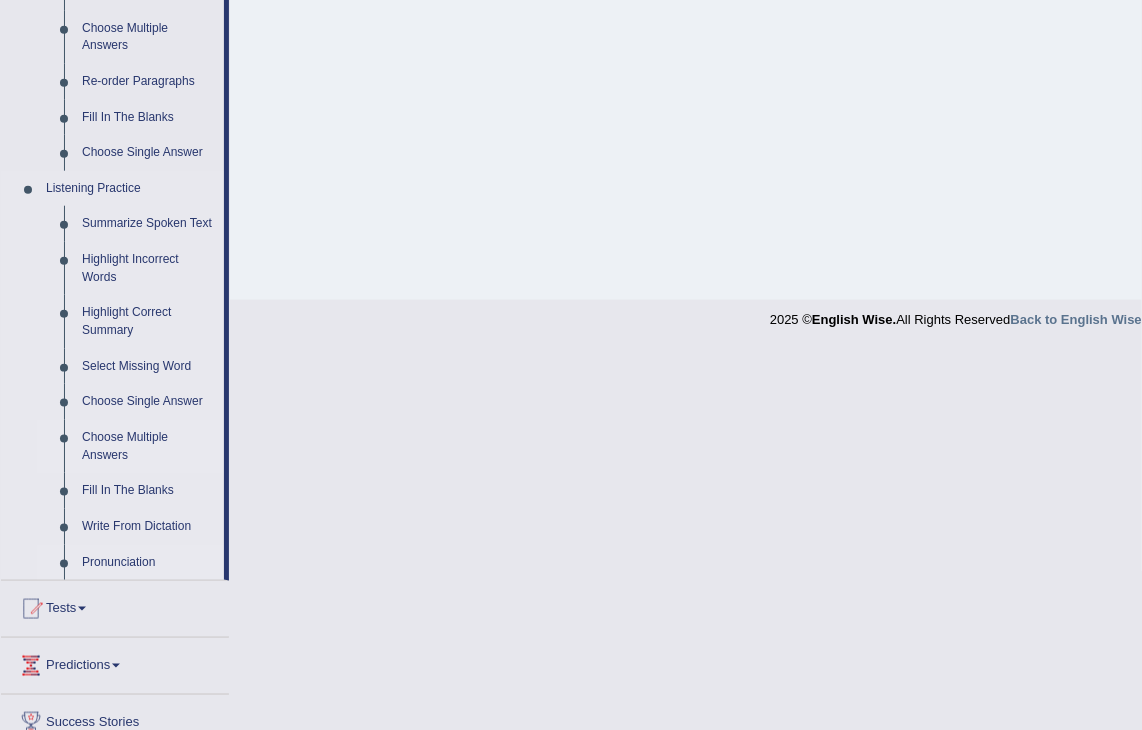 click on "Choose Multiple Answers" at bounding box center (148, 446) 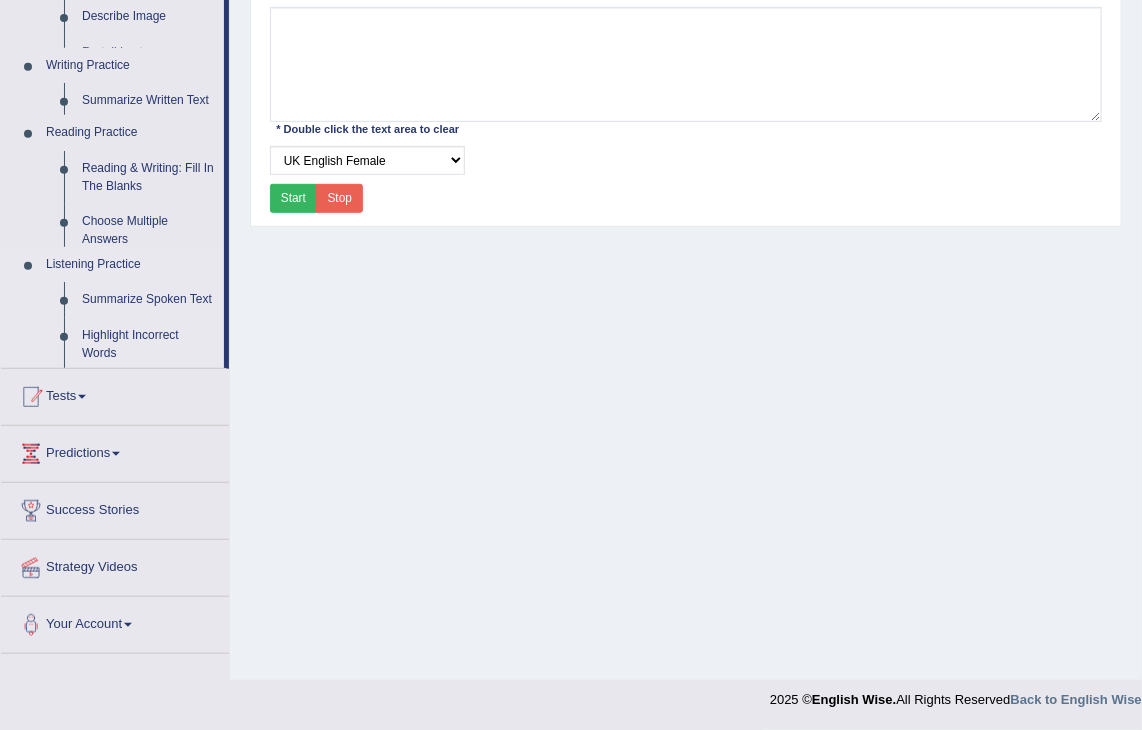 scroll, scrollTop: 320, scrollLeft: 0, axis: vertical 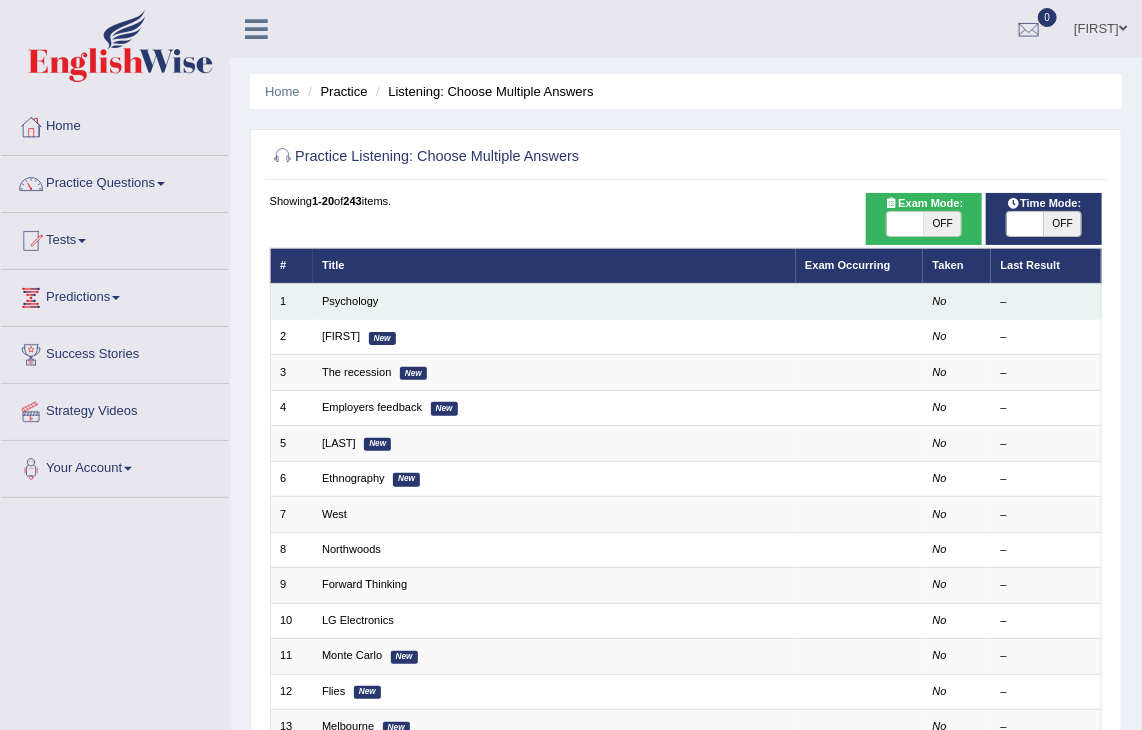 click on "Psychology" at bounding box center (554, 301) 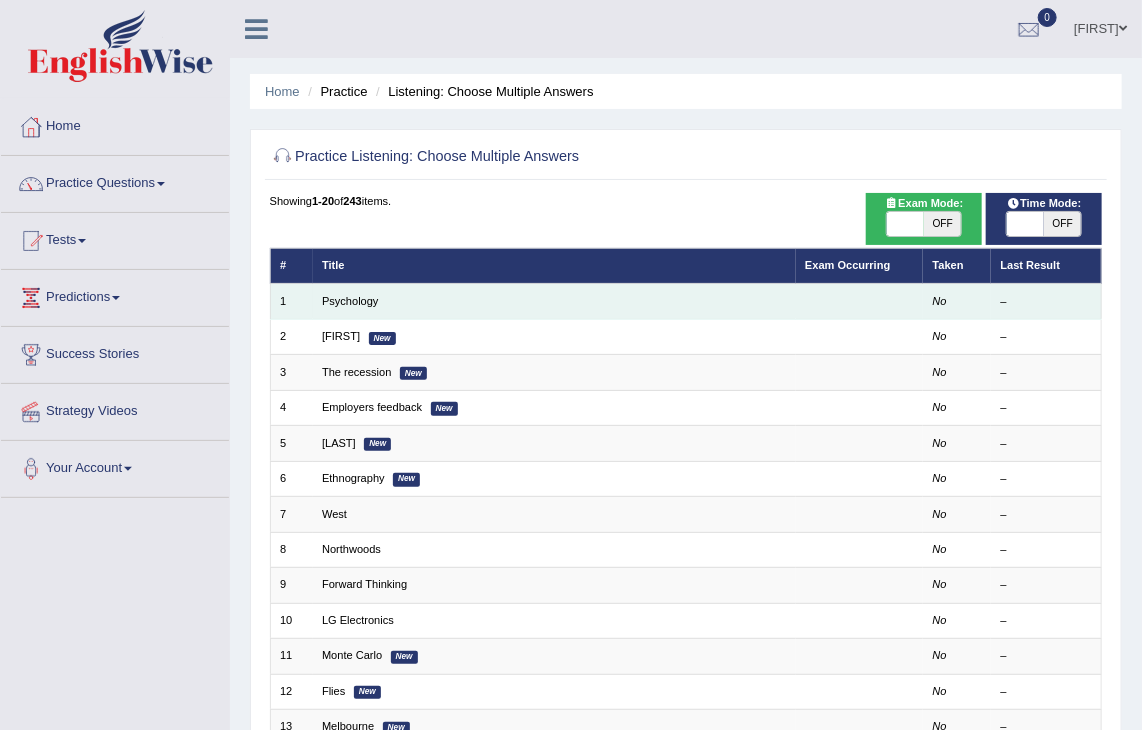 click on "Psychology" at bounding box center (554, 301) 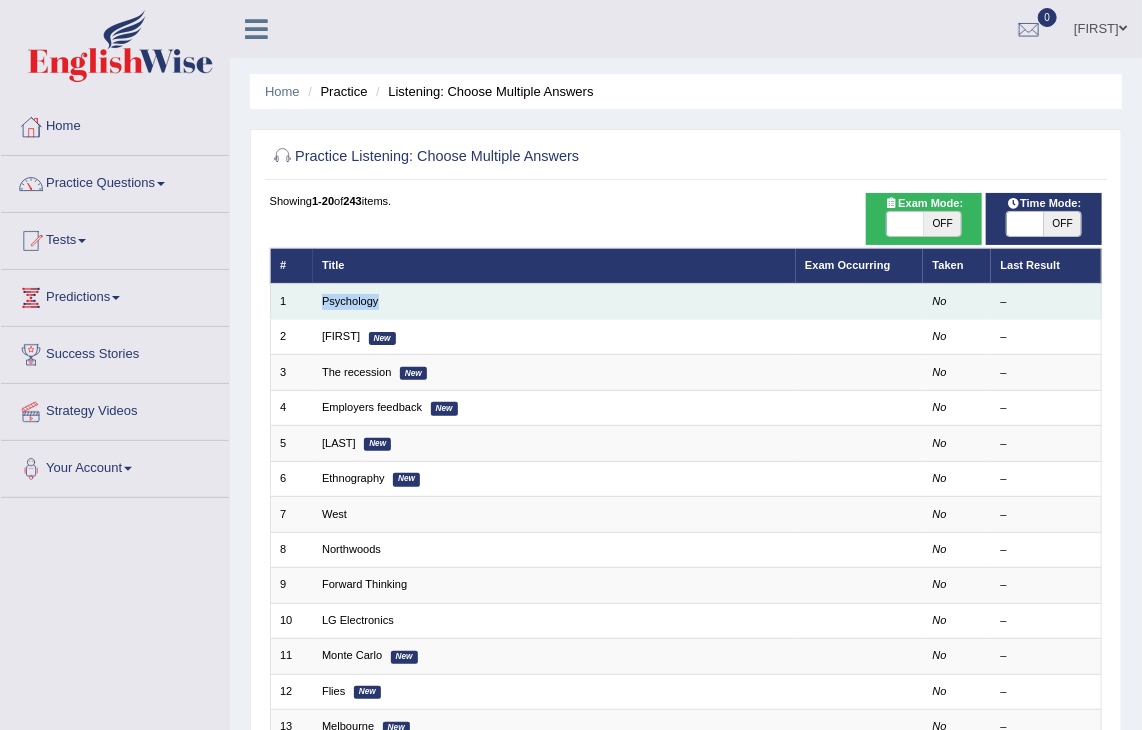 click on "Psychology" at bounding box center [554, 301] 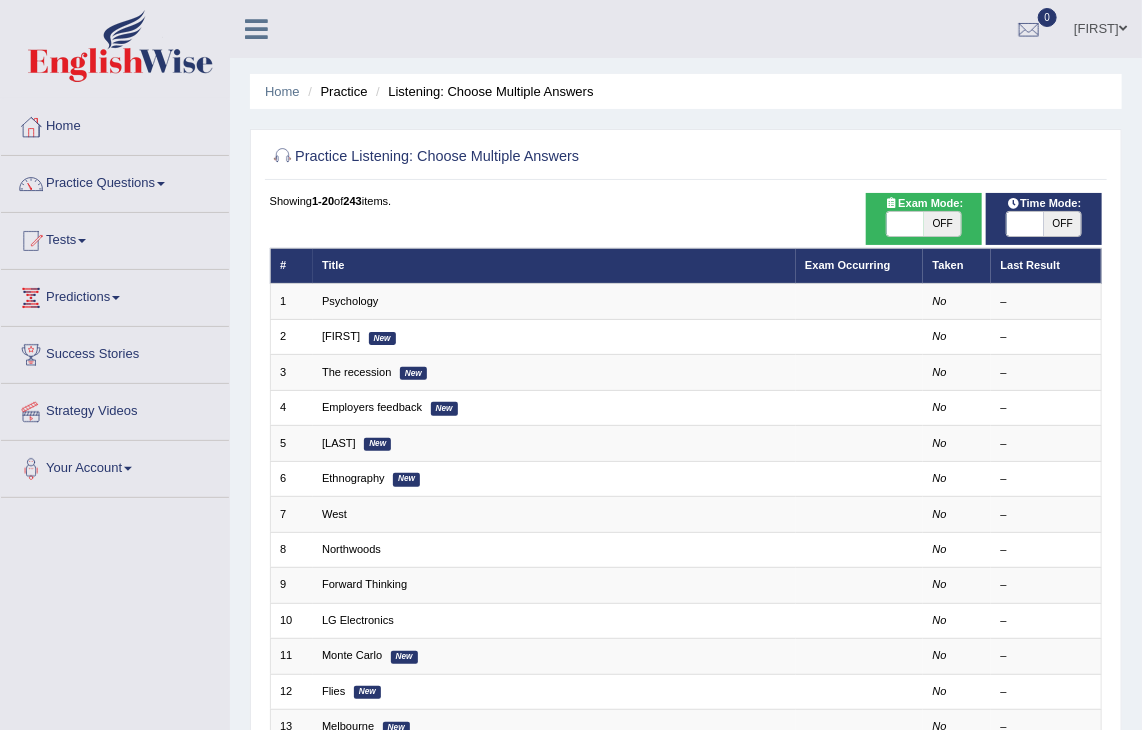 click on "Showing  1-20  of  243  items.
# Title Exam Occurring Taken Last Result
1 Psychology No –
2 Jodie New No –
3 The recession New No –
4 Employers feedback New No –
5 McAuliffe New No –
6 Ethnography New No –
7 West No –
8 Northwoods No –
9 Forward Thinking No –
10 LG Electronics No –
11 Monte Carlo New No –
12 Flies New No –
13 Melbourne New No –
14 The lower class New No –
15 Paperbacks New No –
16 Edmund Hillary New No –
17 A crowd New No –
18 An eccentric New No –
19 Chatwin New No –
20 Monbiot New No –
«
1
2
3
4
5
6
7
8
9
10
»" at bounding box center (686, 635) 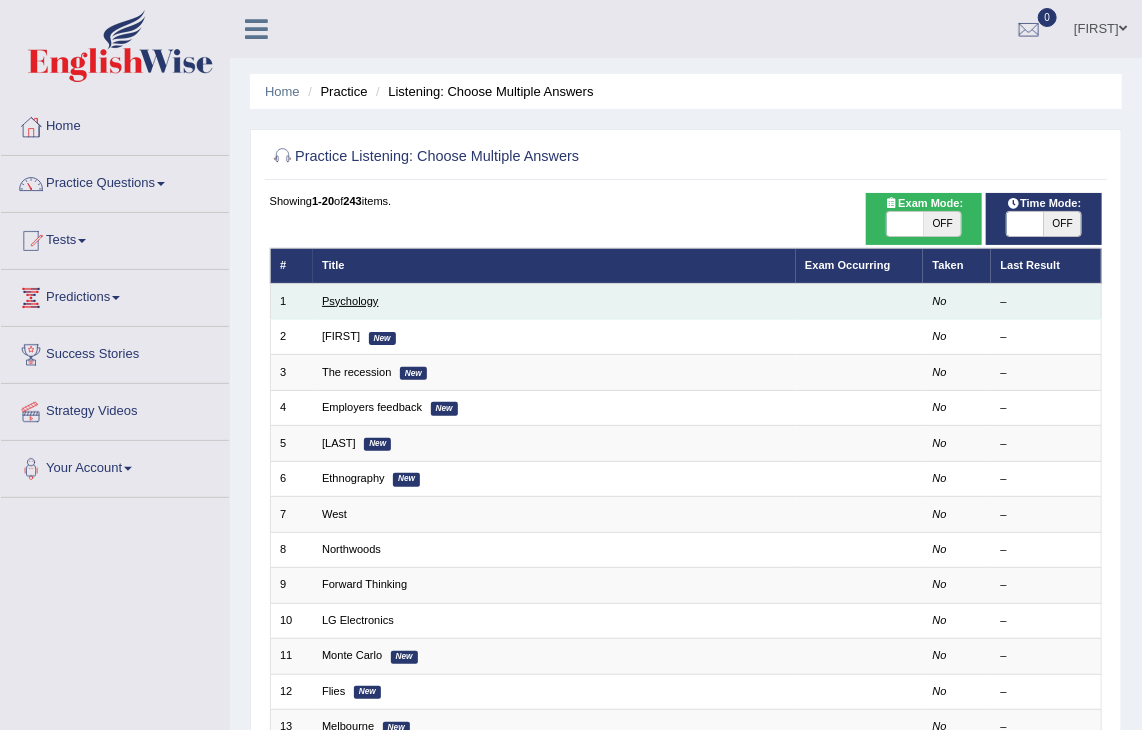 click on "Psychology" at bounding box center (350, 301) 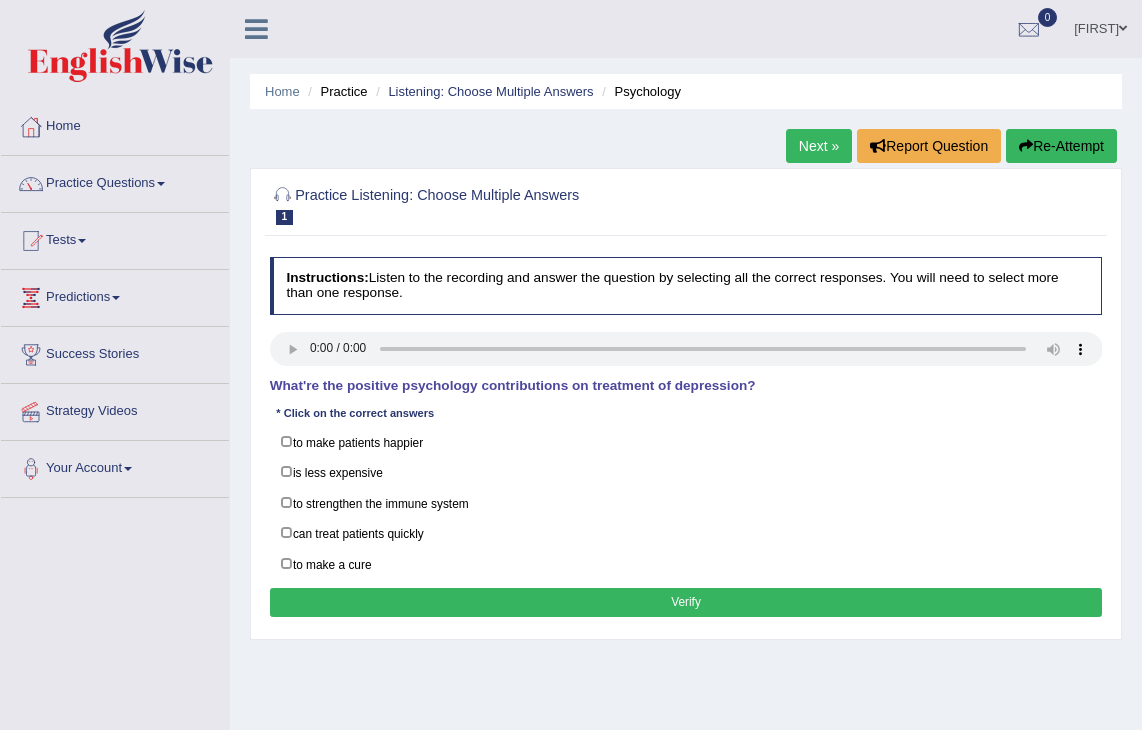 scroll, scrollTop: 0, scrollLeft: 0, axis: both 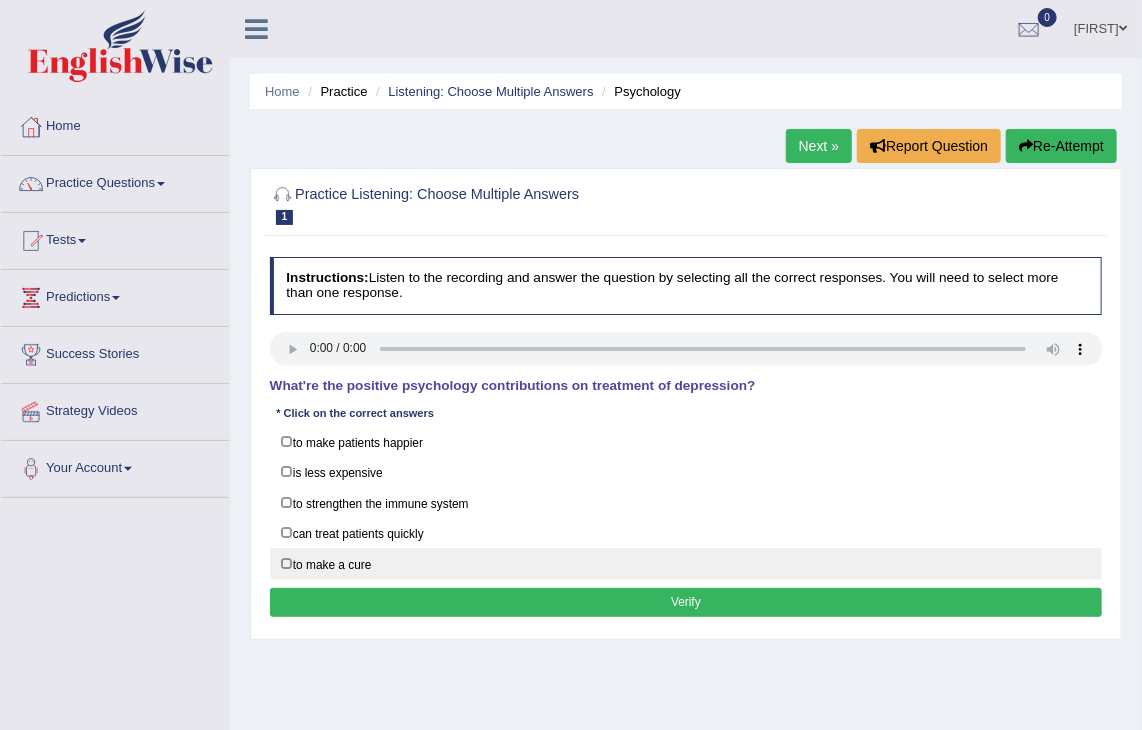 click on "to make a cure" at bounding box center [686, 563] 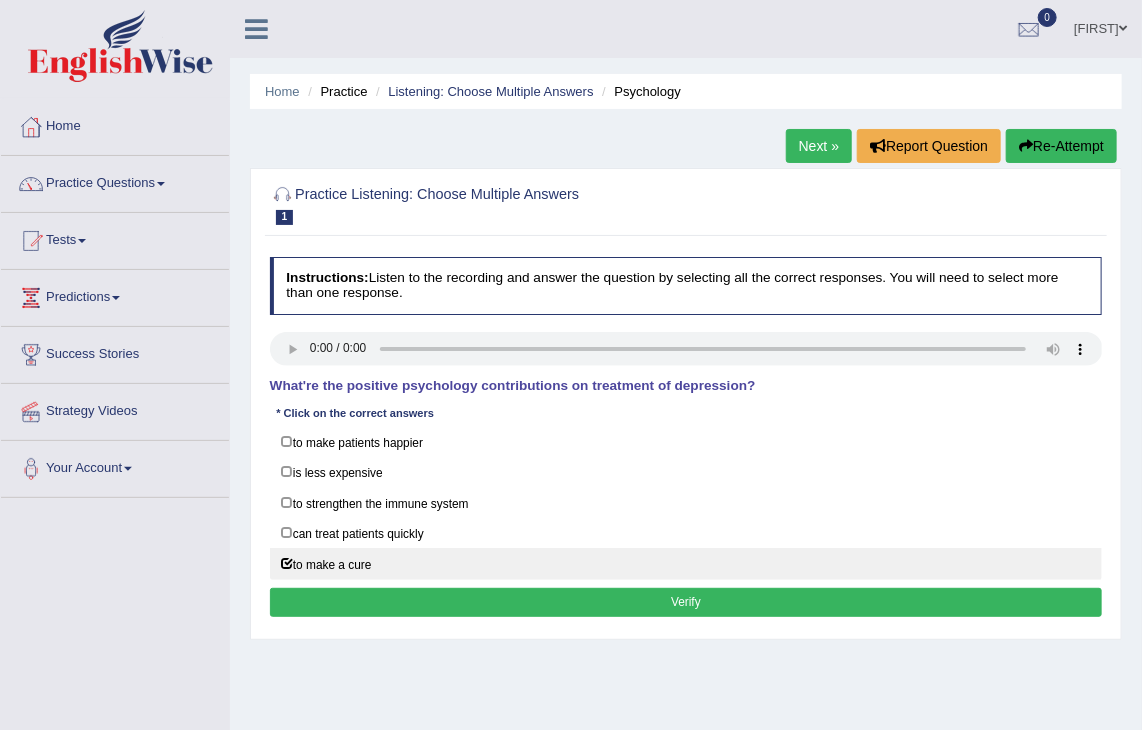 click on "to make a cure" at bounding box center [686, 563] 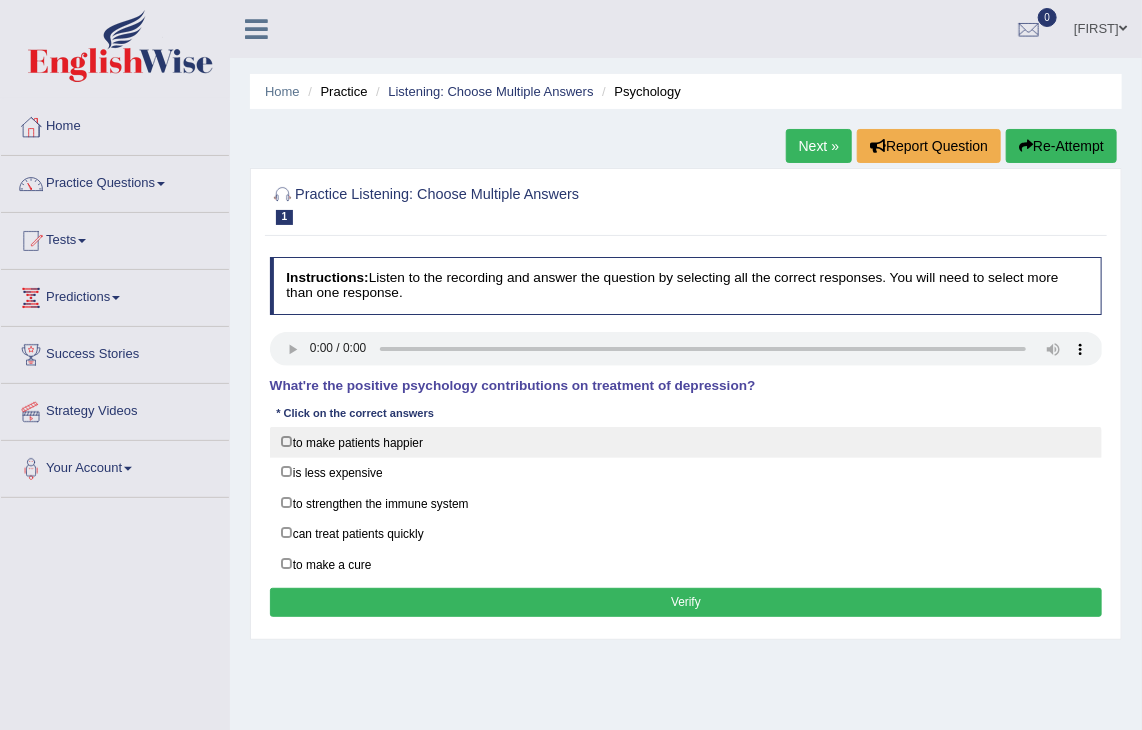 click on "to make patients happier" at bounding box center (686, 442) 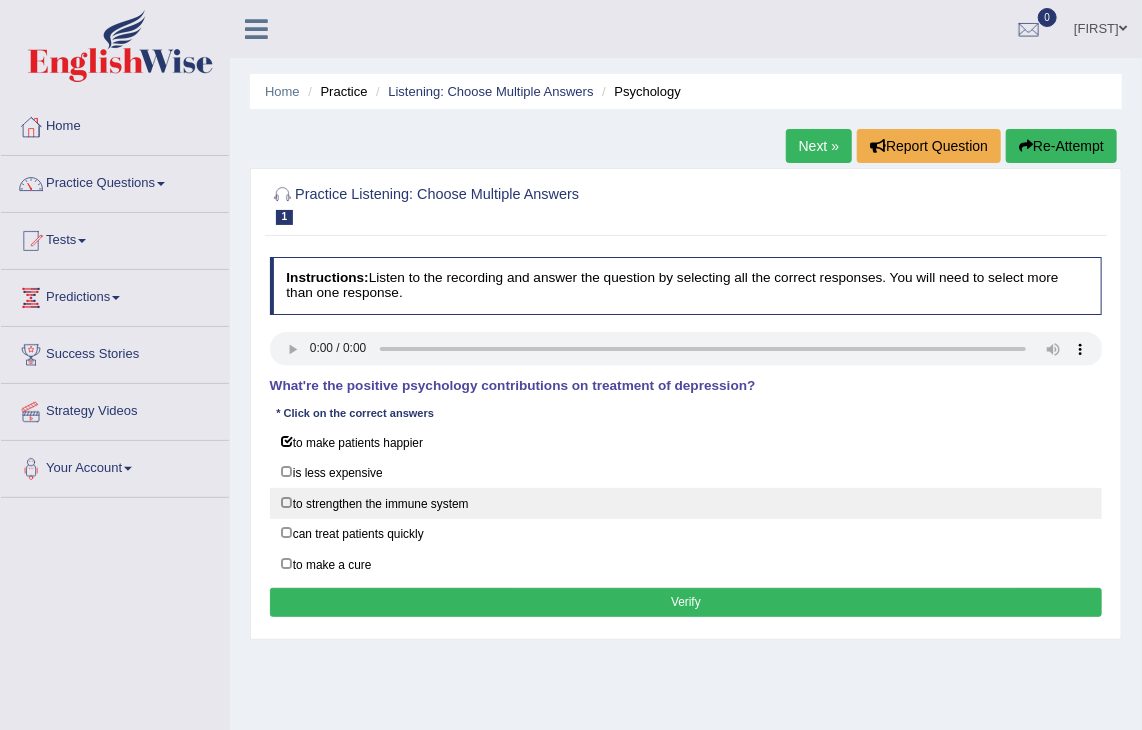 click on "to strengthen the immune system" at bounding box center (686, 503) 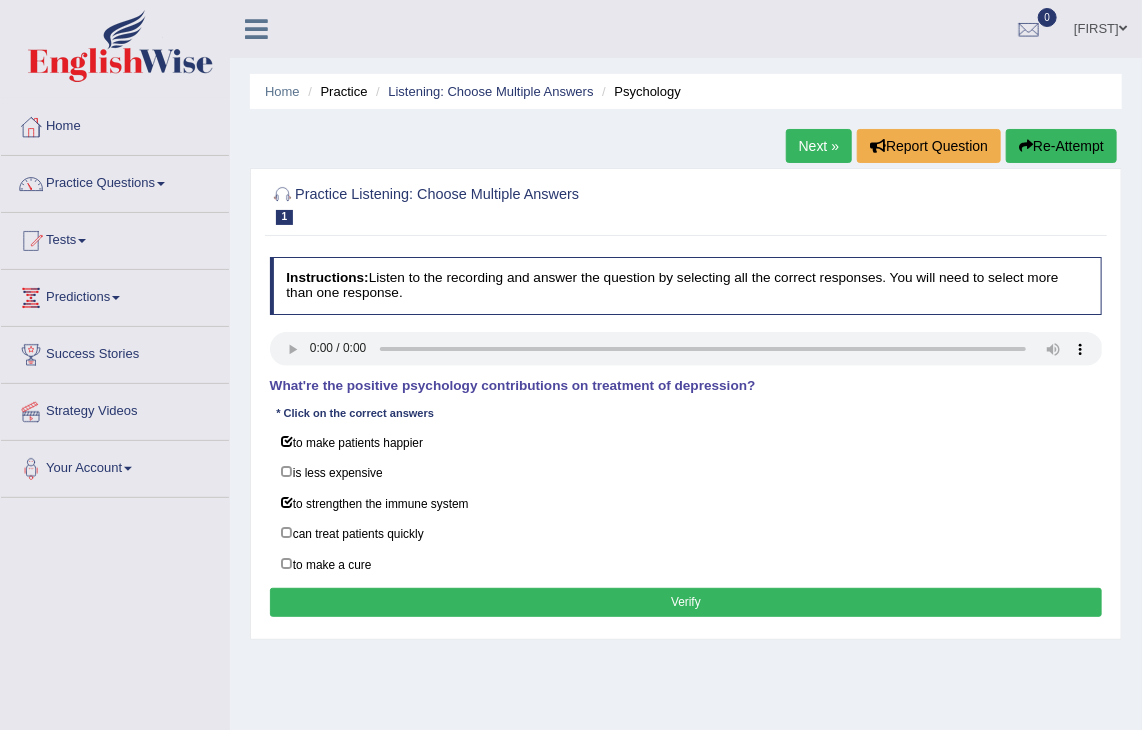 click on "Instructions:  Listen to the recording and answer the question by selecting all the correct responses. You will need to select more than one response.
Transcript: What're the positive psychology contributions on treatment of depression? * Click on the correct answers  to make patients happier  is less expensive  to strengthen the immune system  can treat patients quickly  to make a cure Result:  Verify" at bounding box center [685, 440] 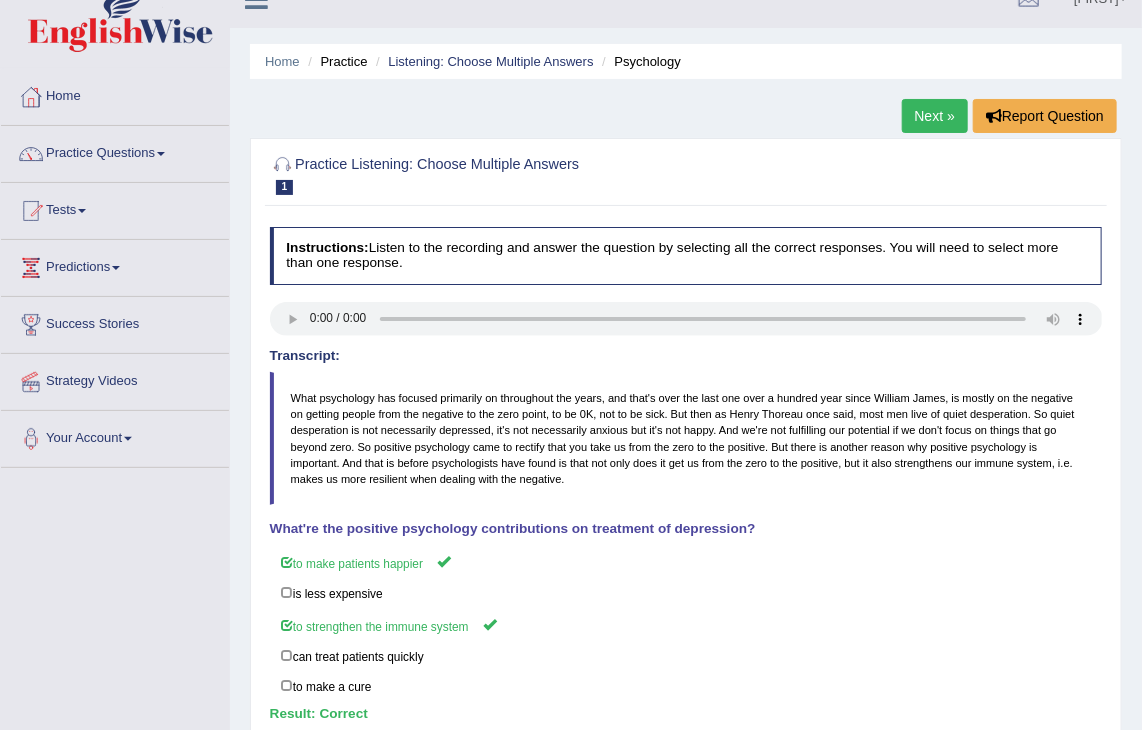 scroll, scrollTop: 0, scrollLeft: 0, axis: both 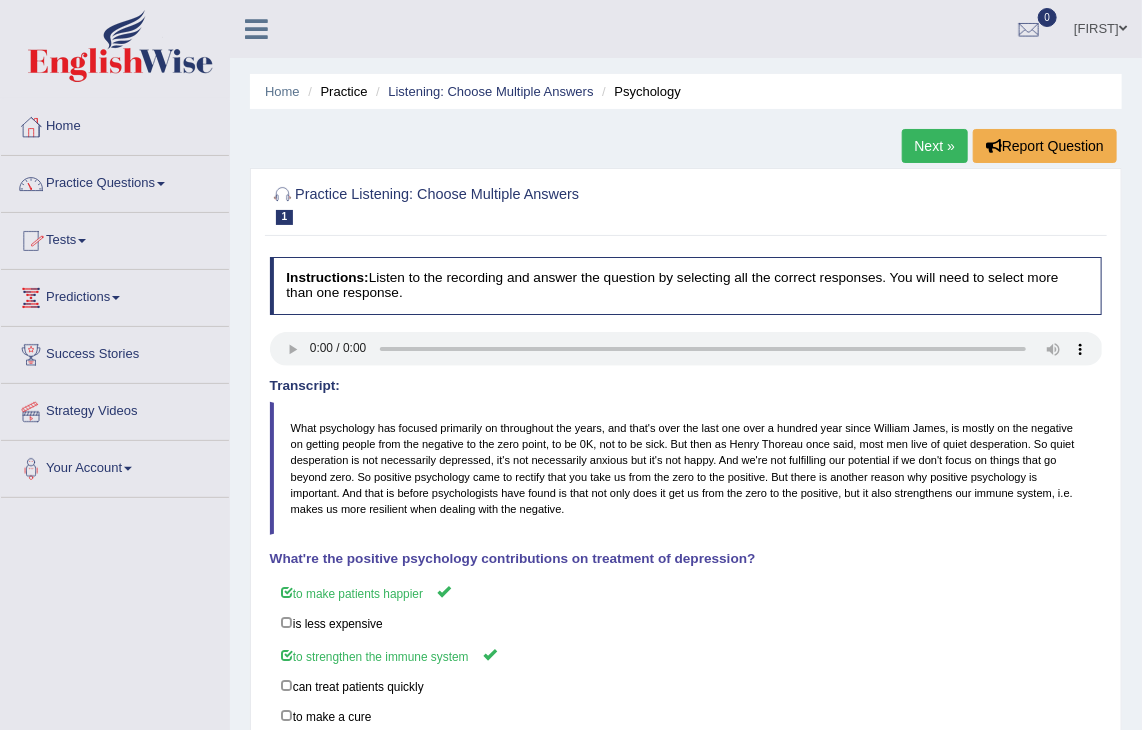 click on "Practice Questions" at bounding box center [115, 181] 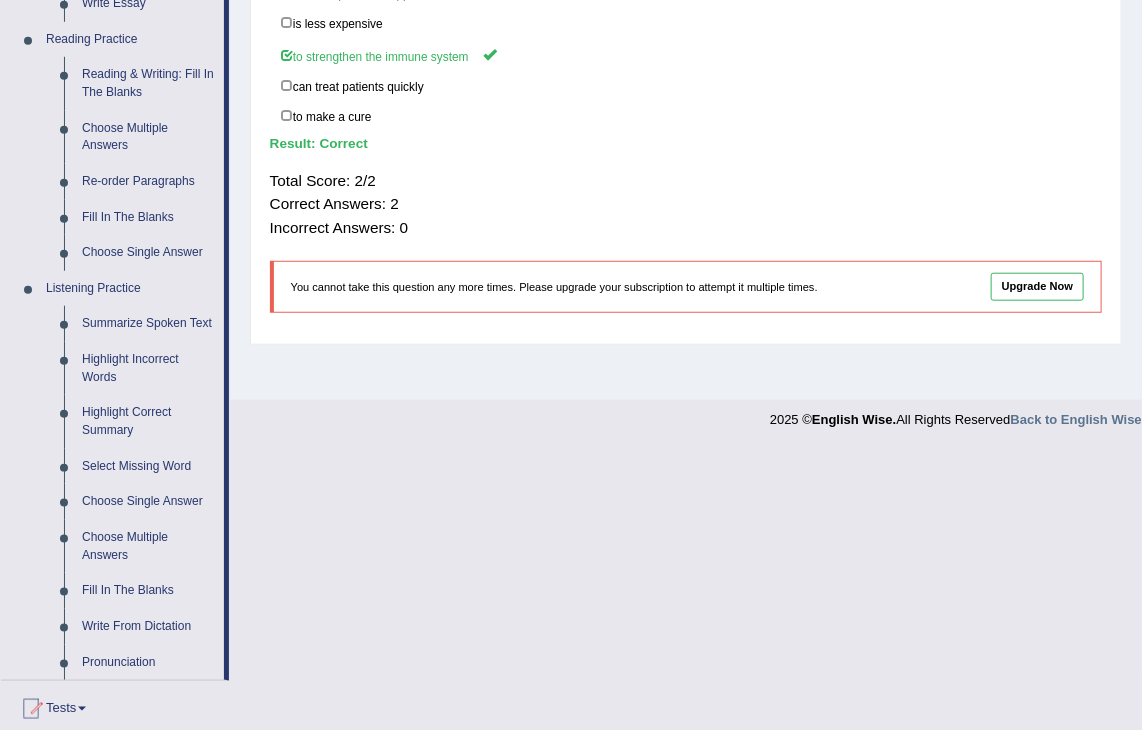 scroll, scrollTop: 700, scrollLeft: 0, axis: vertical 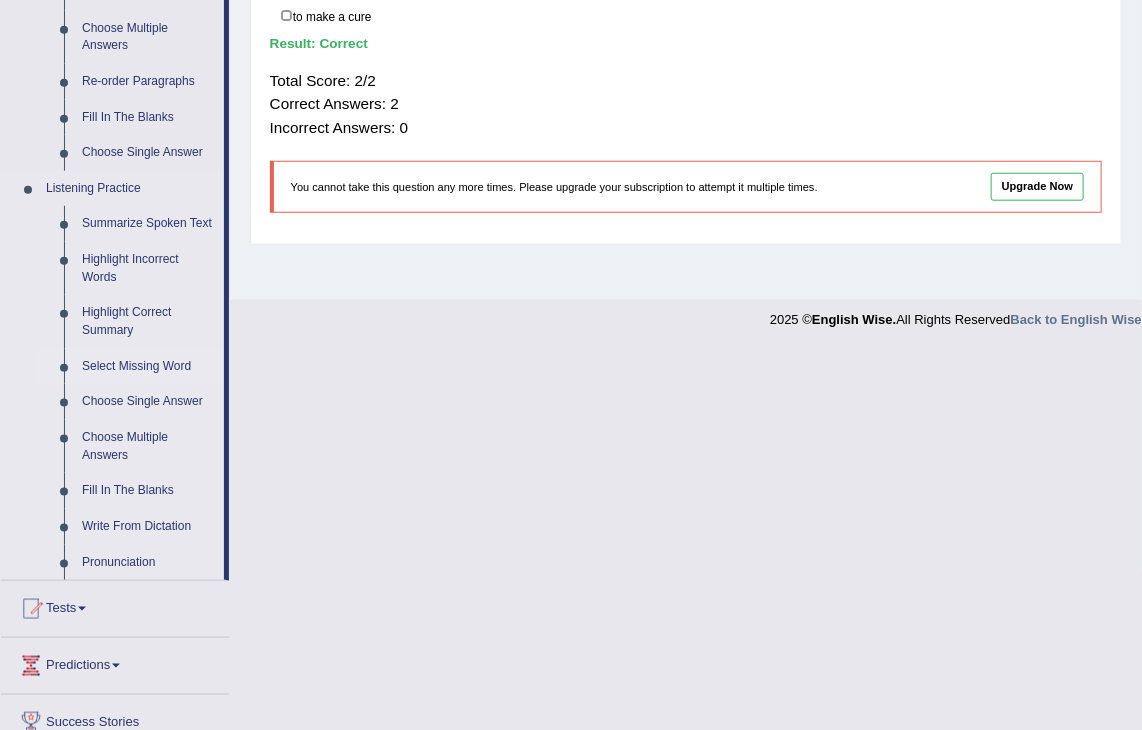 click on "Select Missing Word" at bounding box center (148, 367) 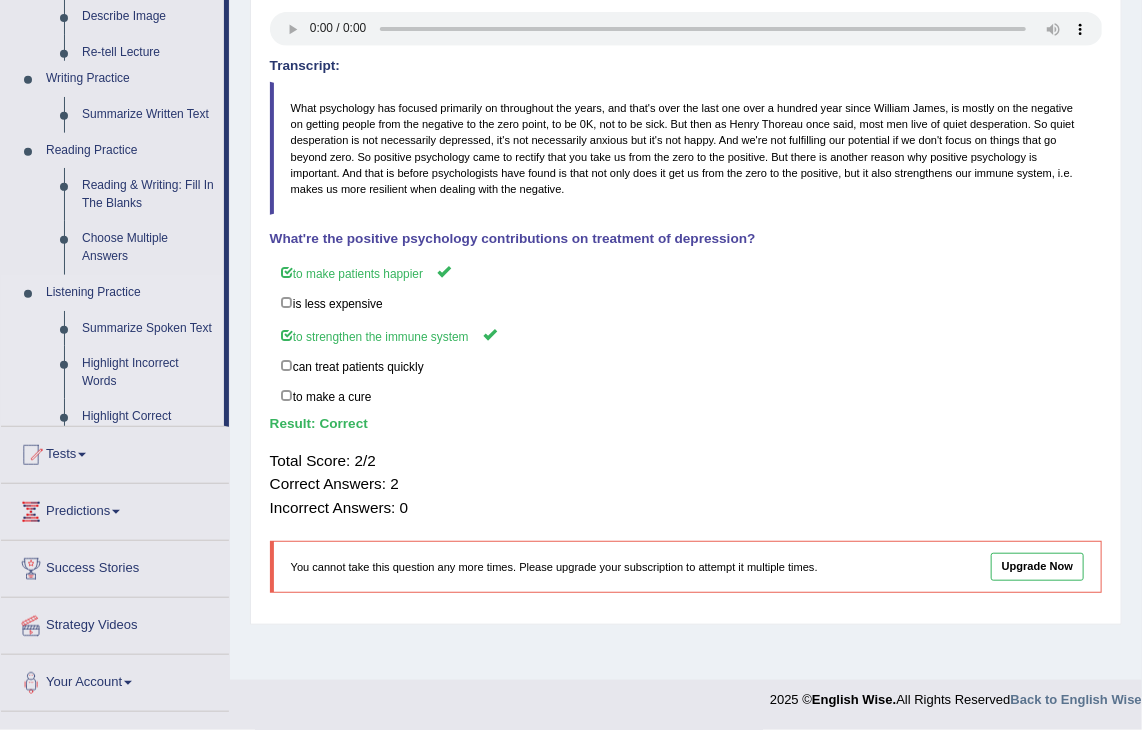 scroll, scrollTop: 320, scrollLeft: 0, axis: vertical 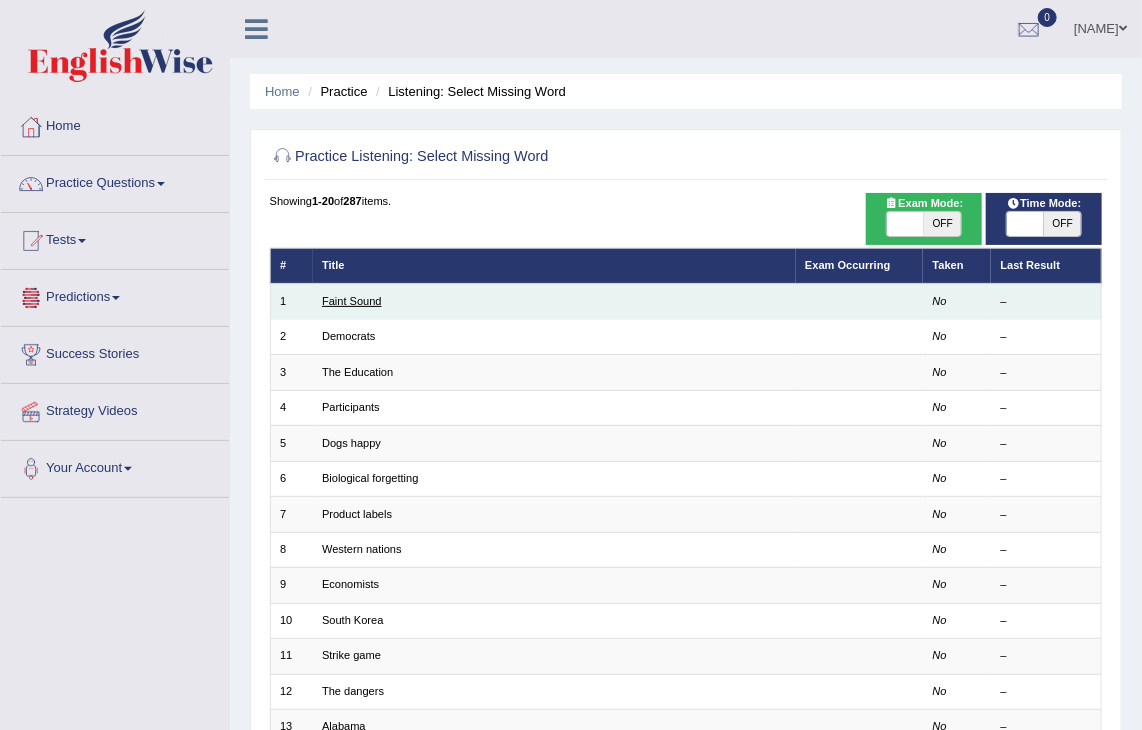 click on "Faint Sound" at bounding box center [352, 301] 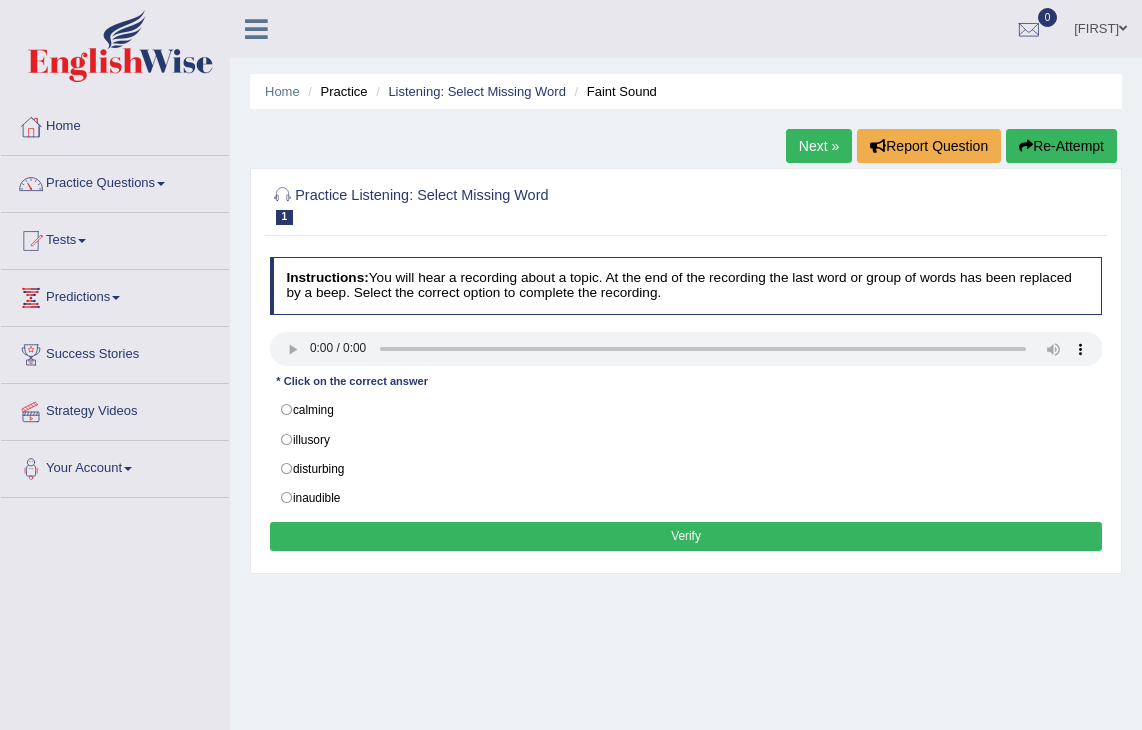 scroll, scrollTop: 0, scrollLeft: 0, axis: both 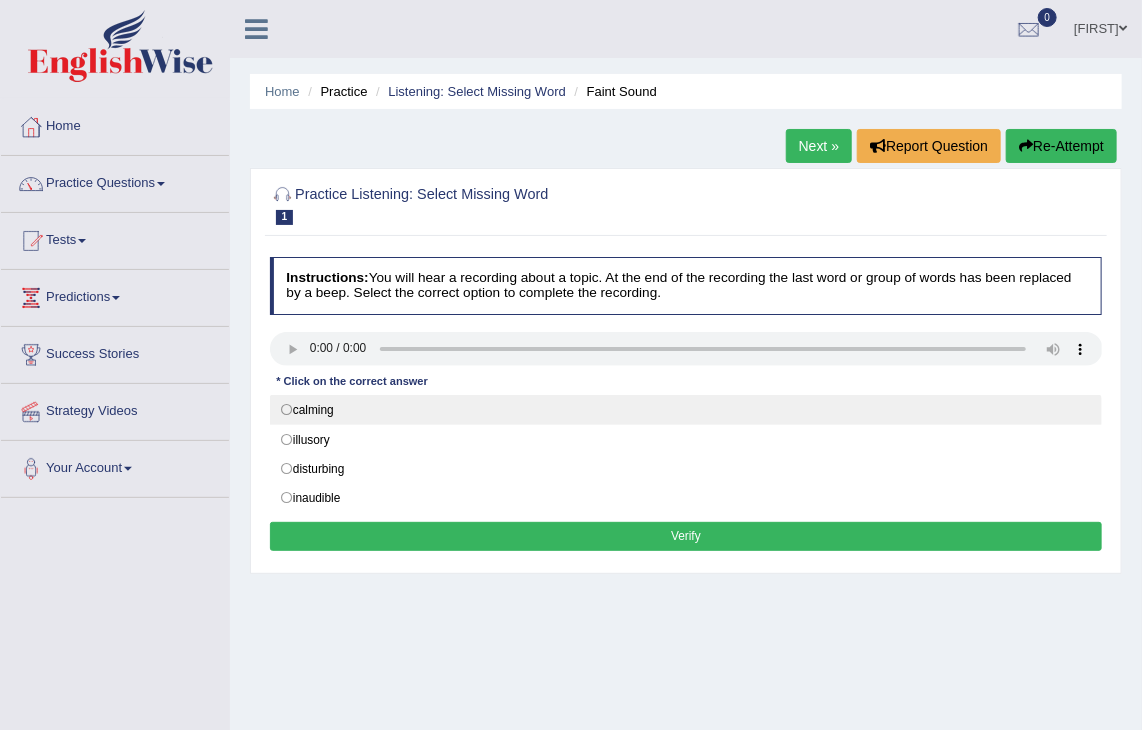 click on "calming" at bounding box center [686, 410] 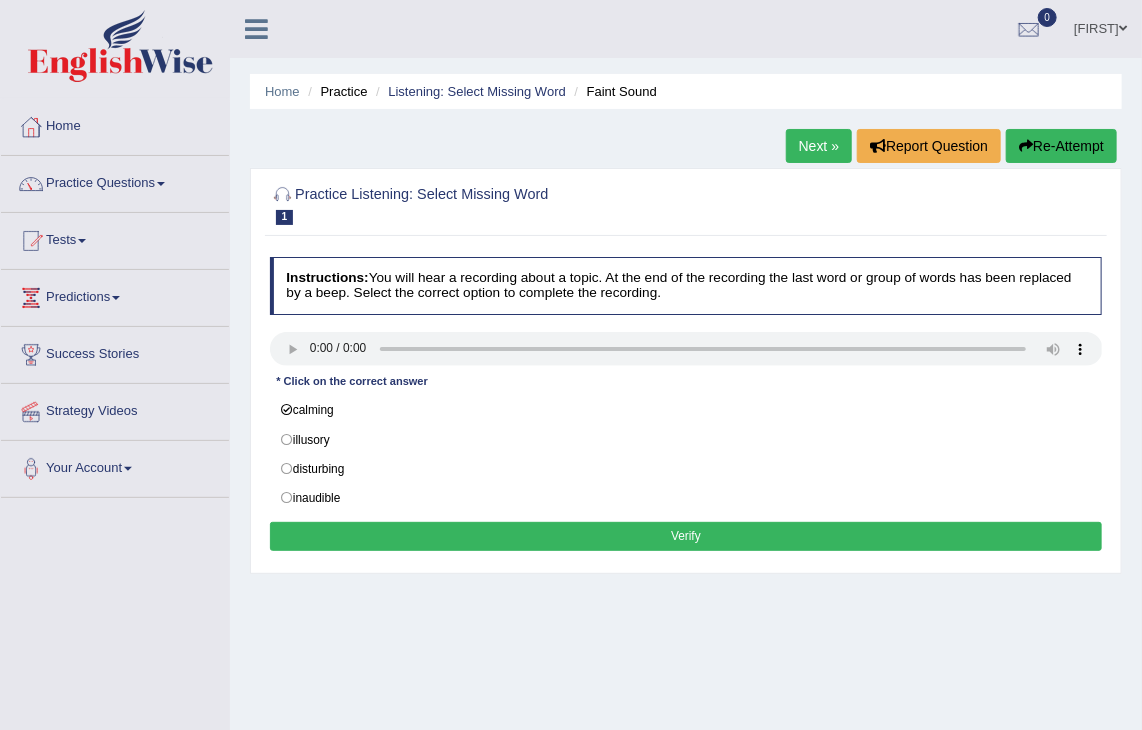 click on "Verify" at bounding box center [686, 536] 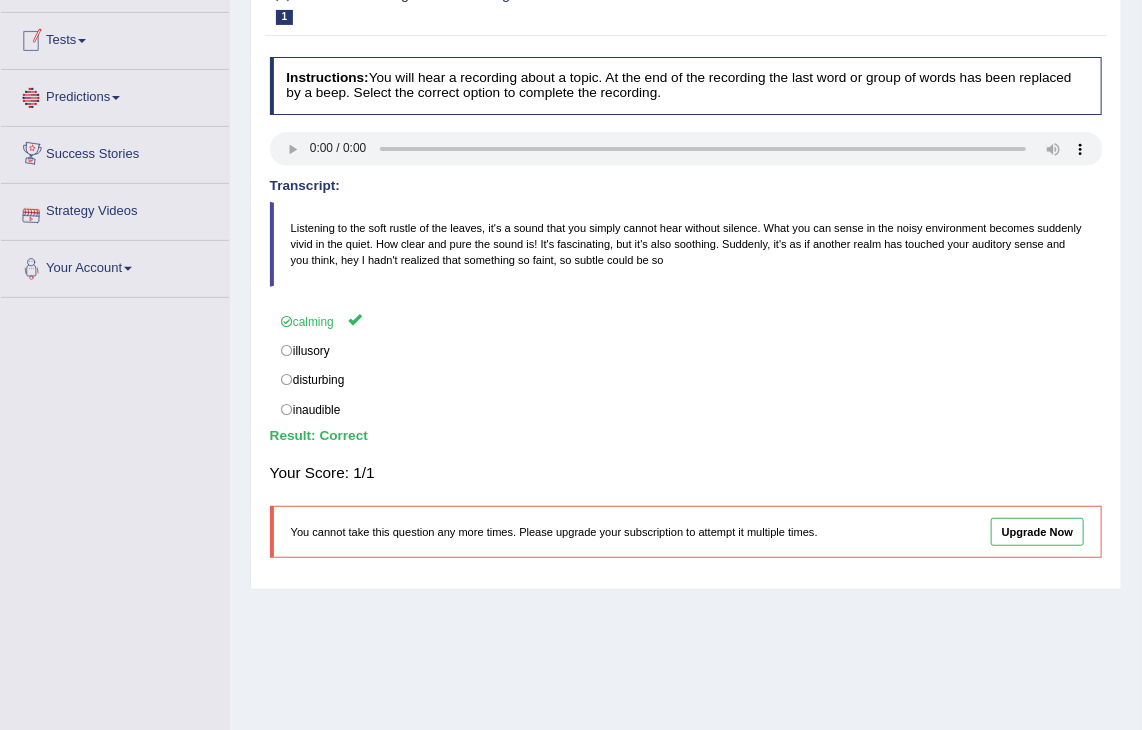 scroll, scrollTop: 0, scrollLeft: 0, axis: both 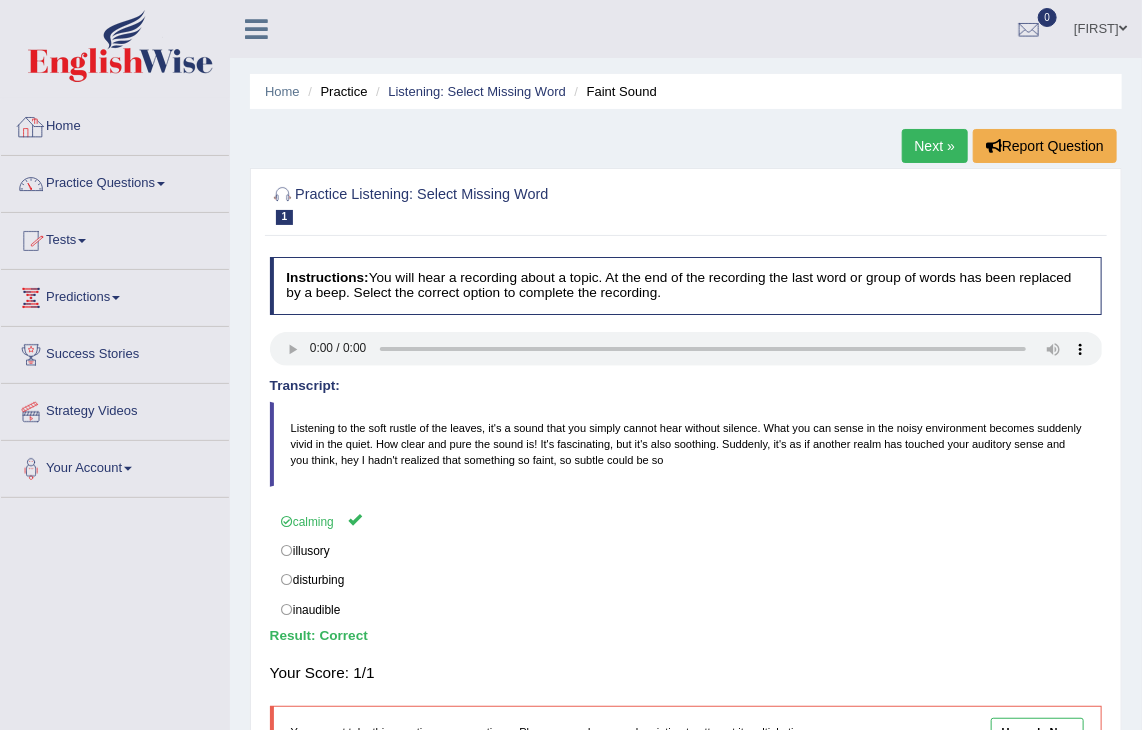 click on "Practice Questions" at bounding box center [115, 181] 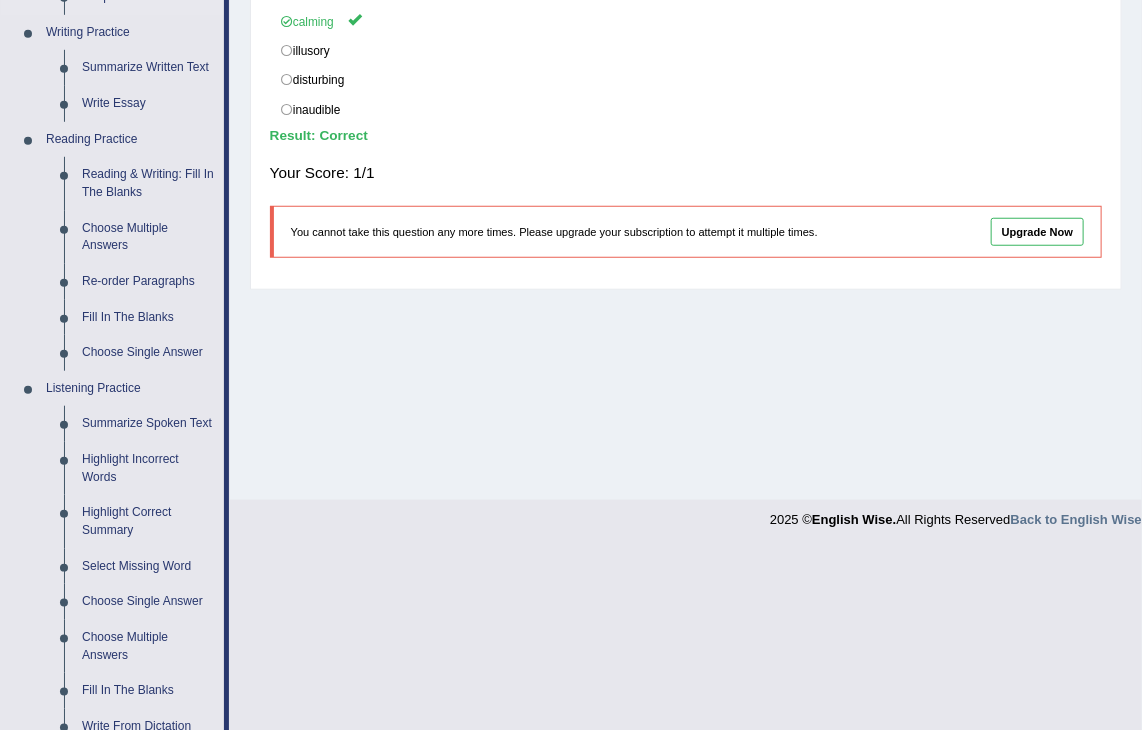 scroll, scrollTop: 600, scrollLeft: 0, axis: vertical 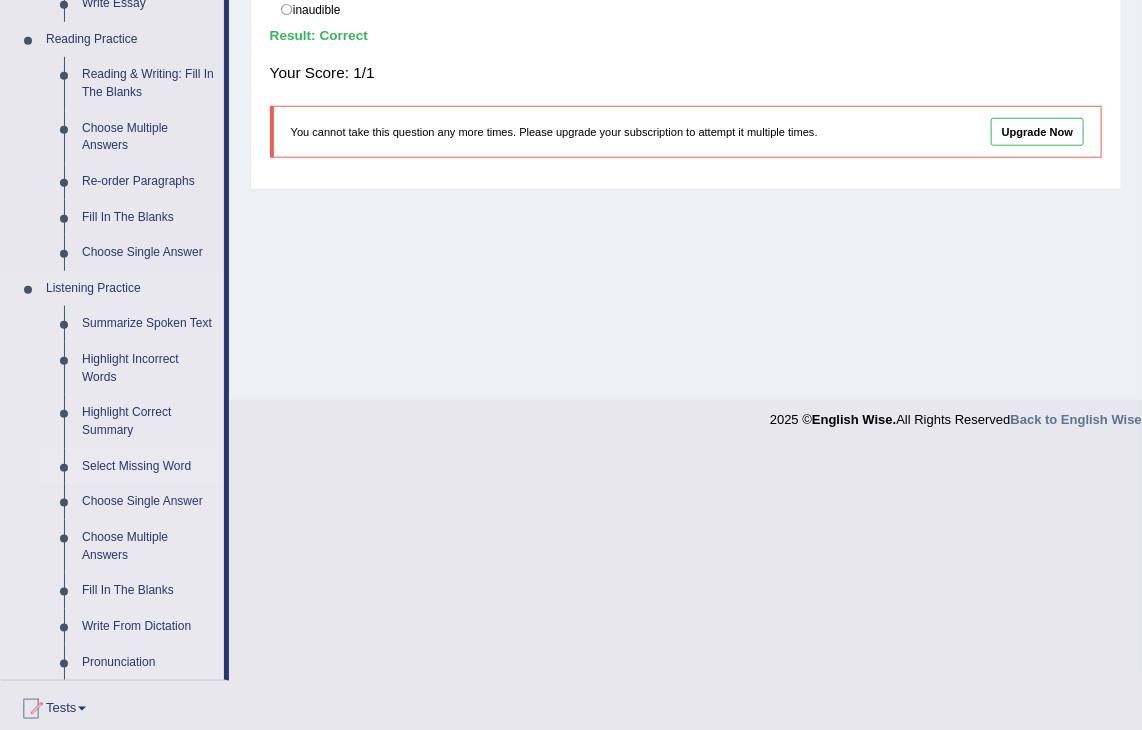 click on "Select Missing Word" at bounding box center [148, 467] 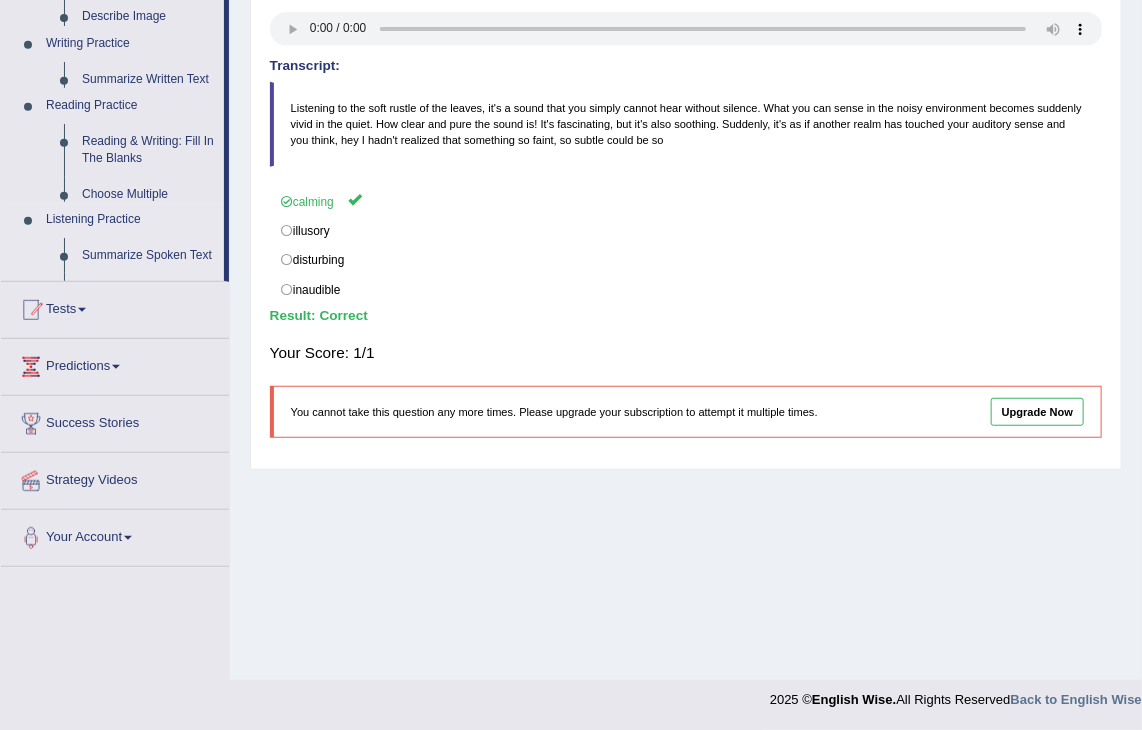 scroll, scrollTop: 320, scrollLeft: 0, axis: vertical 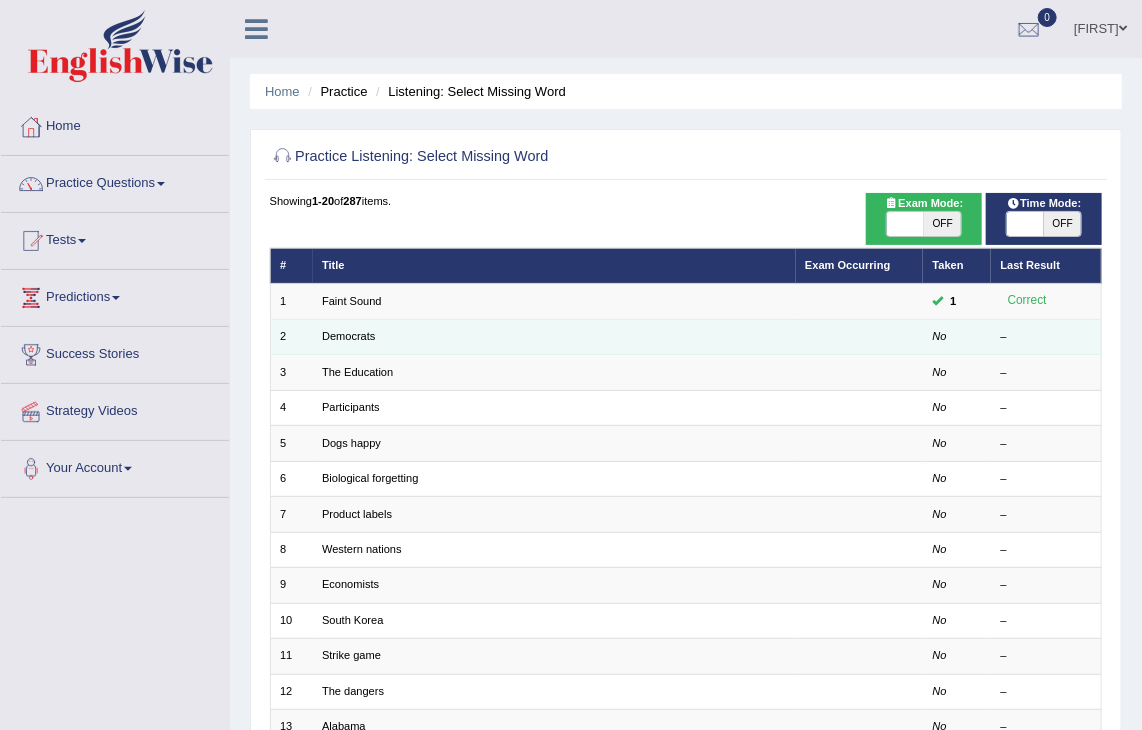 click on "Democrats" at bounding box center [554, 336] 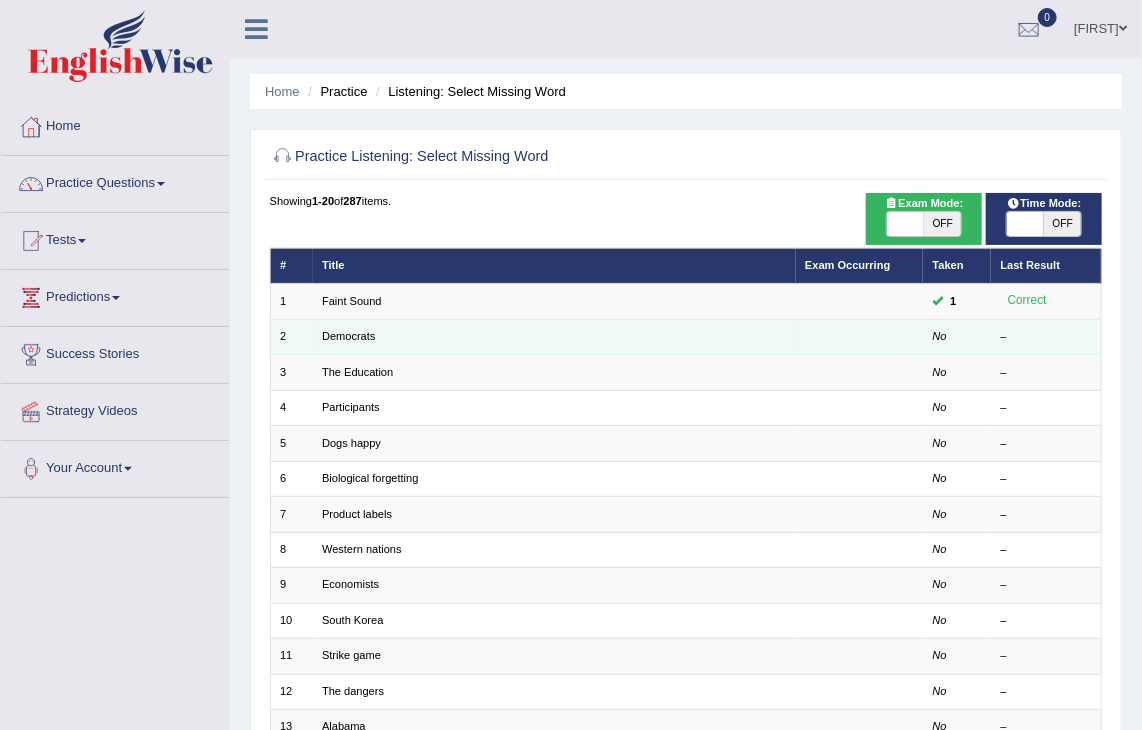click on "Democrats" at bounding box center [554, 336] 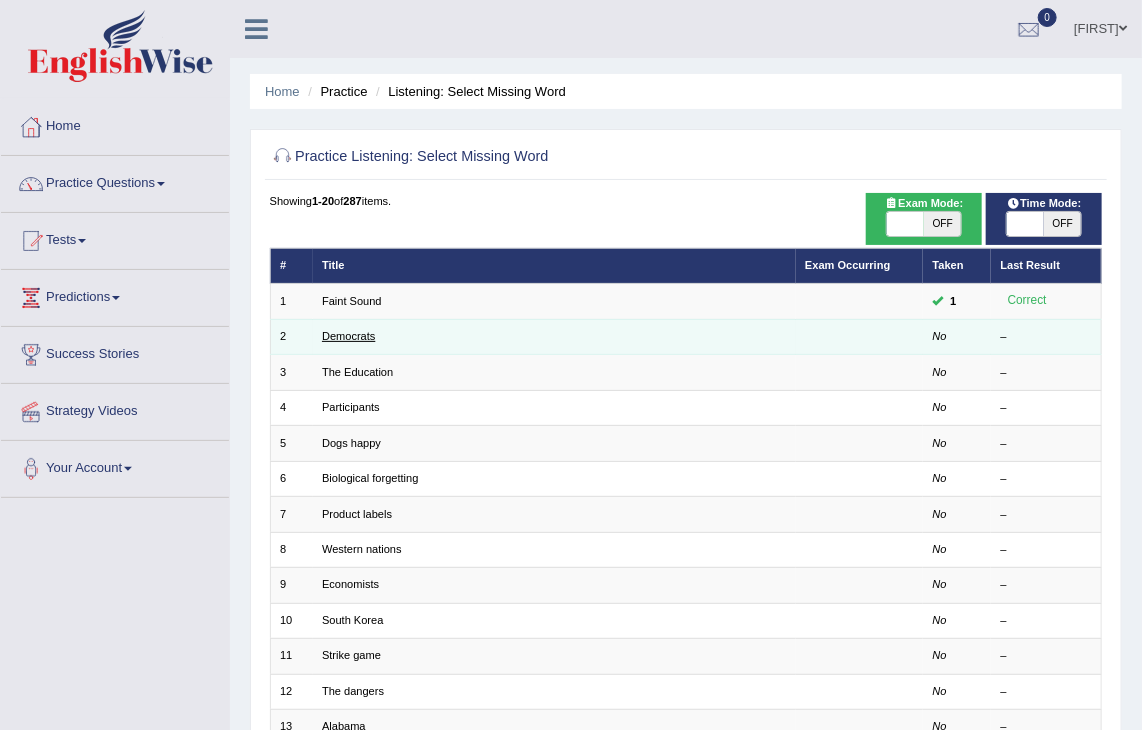 click on "Democrats" at bounding box center (348, 336) 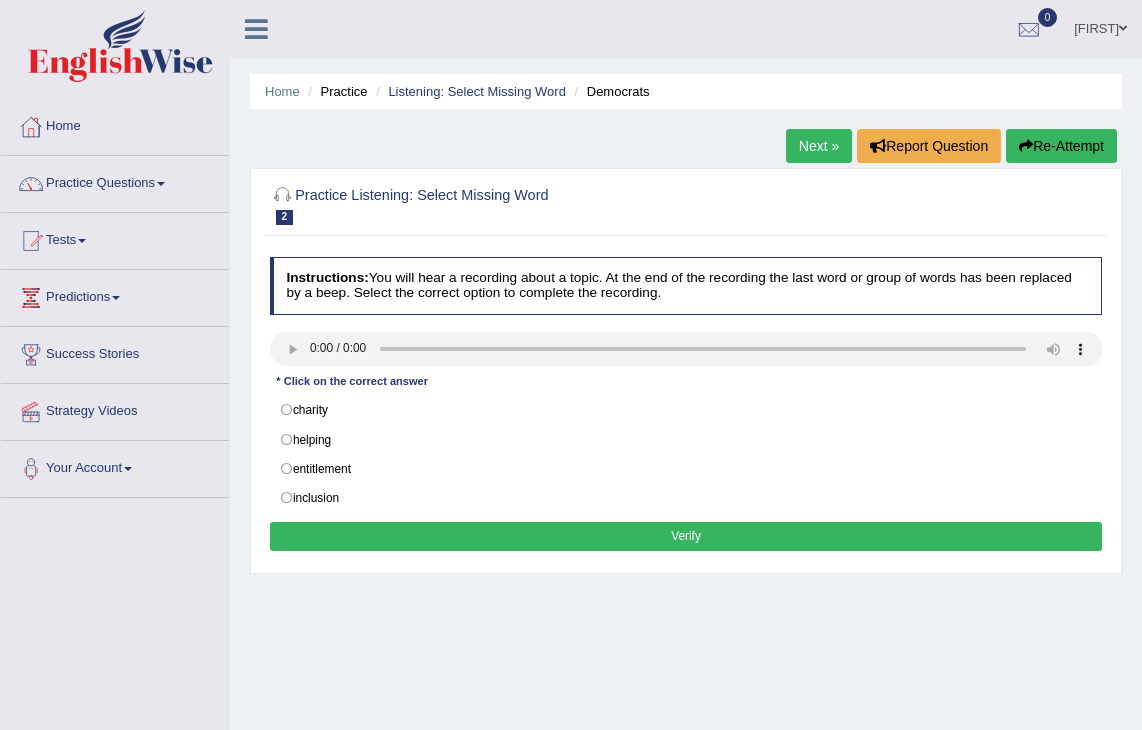 scroll, scrollTop: 0, scrollLeft: 0, axis: both 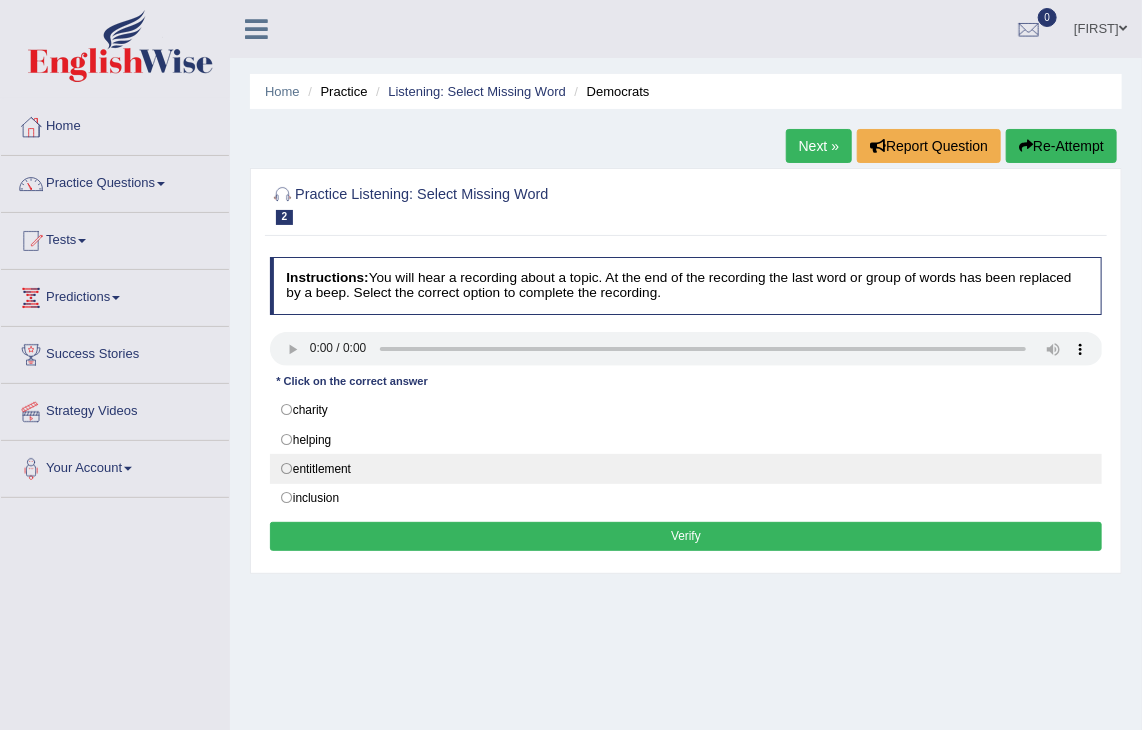 click on "entitlement" at bounding box center [686, 469] 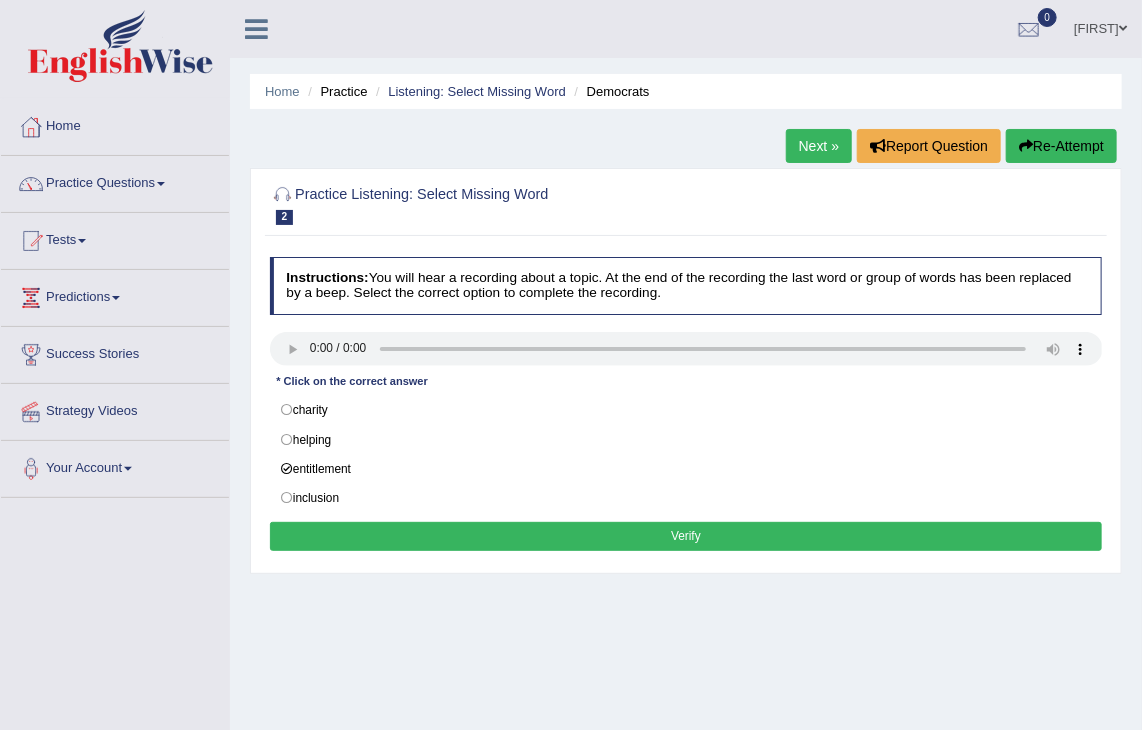 click on "Verify" at bounding box center (686, 536) 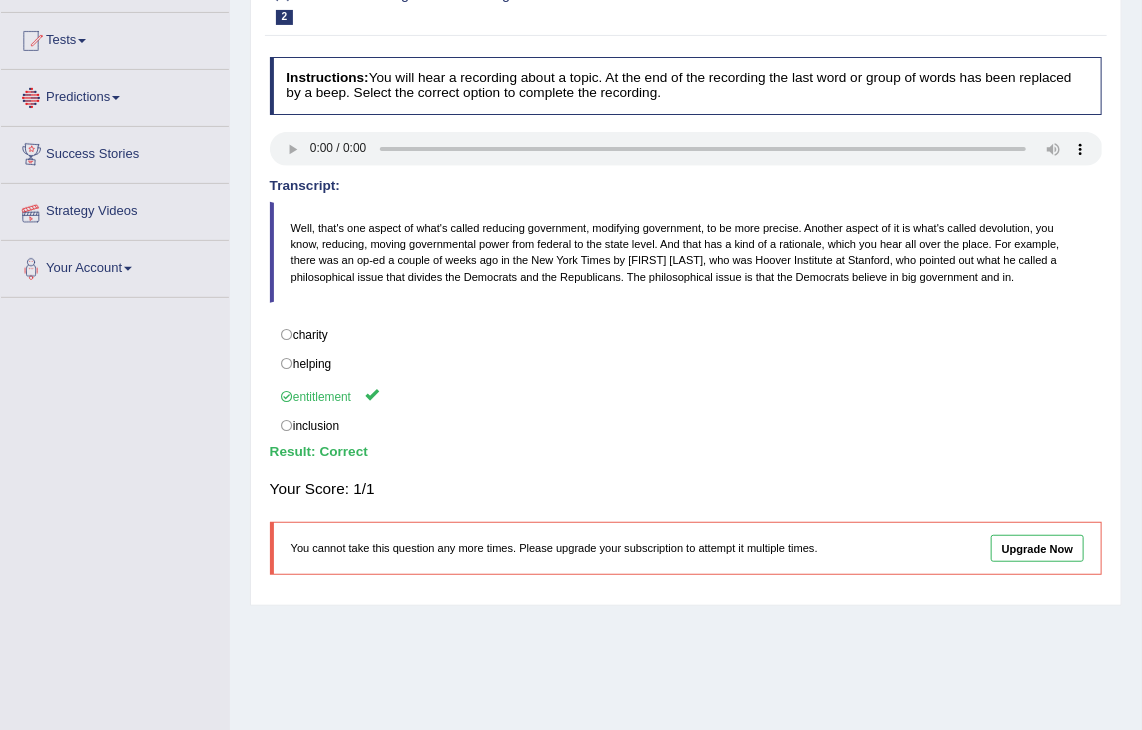 scroll, scrollTop: 0, scrollLeft: 0, axis: both 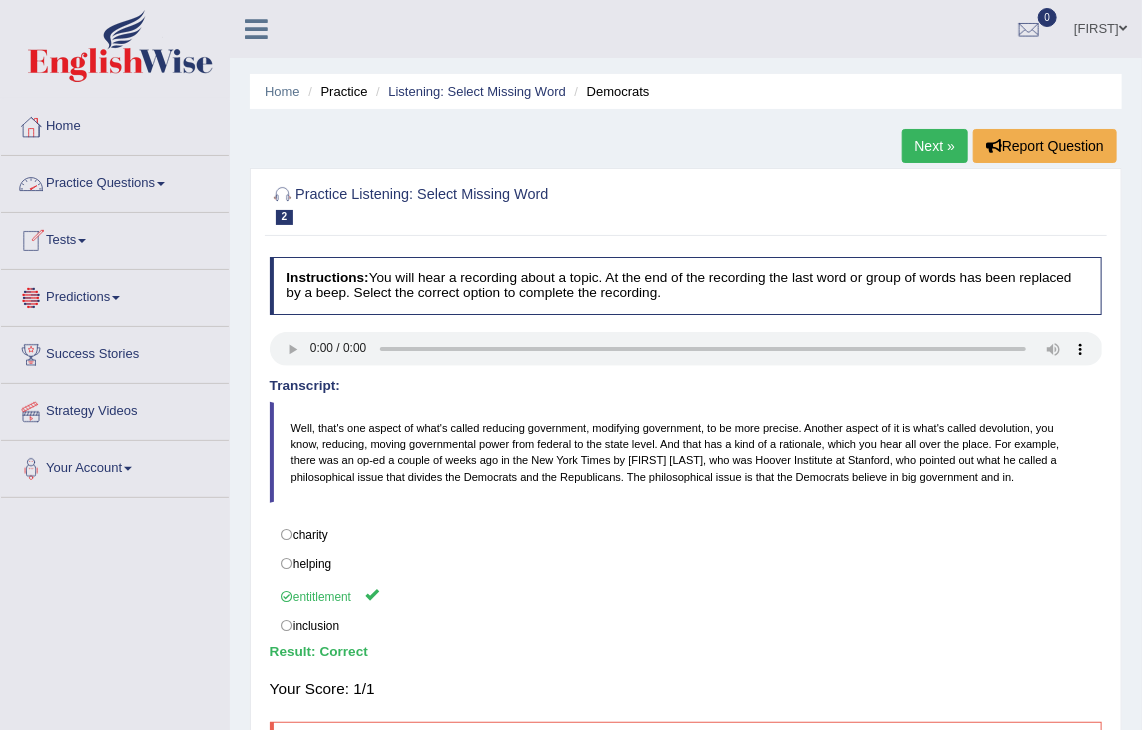 click on "Practice Questions" at bounding box center (115, 181) 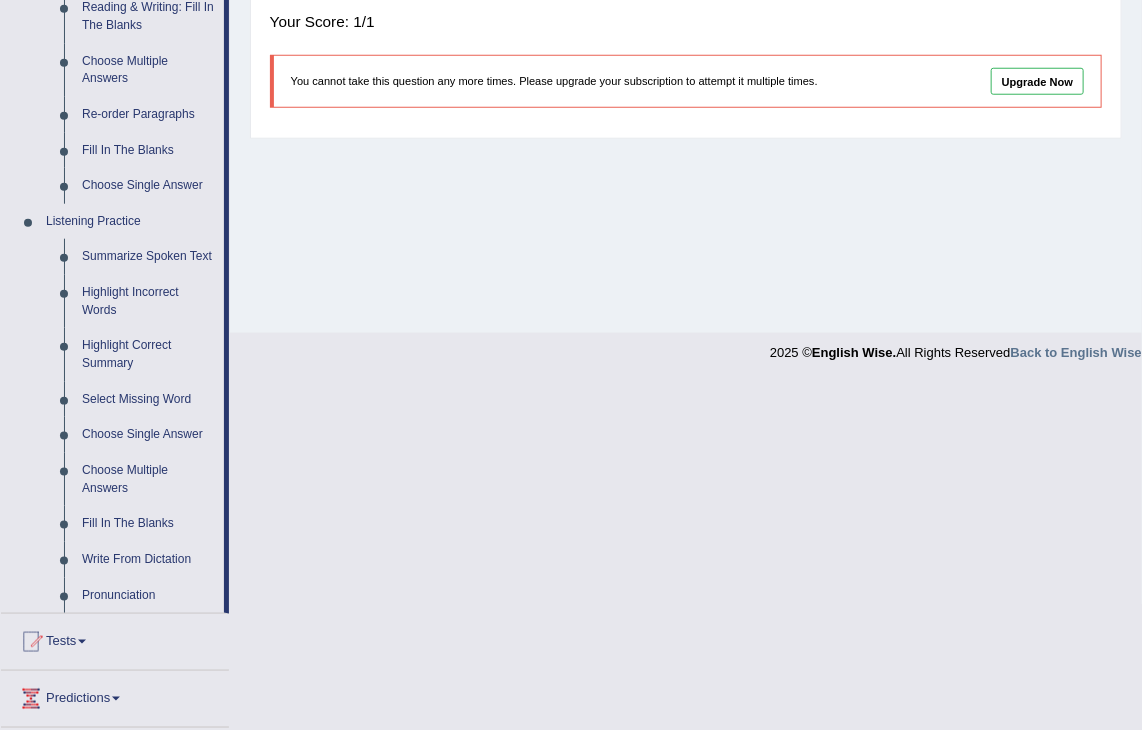 scroll, scrollTop: 700, scrollLeft: 0, axis: vertical 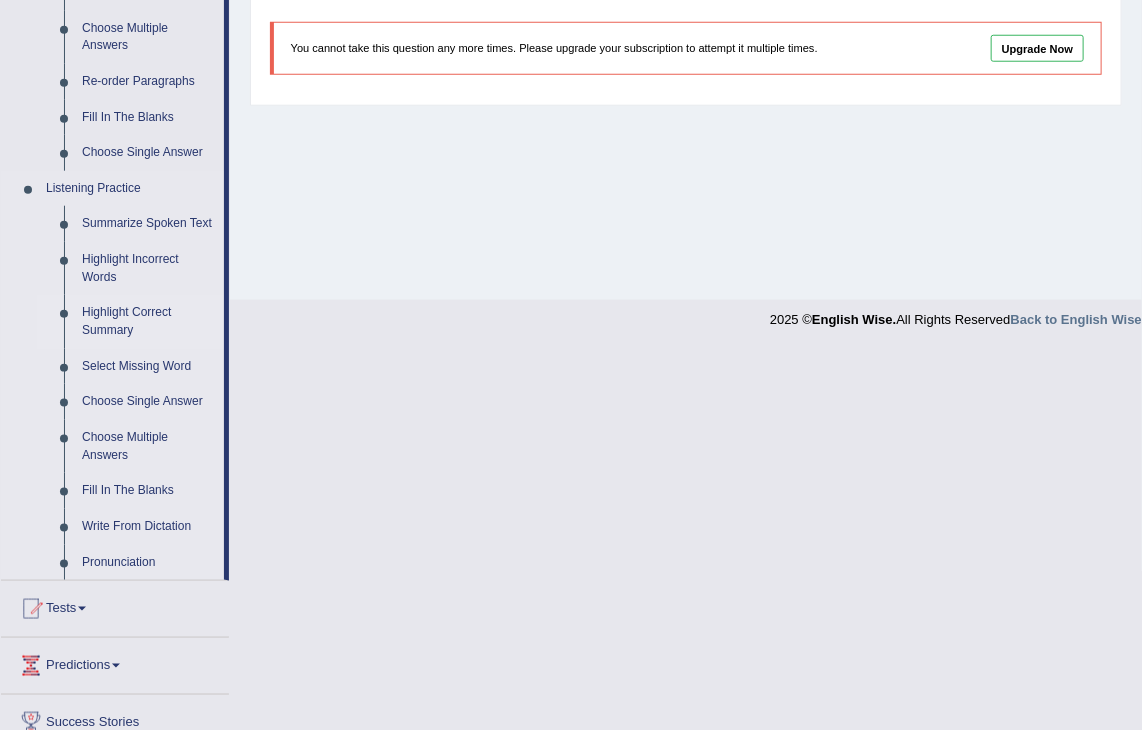click on "Highlight Correct Summary" at bounding box center [148, 321] 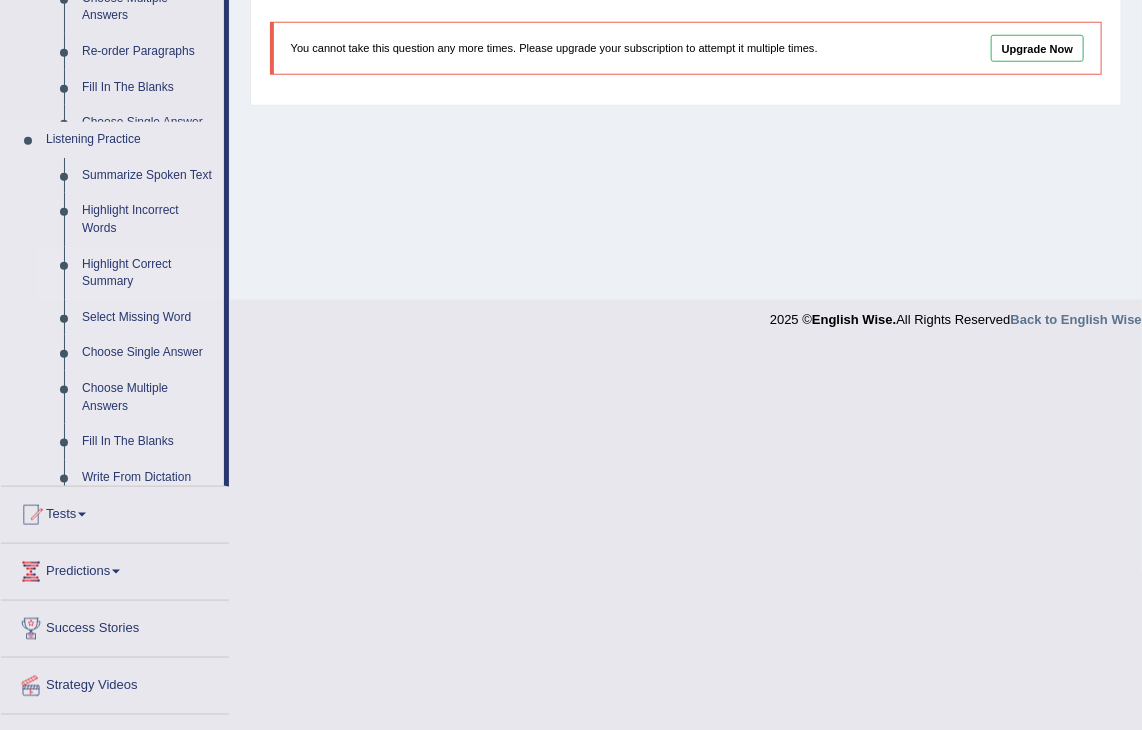 scroll, scrollTop: 320, scrollLeft: 0, axis: vertical 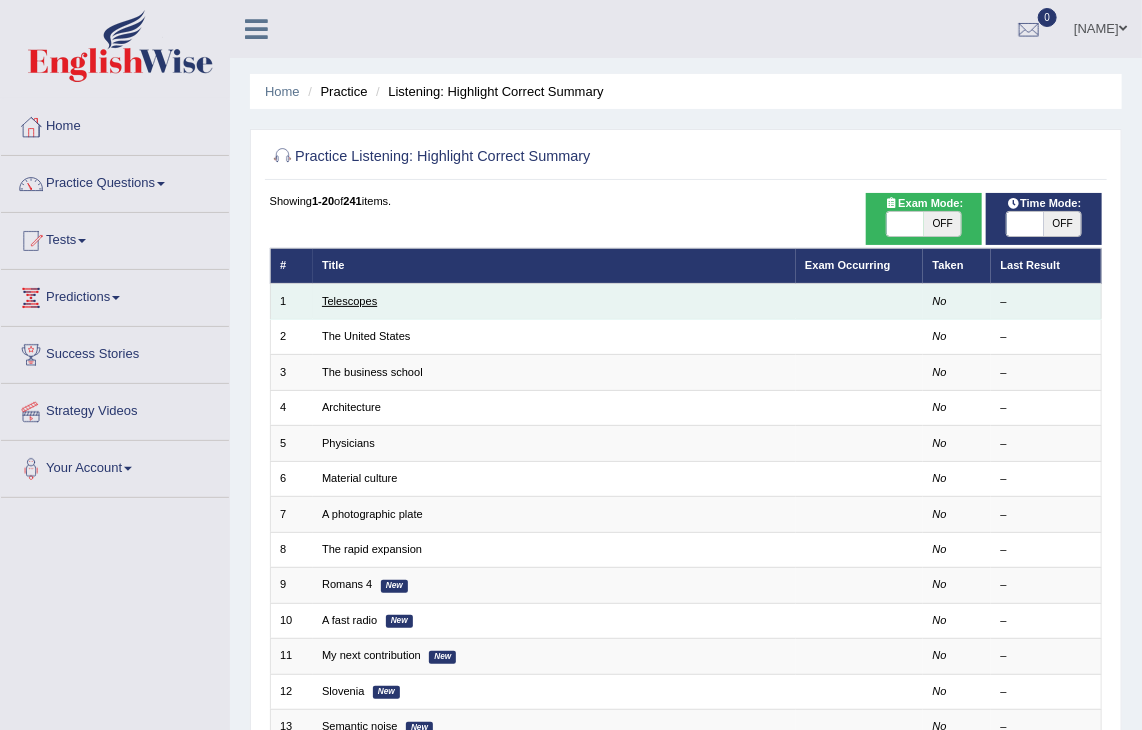 click on "Telescopes" at bounding box center (349, 301) 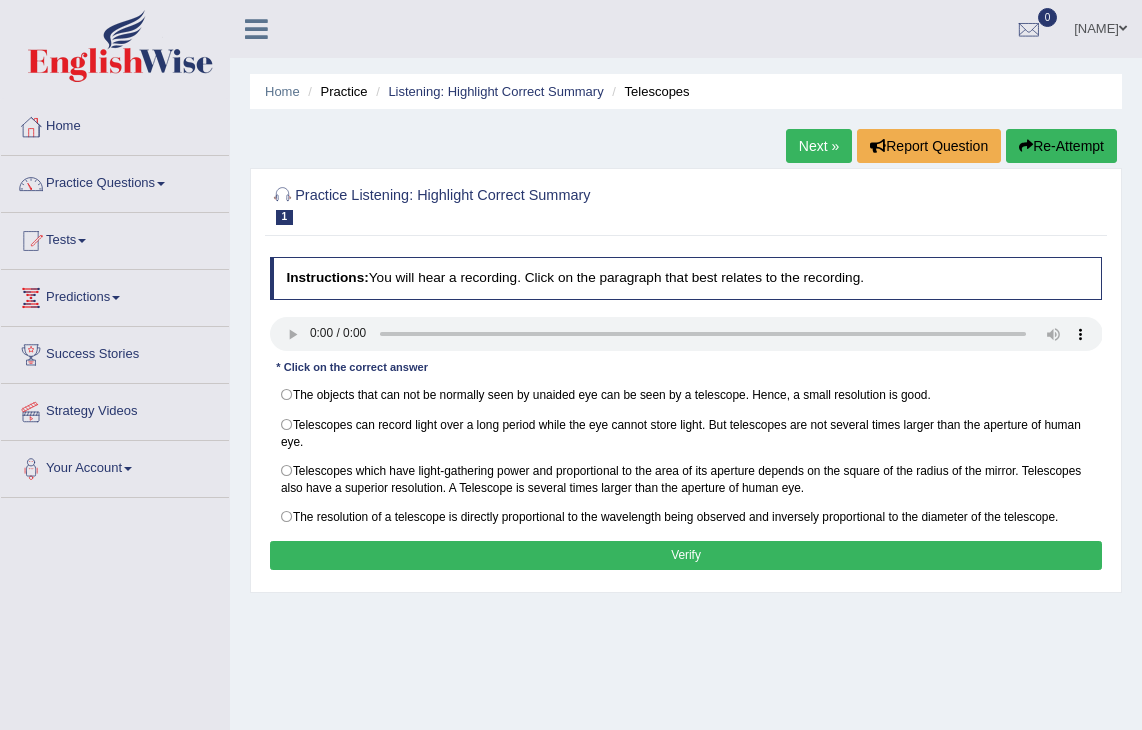 scroll, scrollTop: 0, scrollLeft: 0, axis: both 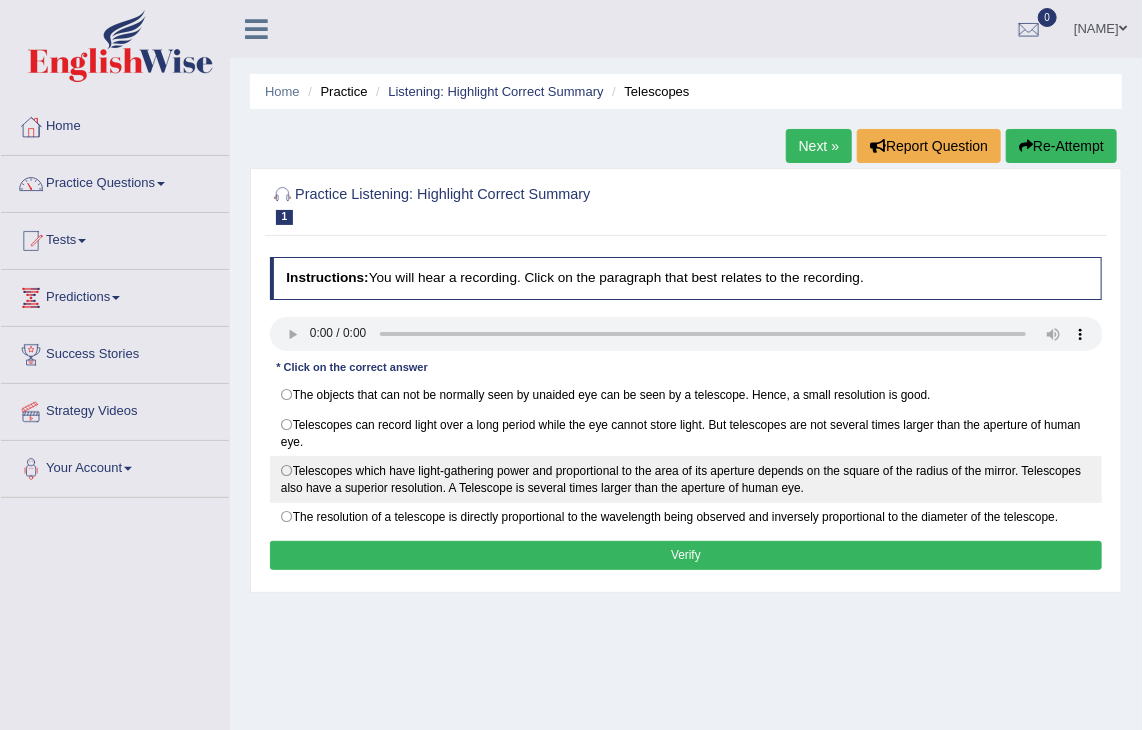 click on "Telescopes which have light-gathering power and proportional to the area of its aperture depends on the square of the radius of the mirror. Telescopes also have a superior resolution. A Telescope is several times larger than the aperture of human eye." at bounding box center (686, 479) 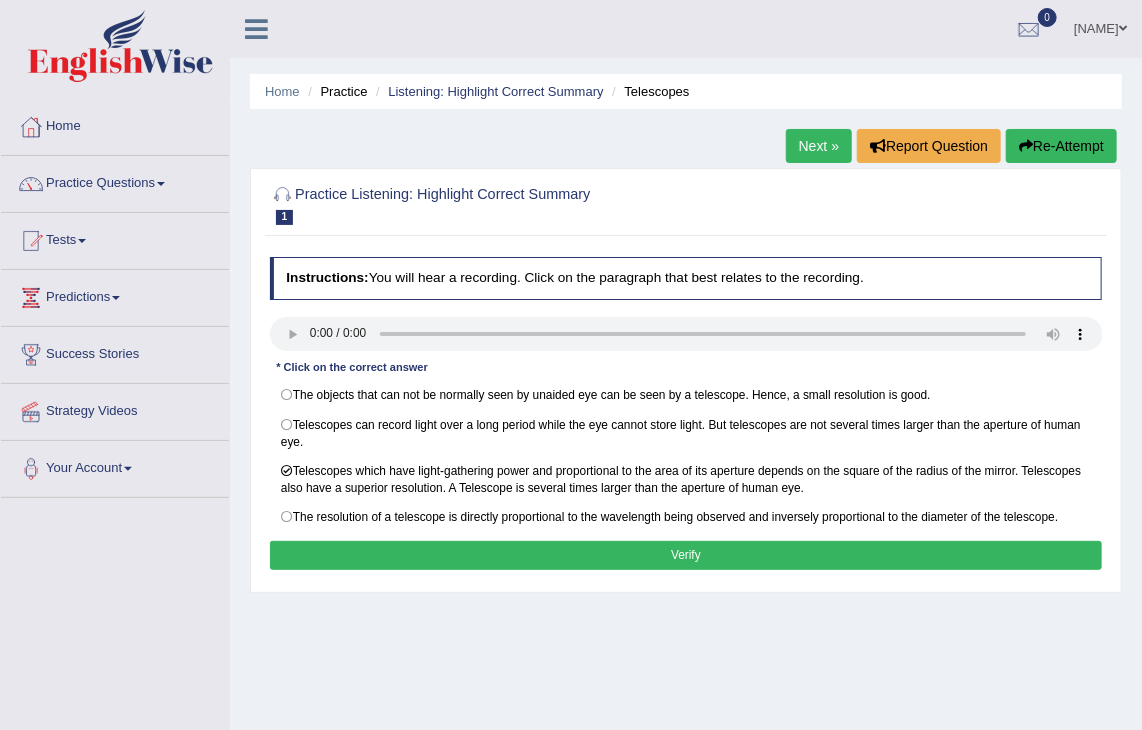 click on "Verify" at bounding box center (686, 555) 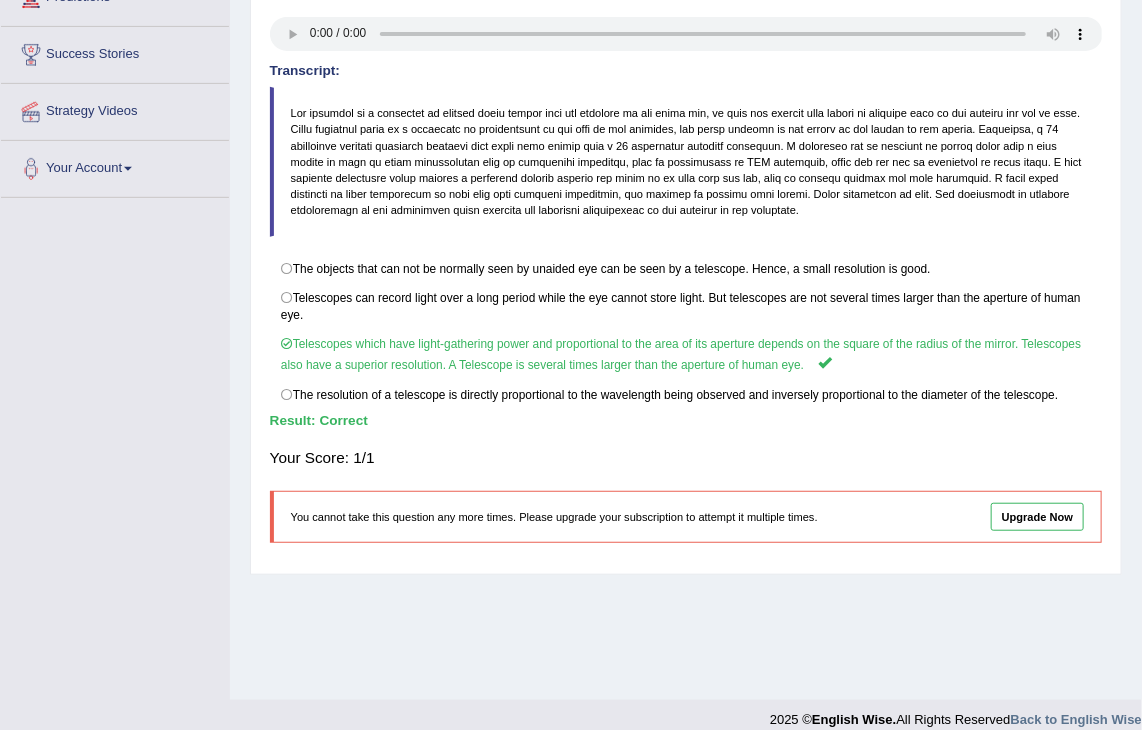 scroll, scrollTop: 0, scrollLeft: 0, axis: both 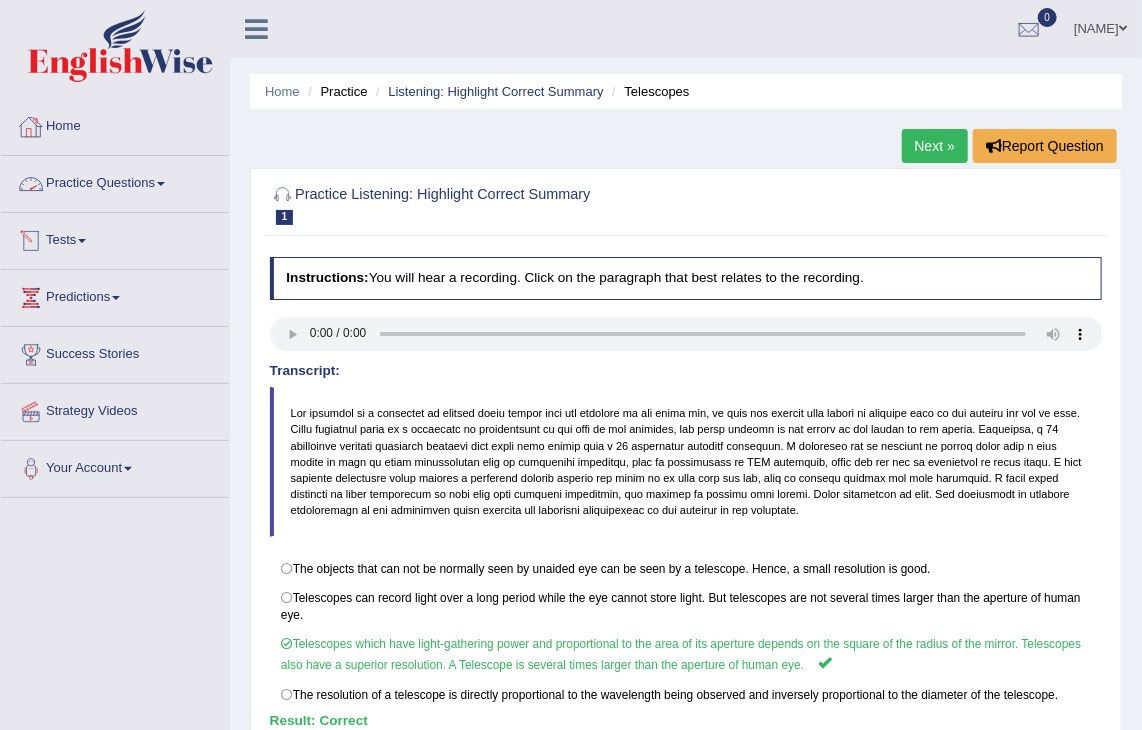 click on "Practice Questions" at bounding box center (115, 181) 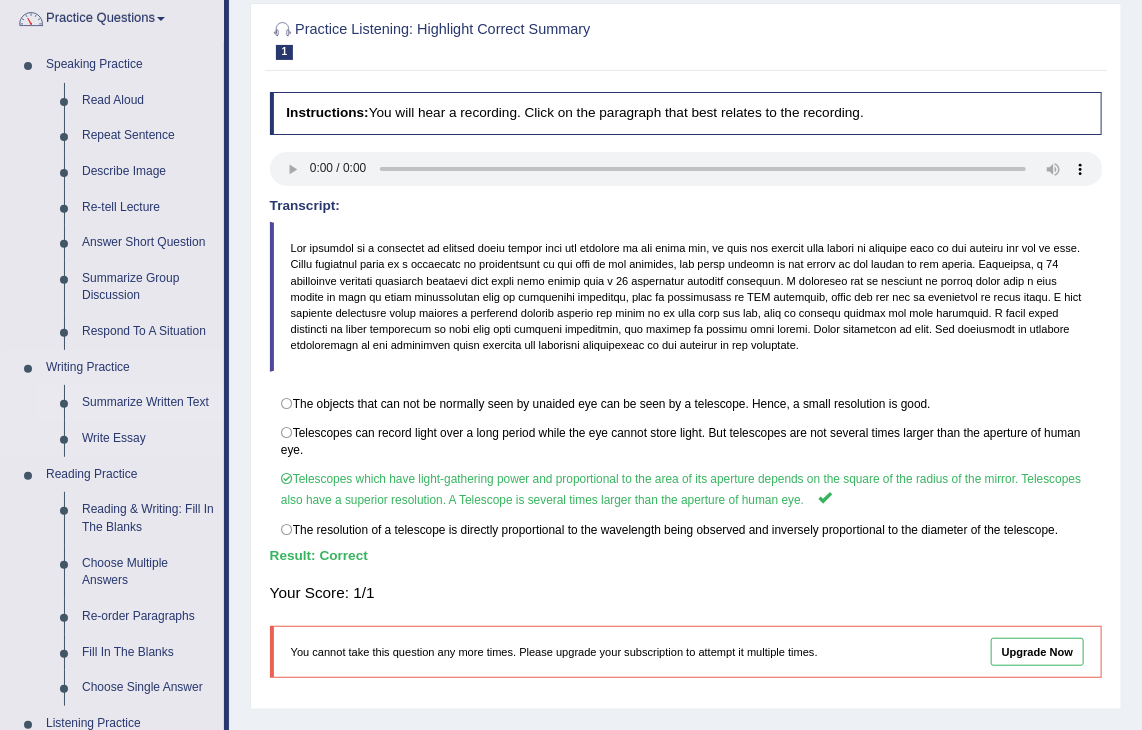 scroll, scrollTop: 0, scrollLeft: 0, axis: both 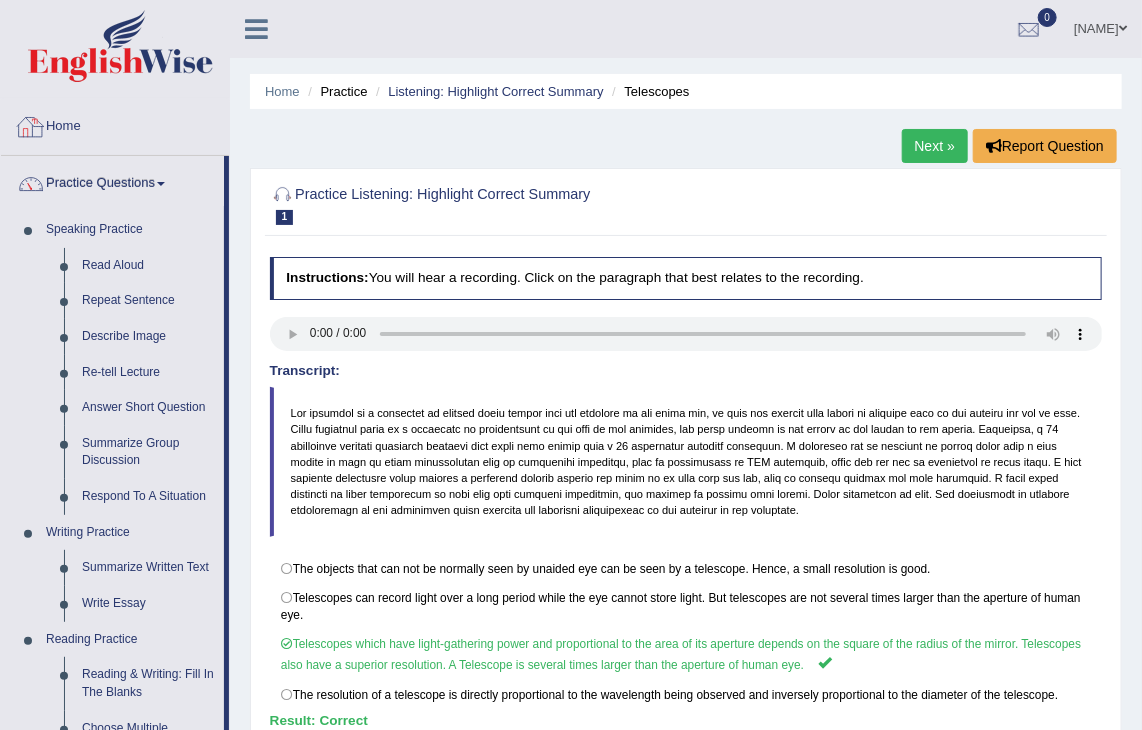 click on "Home" at bounding box center (115, 124) 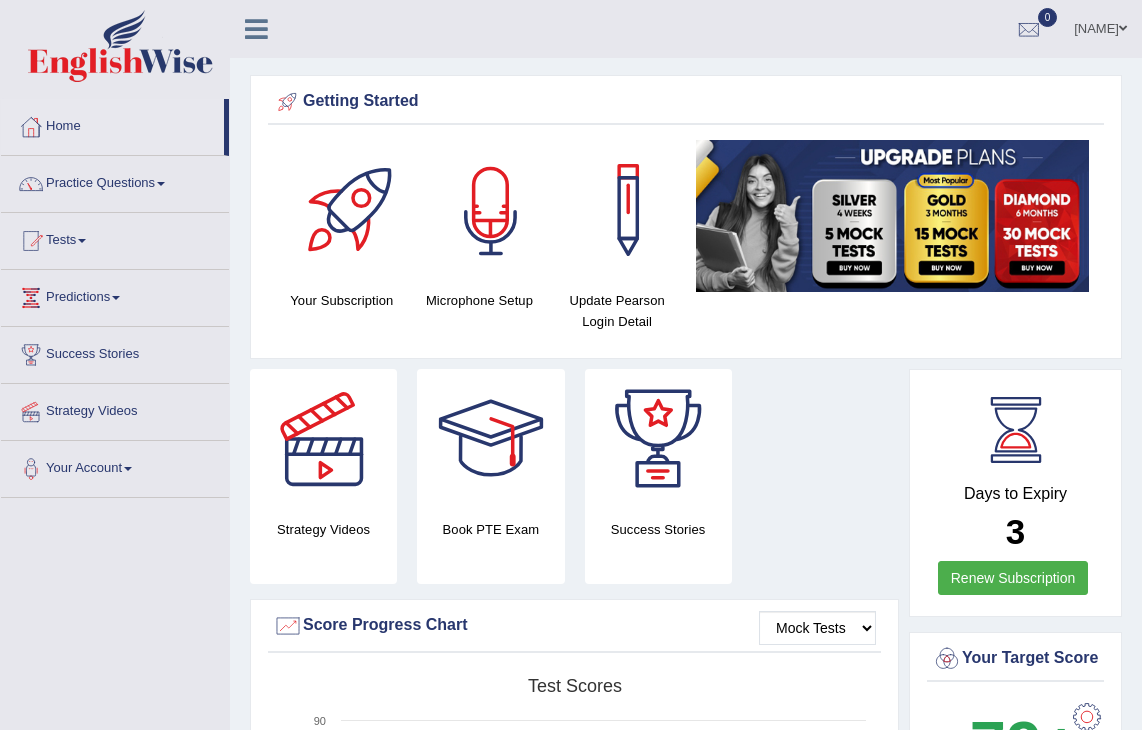 scroll, scrollTop: 0, scrollLeft: 0, axis: both 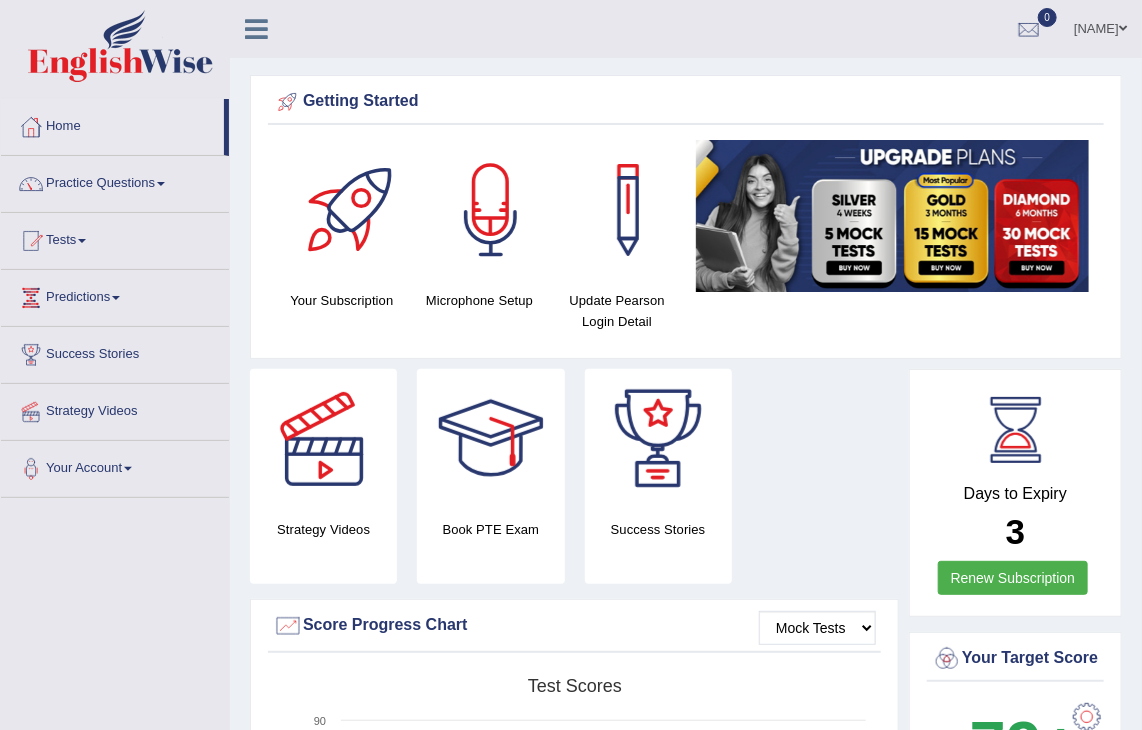 click on "Renew Subscription" at bounding box center [1013, 578] 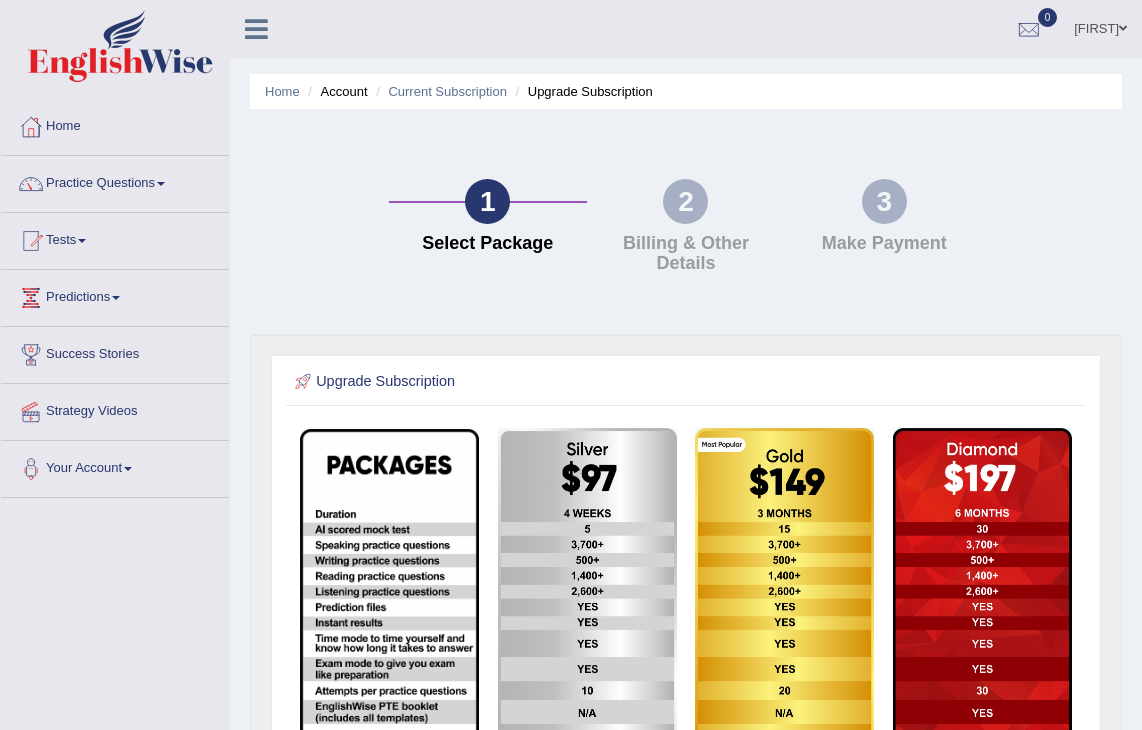scroll, scrollTop: 0, scrollLeft: 0, axis: both 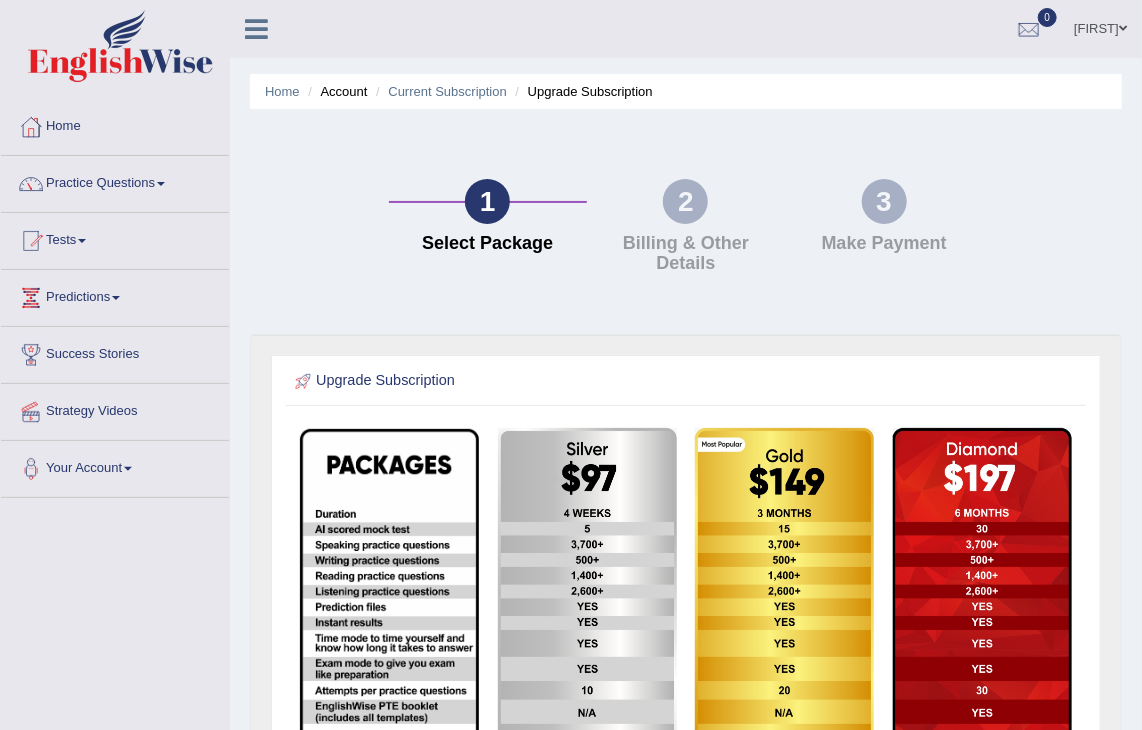 click on "Practice Questions" at bounding box center (115, 181) 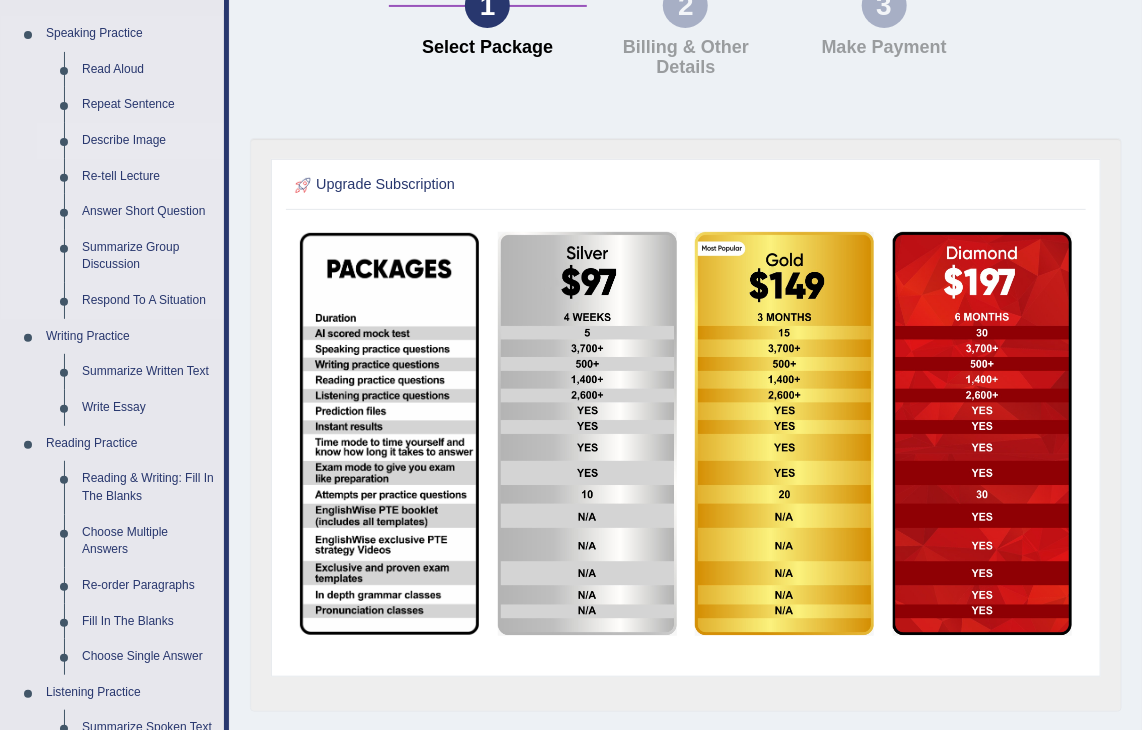 scroll, scrollTop: 200, scrollLeft: 0, axis: vertical 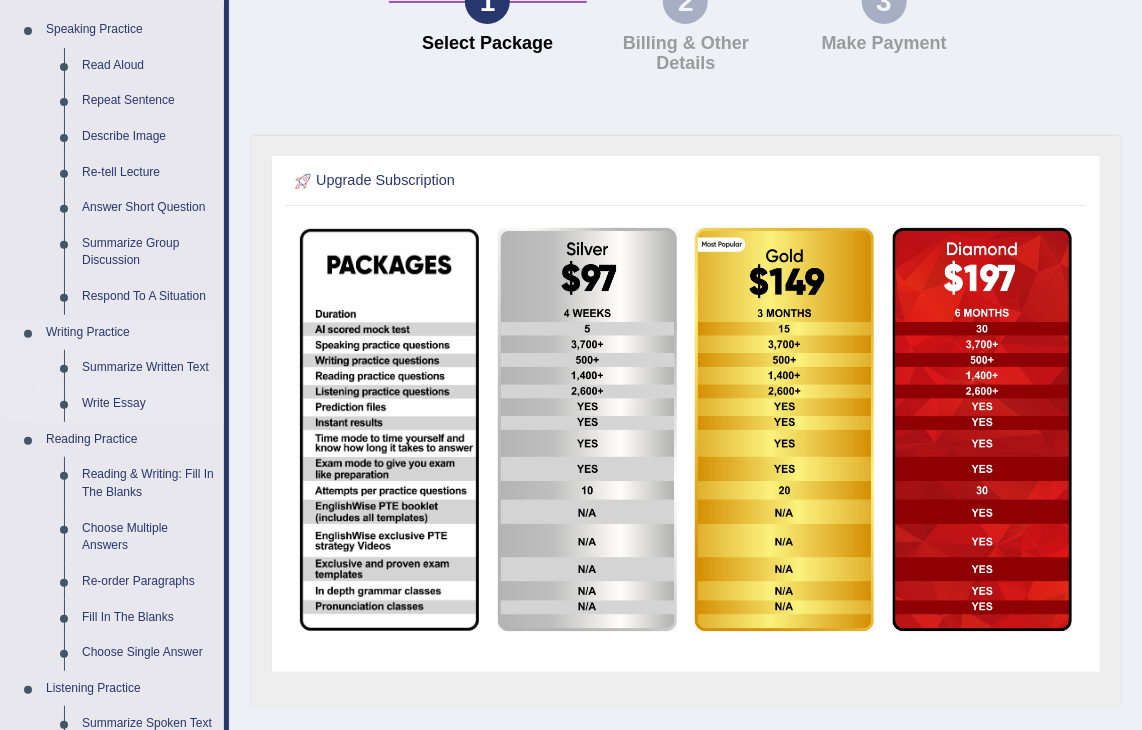 click on "Write Essay" at bounding box center [148, 404] 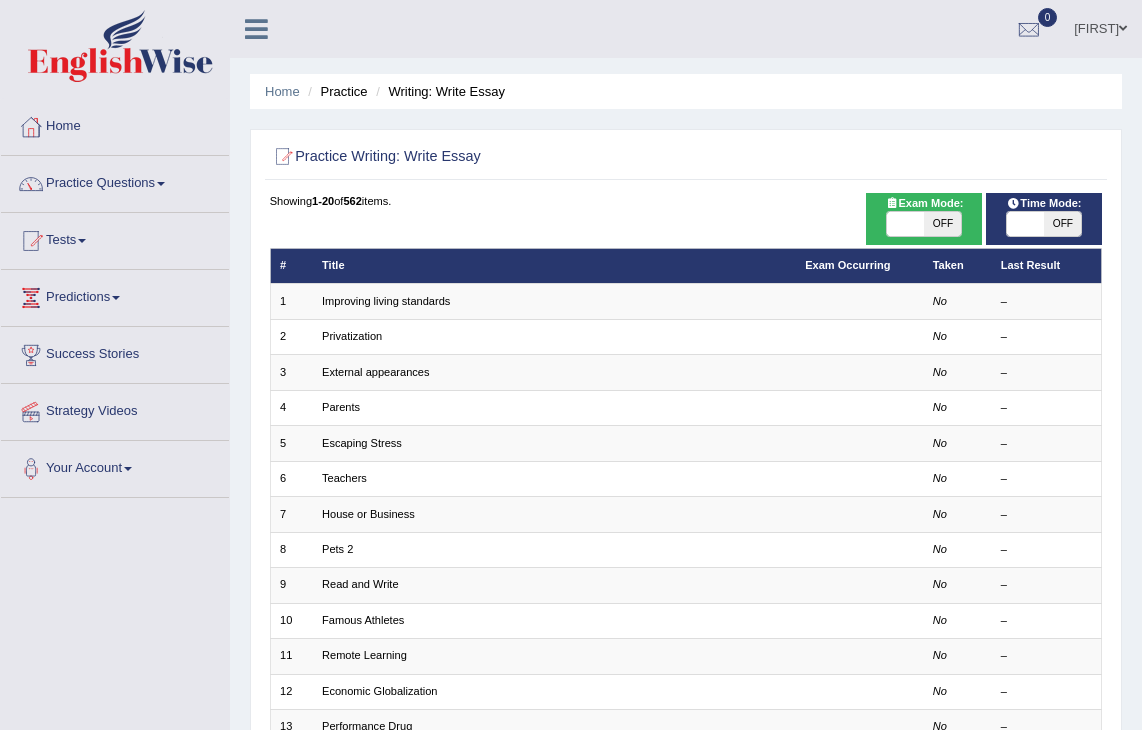 scroll, scrollTop: 0, scrollLeft: 0, axis: both 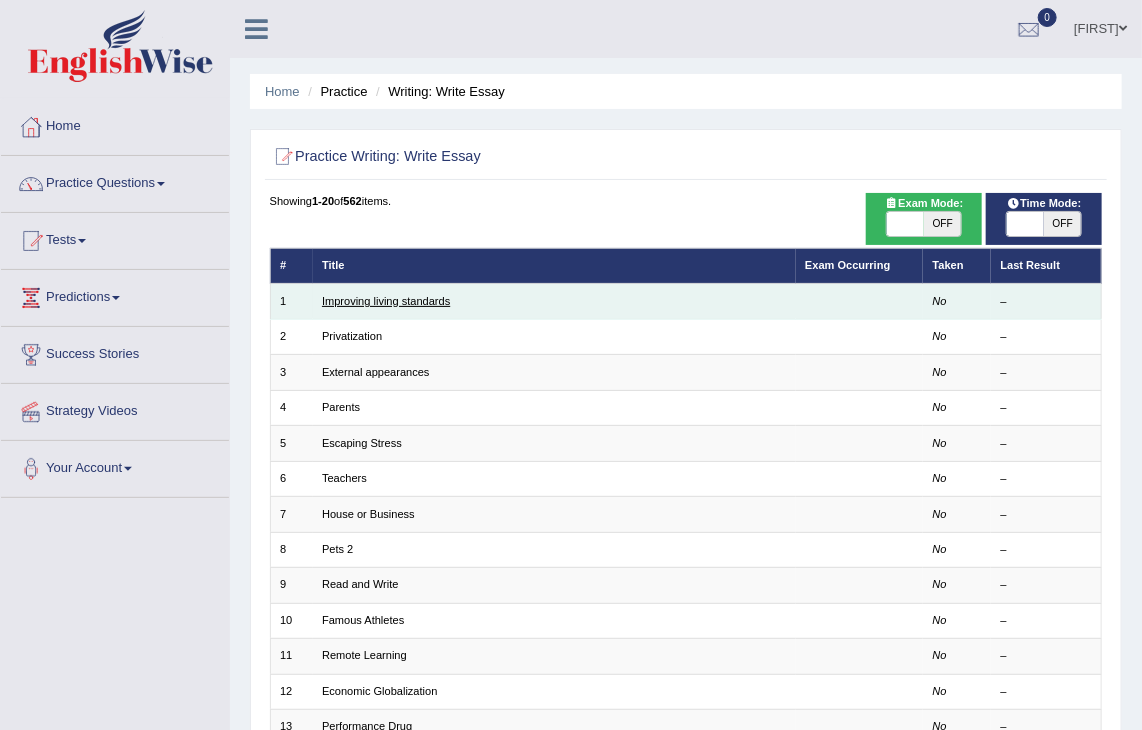click on "Improving living standards" at bounding box center (386, 301) 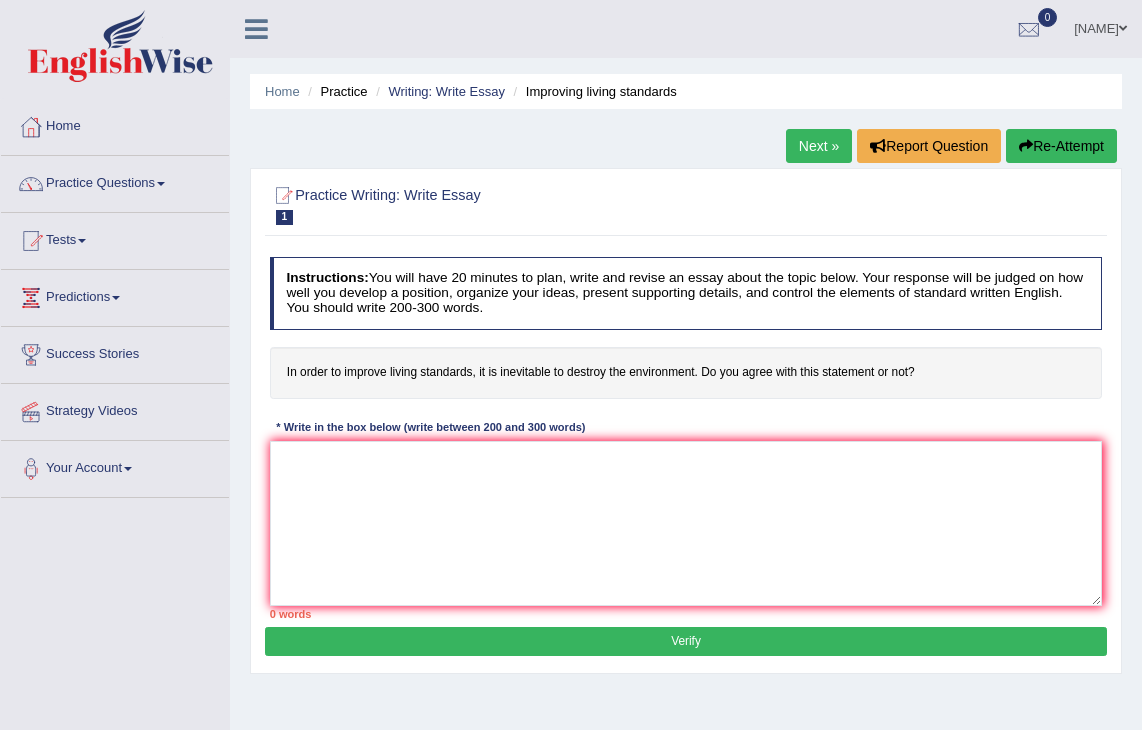 scroll, scrollTop: 0, scrollLeft: 0, axis: both 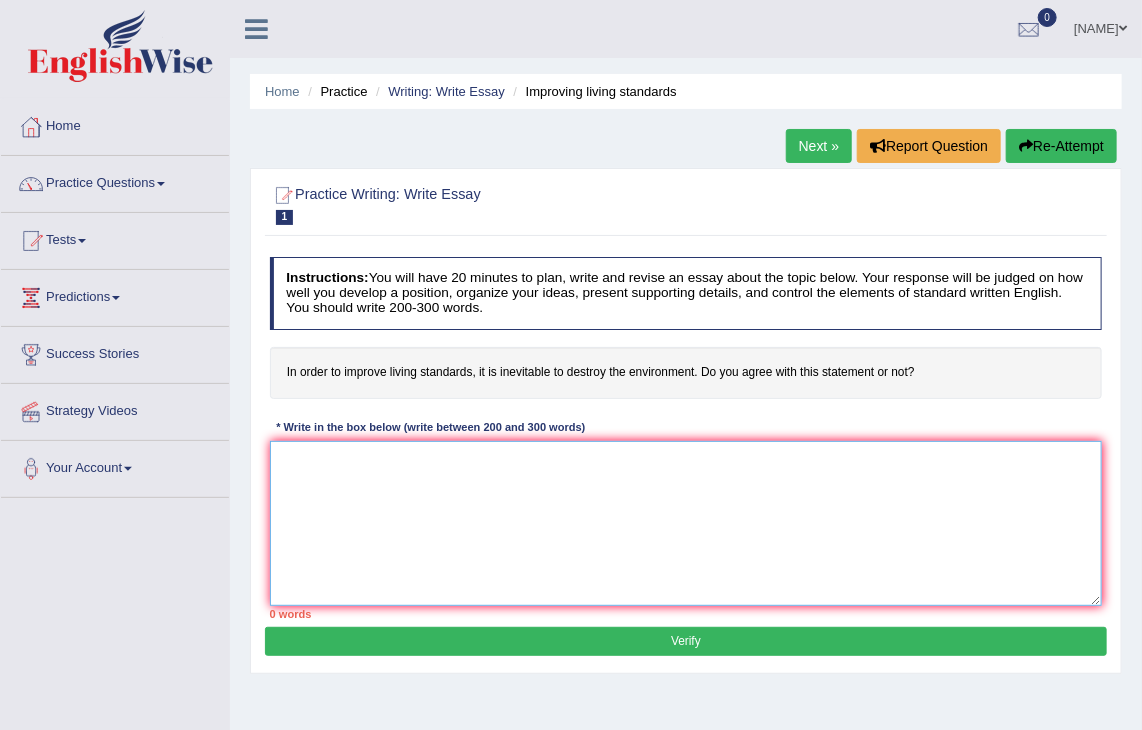 click at bounding box center (686, 523) 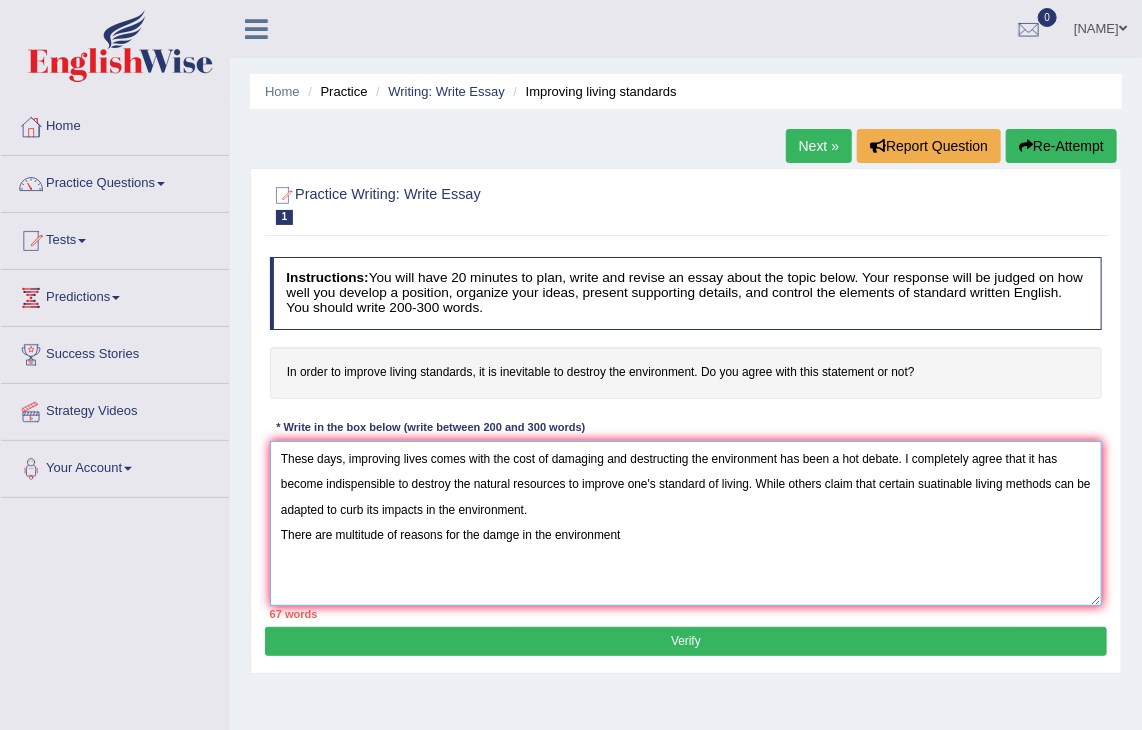 click on "These days, improving lives comes with the cost of damaging and destructing the environment has been a hot debate. I completely agree that it has become indispensible to destroy the natural resources to improve one's standard of living. While others claim that certain suatinable living methods can be adapted to curb its impacts in the environment.
There are multitude of reasons for the damge in the environment" at bounding box center (686, 523) 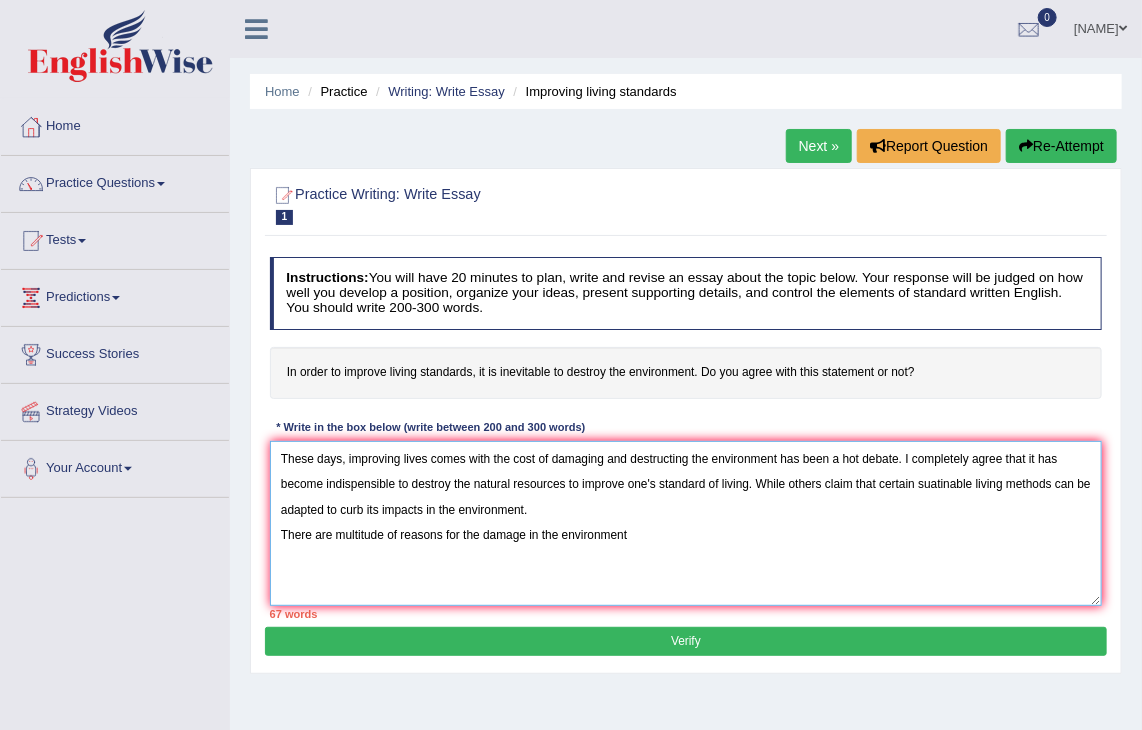 click on "These days, improving lives comes with the cost of damaging and destructing the environment has been a hot debate. I completely agree that it has become indispensible to destroy the natural resources to improve one's standard of living. While others claim that certain suatinable living methods can be adapted to curb its impacts in the environment.
There are multitude of reasons for the damage in the environment" at bounding box center (686, 523) 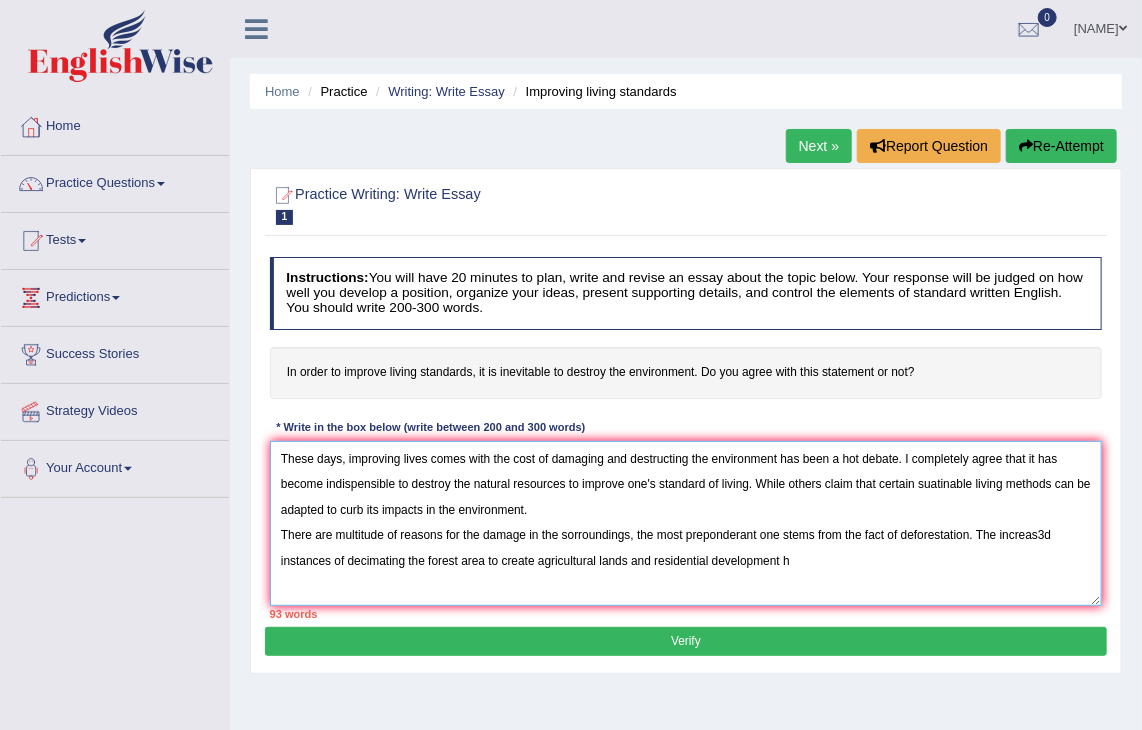 click on "These days, improving lives comes with the cost of damaging and destructing the environment has been a hot debate. I completely agree that it has become indispensible to destroy the natural resources to improve one's standard of living. While others claim that certain suatinable living methods can be adapted to curb its impacts in the environment.
There are multitude of reasons for the damage in the sorroundings, the most preponderant one stems from the fact of deforestation. The increas3d instances of decimating the forest area to create agricultural lands and residential development h" at bounding box center [686, 523] 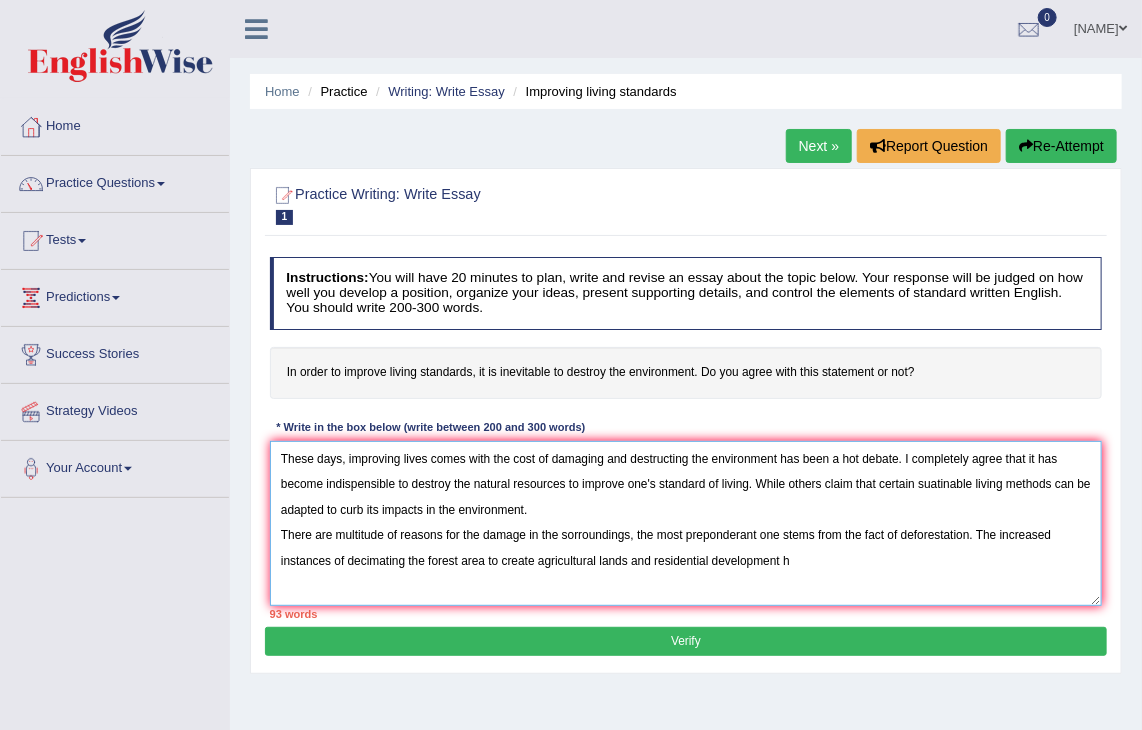 click on "These days, improving lives comes with the cost of damaging and destructing the environment has been a hot debate. I completely agree that it has become indispensible to destroy the natural resources to improve one's standard of living. While others claim that certain suatinable living methods can be adapted to curb its impacts in the environment.
There are multitude of reasons for the damage in the sorroundings, the most preponderant one stems from the fact of deforestation. The increased instances of decimating the forest area to create agricultural lands and residential development h" at bounding box center [686, 523] 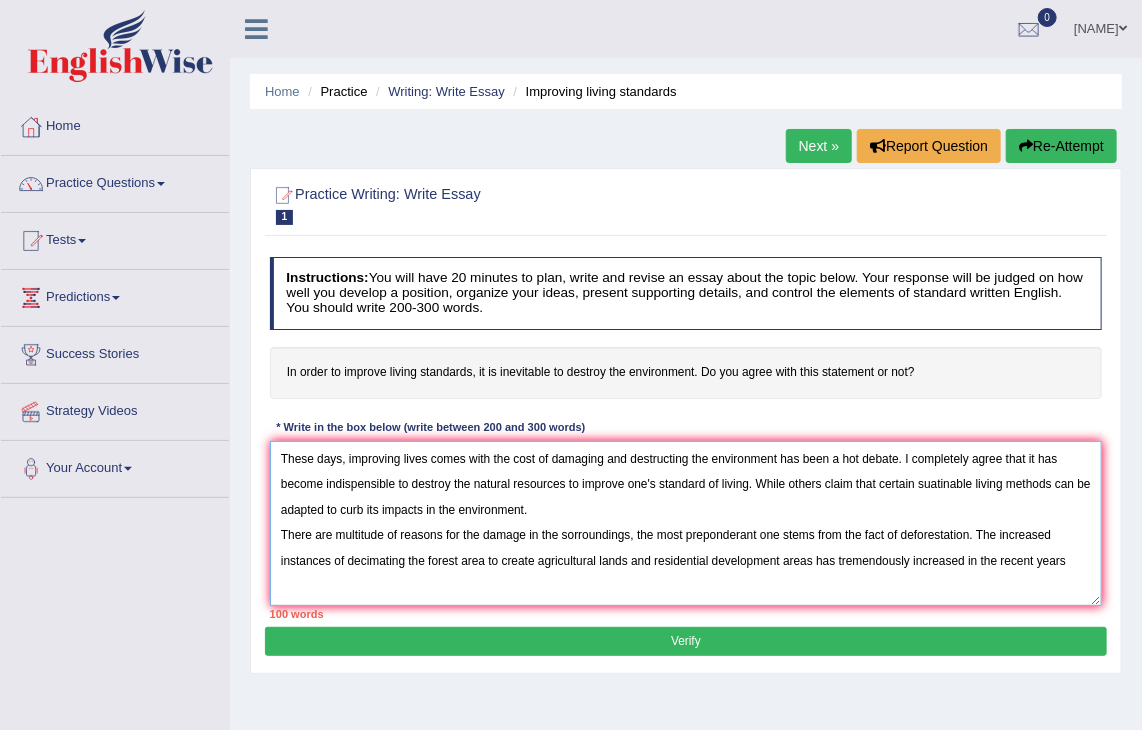 click on "These days, improving lives comes with the cost of damaging and destructing the environment has been a hot debate. I completely agree that it has become indispensible to destroy the natural resources to improve one's standard of living. While others claim that certain suatinable living methods can be adapted to curb its impacts in the environment.
There are multitude of reasons for the damage in the sorroundings, the most preponderant one stems from the fact of deforestation. The increased instances of decimating the forest area to create agricultural lands and residential development areas has tremendously increased in the recent years" at bounding box center (686, 523) 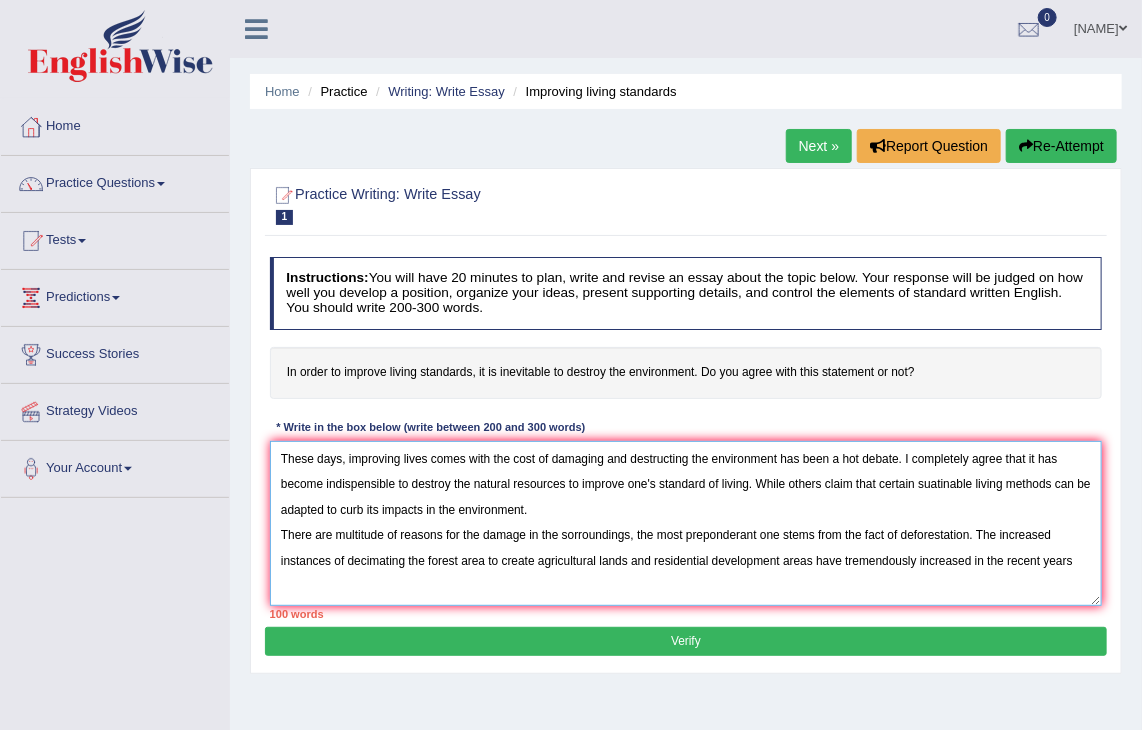 click on "These days, improving lives comes with the cost of damaging and destructing the environment has been a hot debate. I completely agree that it has become indispensible to destroy the natural resources to improve one's standard of living. While others claim that certain suatinable living methods can be adapted to curb its impacts in the environment.
There are multitude of reasons for the damage in the sorroundings, the most preponderant one stems from the fact of deforestation. The increased instances of decimating the forest area to create agricultural lands and residential development areas have tremendously increased in the recent years" at bounding box center (686, 523) 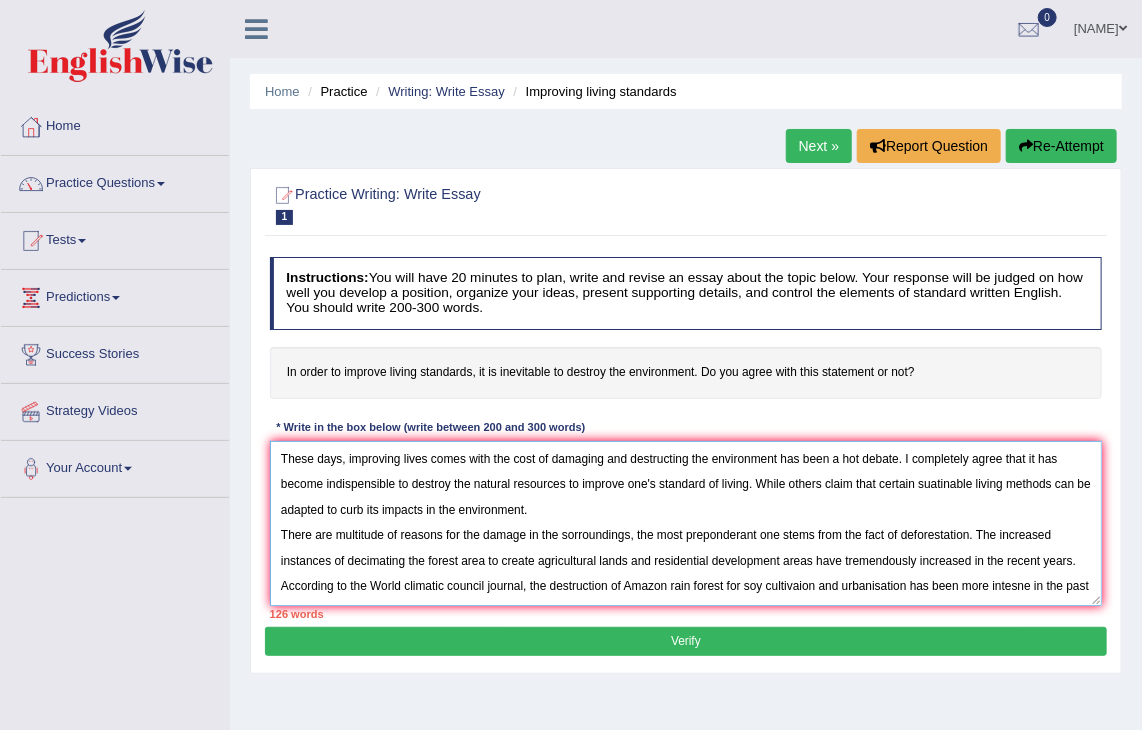 scroll, scrollTop: 16, scrollLeft: 0, axis: vertical 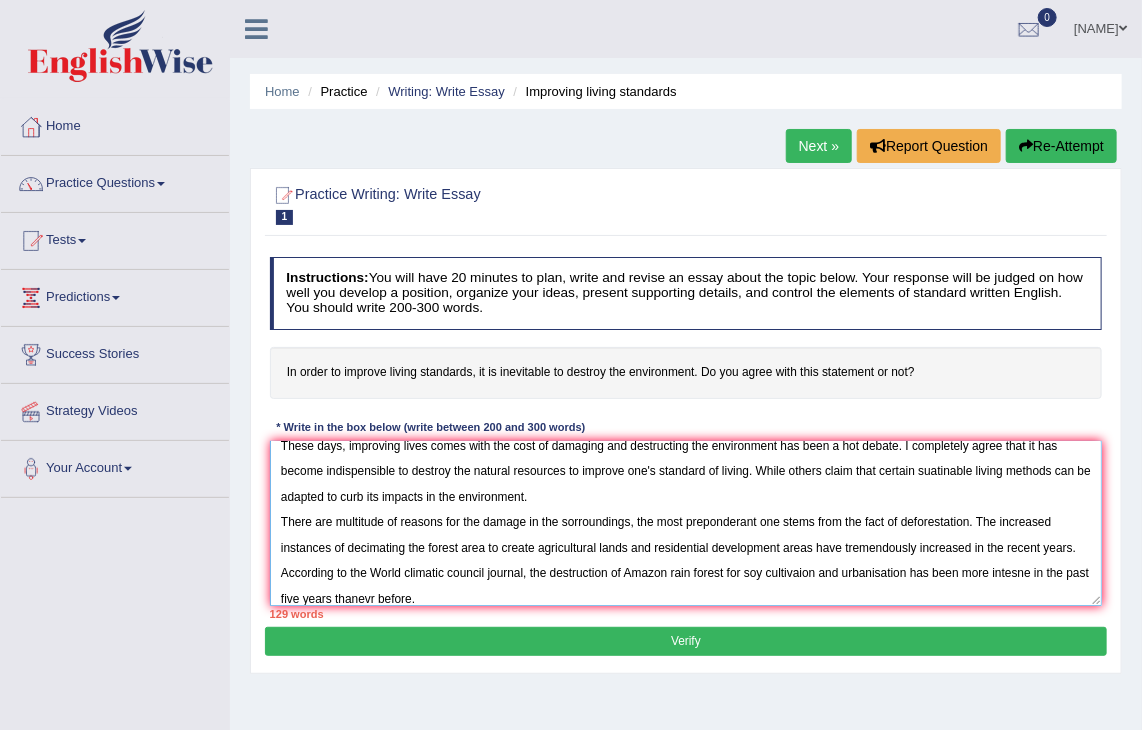 drag, startPoint x: 384, startPoint y: 593, endPoint x: 386, endPoint y: 603, distance: 10.198039 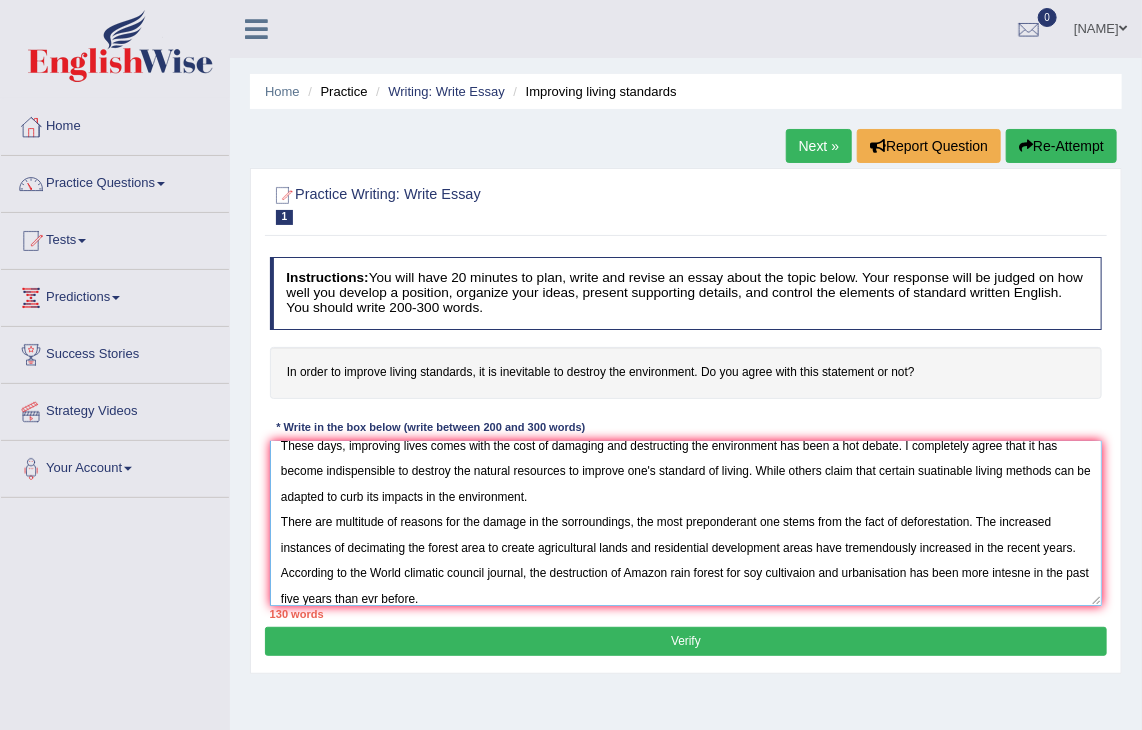 click on "These days, improving lives comes with the cost of damaging and destructing the environment has been a hot debate. I completely agree that it has become indispensible to destroy the natural resources to improve one's standard of living. While others claim that certain suatinable living methods can be adapted to curb its impacts in the environment.
There are multitude of reasons for the damage in the sorroundings, the most preponderant one stems from the fact of deforestation. The increased instances of decimating the forest area to create agricultural lands and residential development areas have tremendously increased in the recent years. According to the World climatic council journal, the destruction of Amazon rain forest for soy cultivaion and urbanisation has been more intesne in the past five years than evr before." at bounding box center (686, 523) 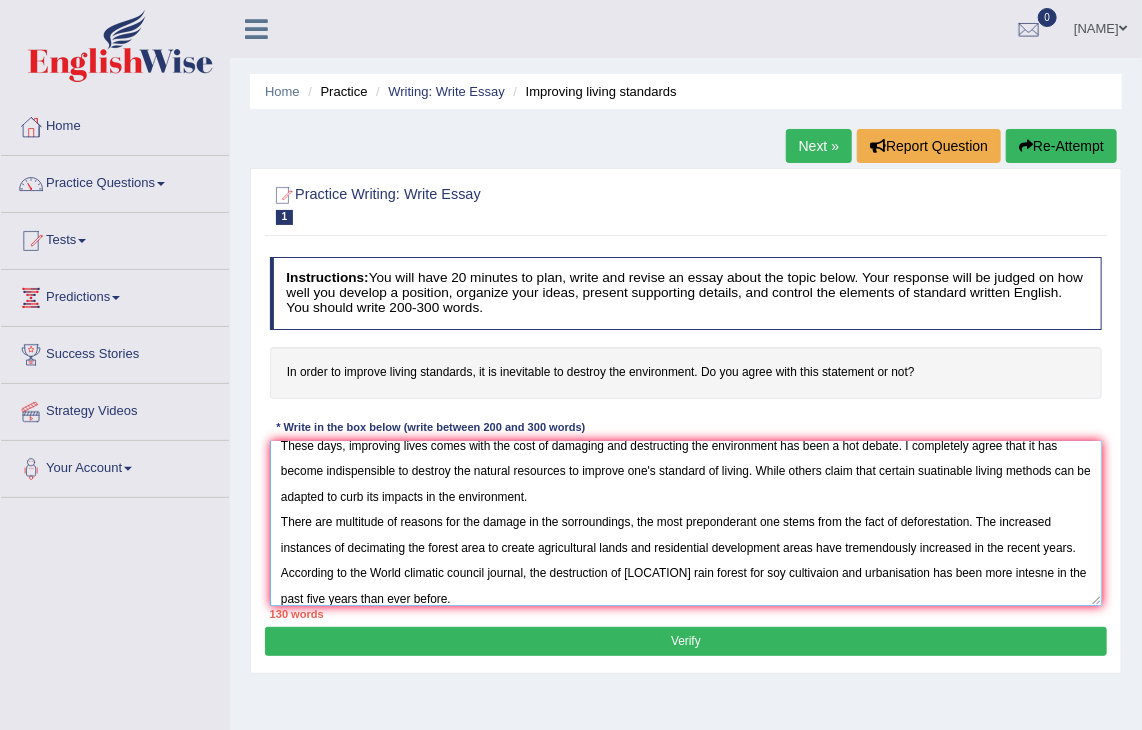 click on "These days, improving lives comes with the cost of damaging and destructing the environment has been a hot debate. I completely agree that it has become indispensible to destroy the natural resources to improve one's standard of living. While others claim that certain suatinable living methods can be adapted to curb its impacts in the environment.
There are multitude of reasons for the damage in the sorroundings, the most preponderant one stems from the fact of deforestation. The increased instances of decimating the forest area to create agricultural lands and residential development areas have tremendously increased in the recent years. According to the World climatic council journal, the destruction of [LOCATION] rain forest for soy cultivaion and urbanisation has been more intesne in the past five years than ever before." at bounding box center [686, 523] 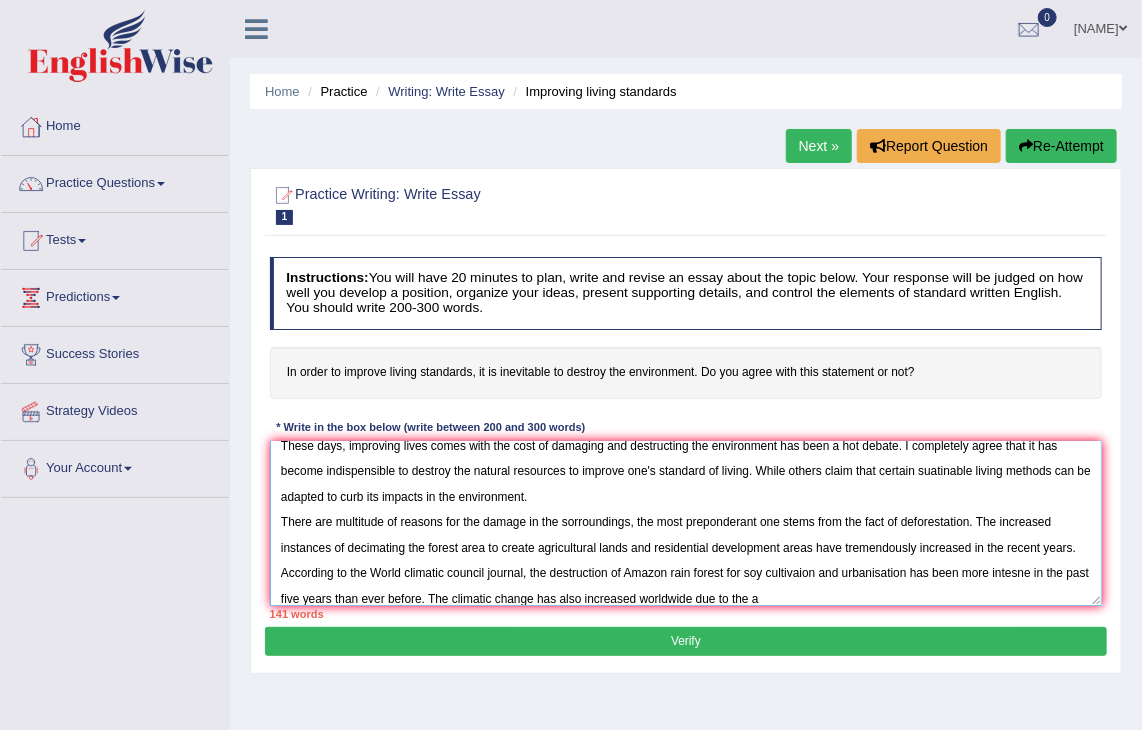drag, startPoint x: 472, startPoint y: 596, endPoint x: 494, endPoint y: 589, distance: 23.086792 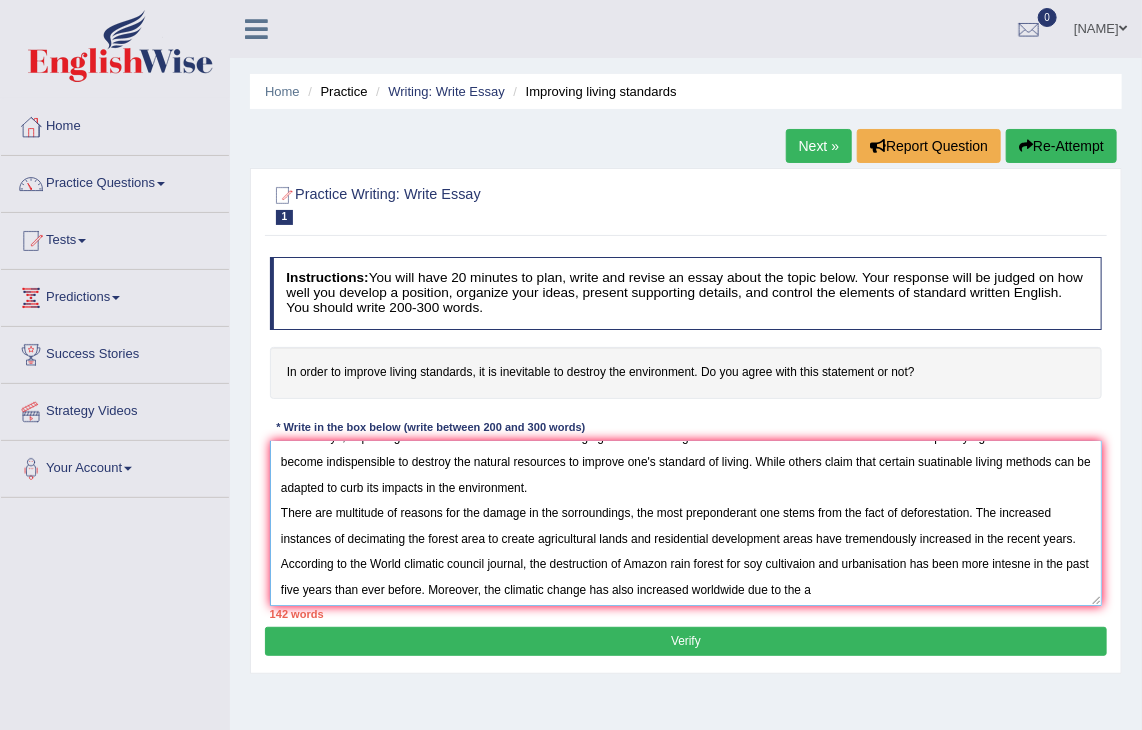 click on "These days, improving lives comes with the cost of damaging and destructing the environment has been a hot debate. I completely agree that it has become indispensible to destroy the natural resources to improve one's standard of living. While others claim that certain suatinable living methods can be adapted to curb its impacts in the environment.
There are multitude of reasons for the damage in the sorroundings, the most preponderant one stems from the fact of deforestation. The increased instances of decimating the forest area to create agricultural lands and residential development areas have tremendously increased in the recent years. According to the World climatic council journal, the destruction of Amazon rain forest for soy cultivaion and urbanisation has been more intesne in the past five years than ever before. Moreover, the climatic change has also increased worldwide due to the a" at bounding box center [686, 523] 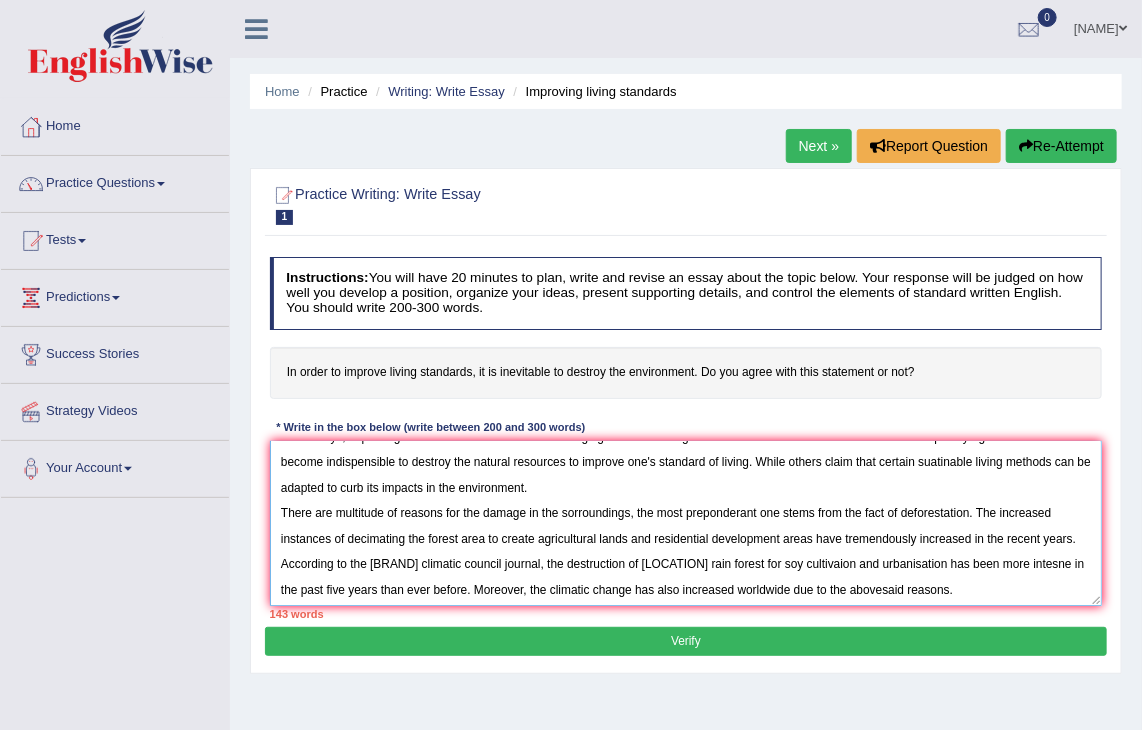 scroll, scrollTop: 46, scrollLeft: 0, axis: vertical 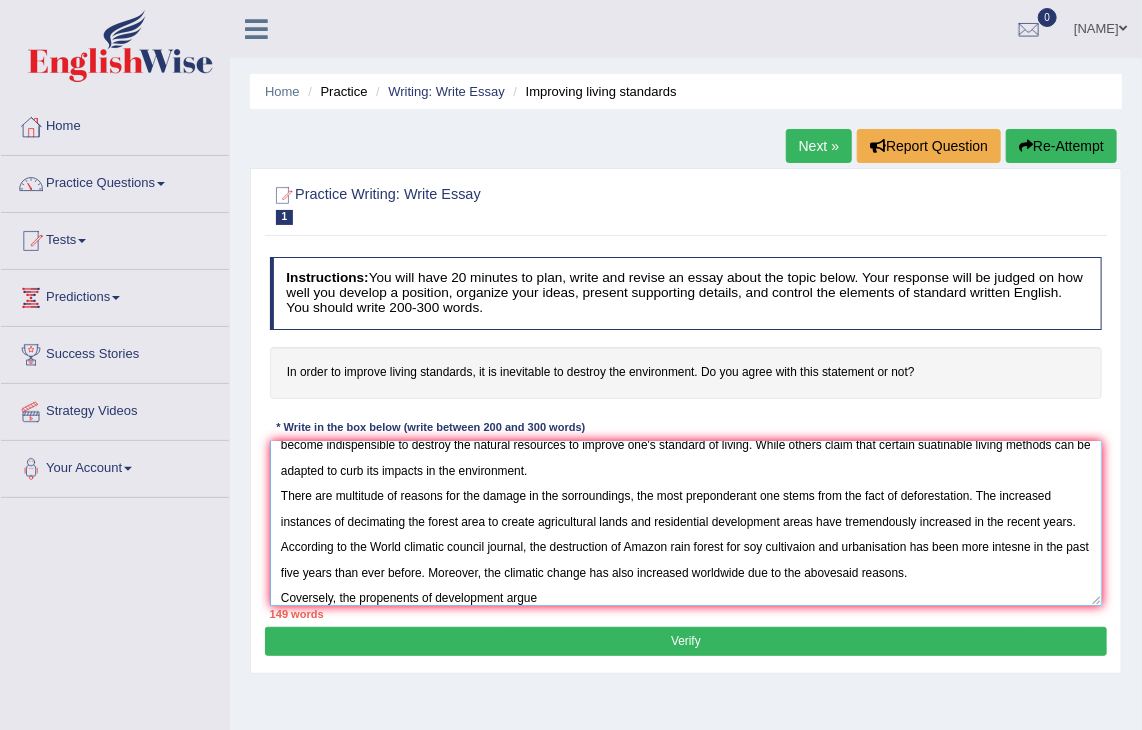 click on "These days, improving lives comes with the cost of damaging and destructing the environment has been a hot debate. I completely agree that it has become indispensible to destroy the natural resources to improve one's standard of living. While others claim that certain suatinable living methods can be adapted to curb its impacts in the environment.
There are multitude of reasons for the damage in the sorroundings, the most preponderant one stems from the fact of deforestation. The increased instances of decimating the forest area to create agricultural lands and residential development areas have tremendously increased in the recent years. According to the World climatic council journal, the destruction of Amazon rain forest for soy cultivaion and urbanisation has been more intesne in the past five years than ever before. Moreover, the climatic change has also increased worldwide due to the abovesaid reasons.
Coversely, the propenents of development argue" at bounding box center [686, 523] 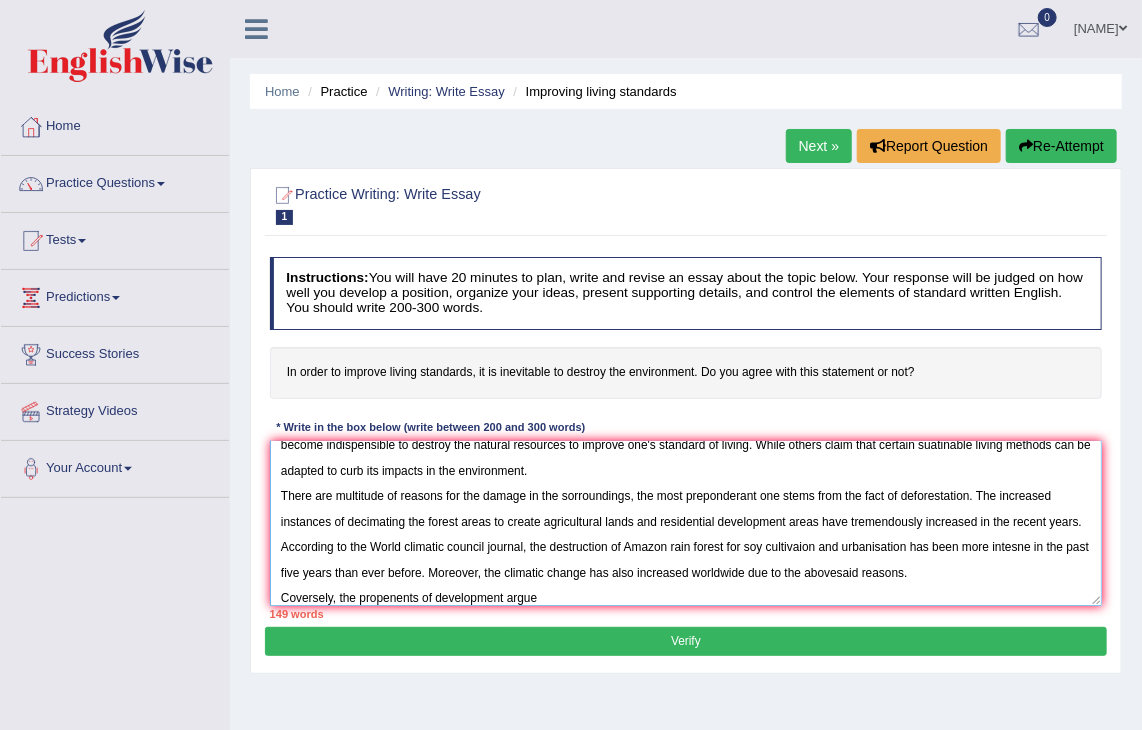 click on "These days, improving lives comes with the cost of damaging and destructing the environment has been a hot debate. I completely agree that it has become indispensible to destroy the natural resources to improve one's standard of living. While others claim that certain suatinable living methods can be adapted to curb its impacts in the environment.
There are multitude of reasons for the damage in the sorroundings, the most preponderant one stems from the fact of deforestation. The increased instances of decimating the forest areas to create agricultural lands and residential development areas have tremendously increased in the recent years. According to the World climatic council journal, the destruction of Amazon rain forest for soy cultivaion and urbanisation has been more intesne in the past five years than ever before. Moreover, the climatic change has also increased worldwide due to the abovesaid reasons.
Coversely, the propenents of development argue" at bounding box center (686, 523) 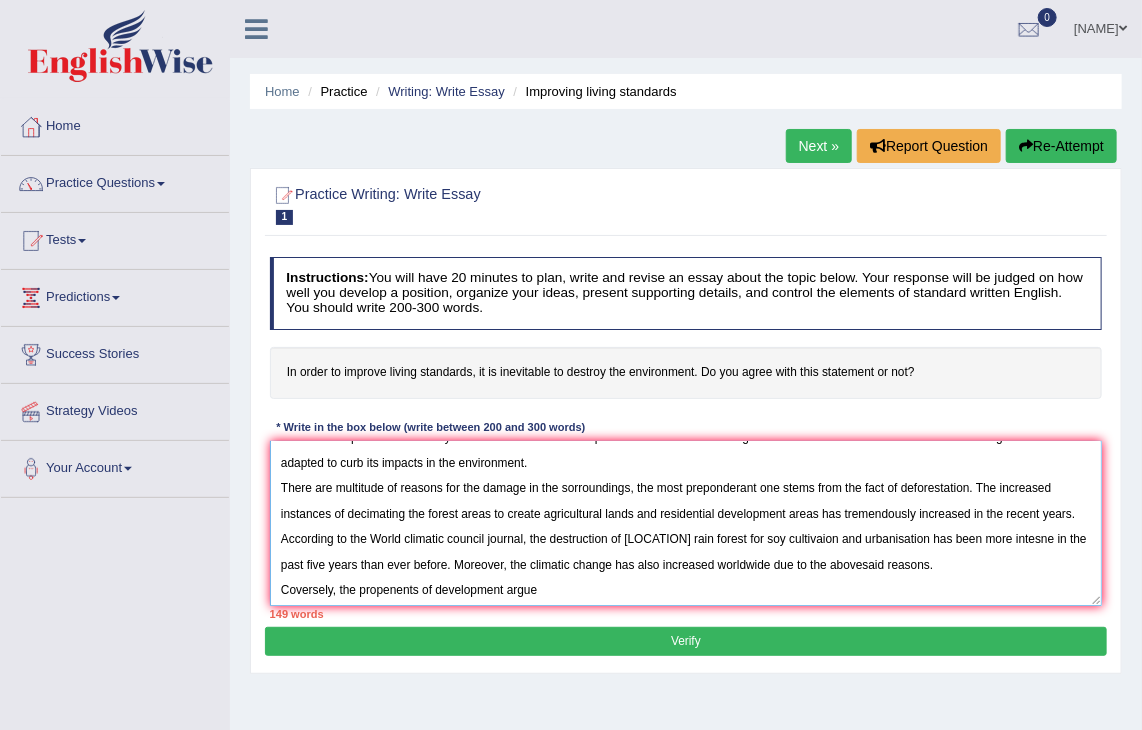 scroll, scrollTop: 60, scrollLeft: 0, axis: vertical 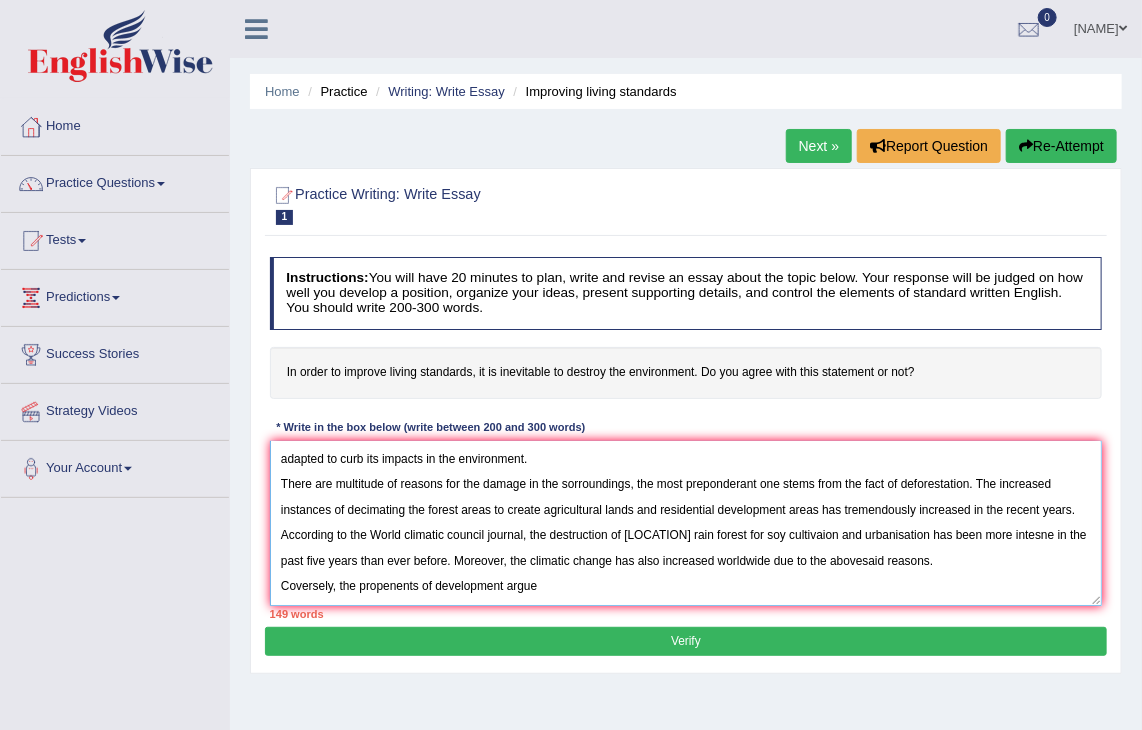 click on "These days, improving lives comes with the cost of damaging and destructing the environment has been a hot debate. I completely agree that it has become indispensible to destroy the natural resources to improve one's standard of living. While others claim that certain suatinable living methods can be adapted to curb its impacts in the environment.
There are multitude of reasons for the damage in the sorroundings, the most preponderant one stems from the fact of deforestation. The increased instances of decimating the forest areas to create agricultural lands and residential development areas has tremendously increased in the recent years. According to the World climatic council journal, the destruction of [LOCATION] rain forest for soy cultivaion and urbanisation has been more intesne in the past five years than ever before. Moreover, the climatic change has also increased worldwide due to the abovesaid reasons.
Coversely, the propenents of development argue" at bounding box center [686, 523] 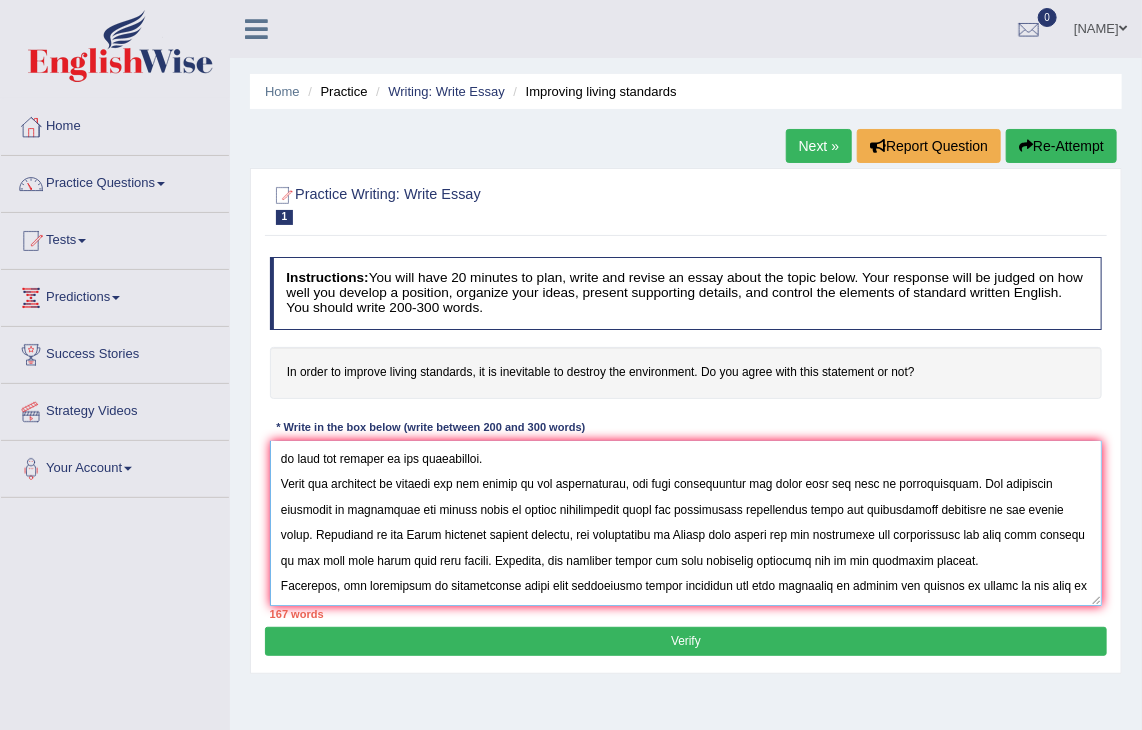scroll, scrollTop: 76, scrollLeft: 0, axis: vertical 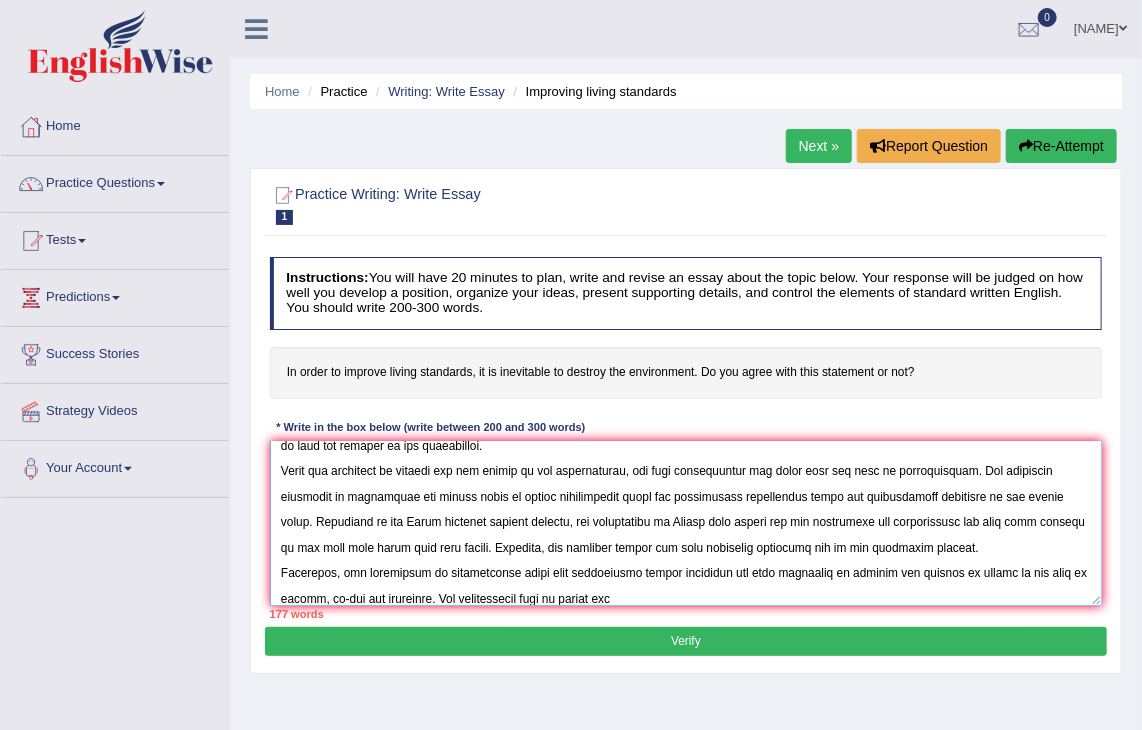 click at bounding box center (686, 523) 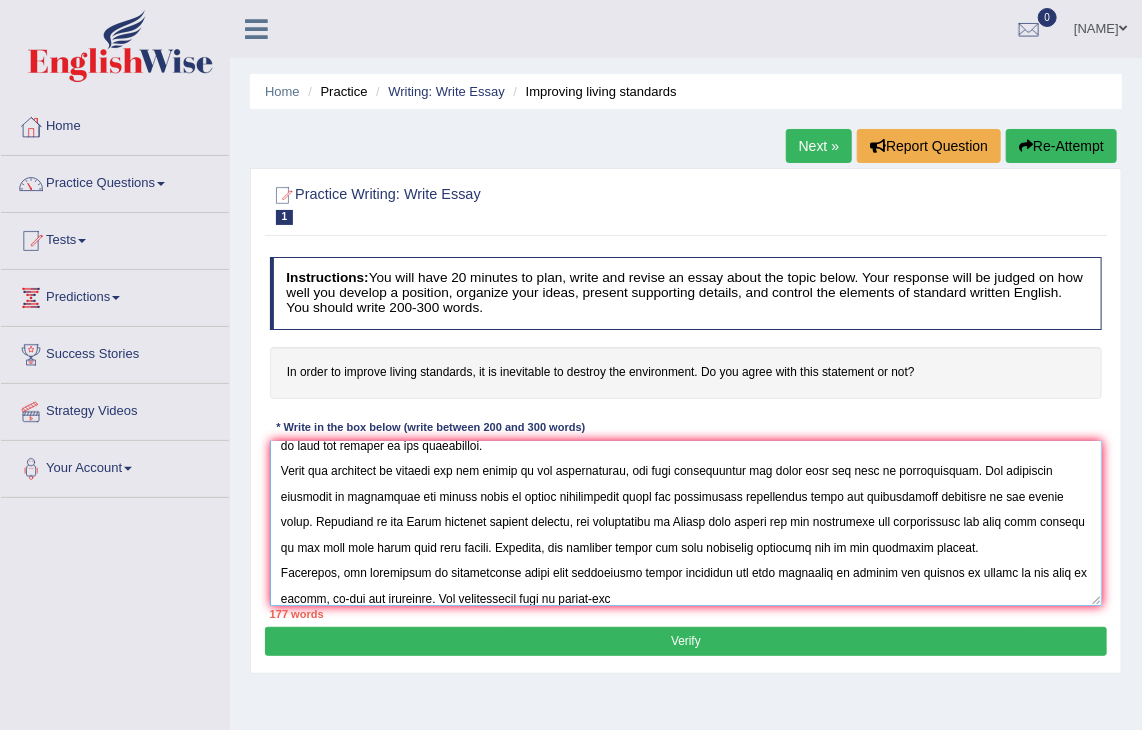 click at bounding box center [686, 523] 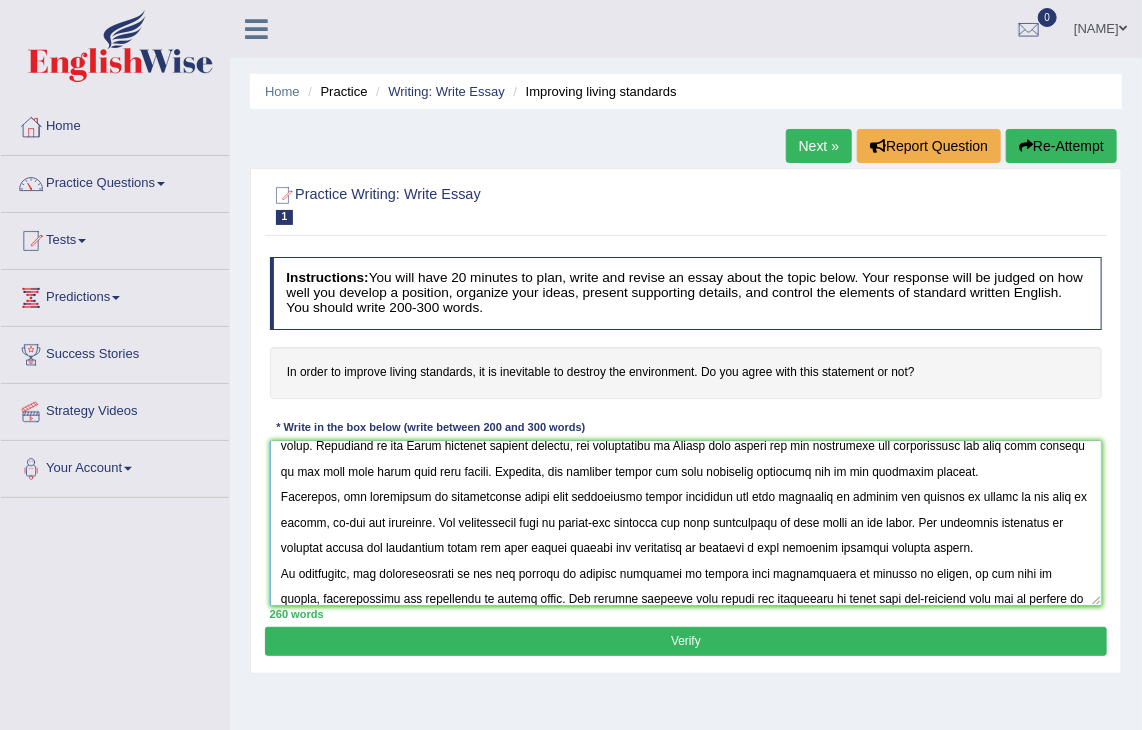 scroll, scrollTop: 195, scrollLeft: 0, axis: vertical 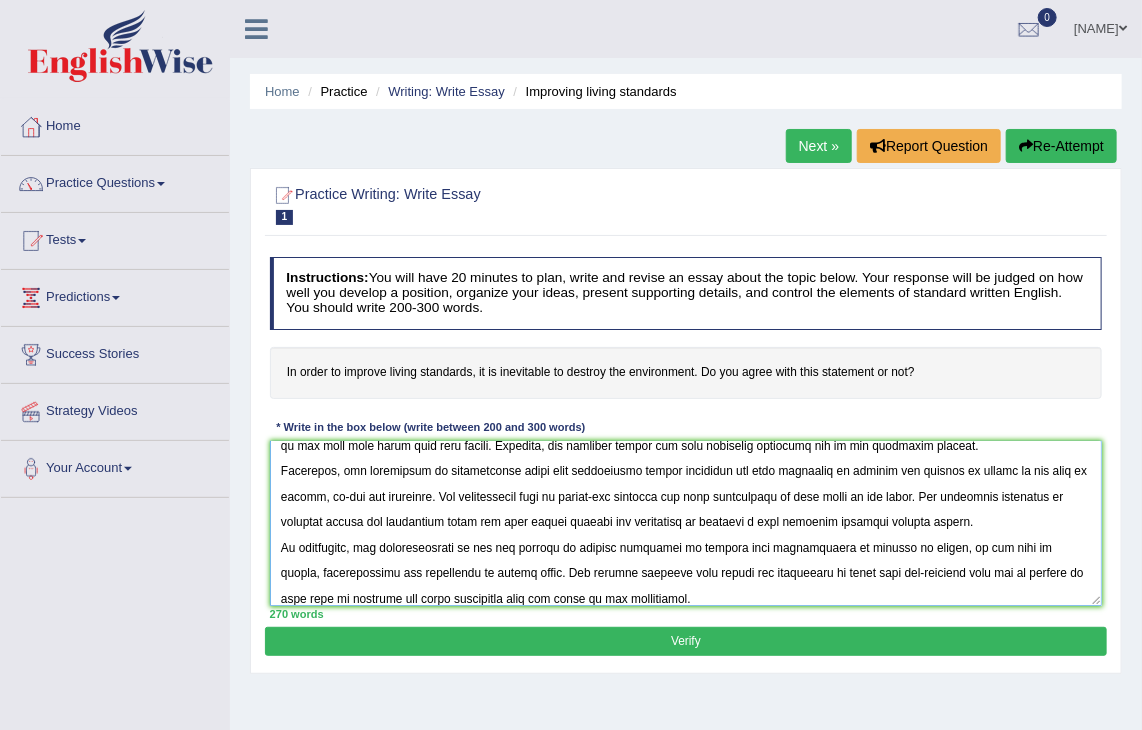 type on "These days, improving lives comes with the cost of damaging and destructing the environment has been a hot debate. I completely agree that it has become indispensible to destroy the natural resources to improve one's standard of living. While others claim that certain suatinable living methods can be adapted to curb its impacts in the environment.
There are multitude of reasons for the damage in the sorroundings, the most preponderant one stems from the fact of deforestation. The increased instances of decimating the forest areas to create agricultural lands and residential development areas has tremendously increased in the recent years. According to the World climatic council journal, the destruction of [PLACE] rain forest for soy cultivaion and urbanisation has been more intesne in the past five years than ever before. Moreover, the climatic change has also increased worldwide due to the abovesaid reasons.
Coversely, the propenents of developments argue thet sustainable living practices has been practice..." 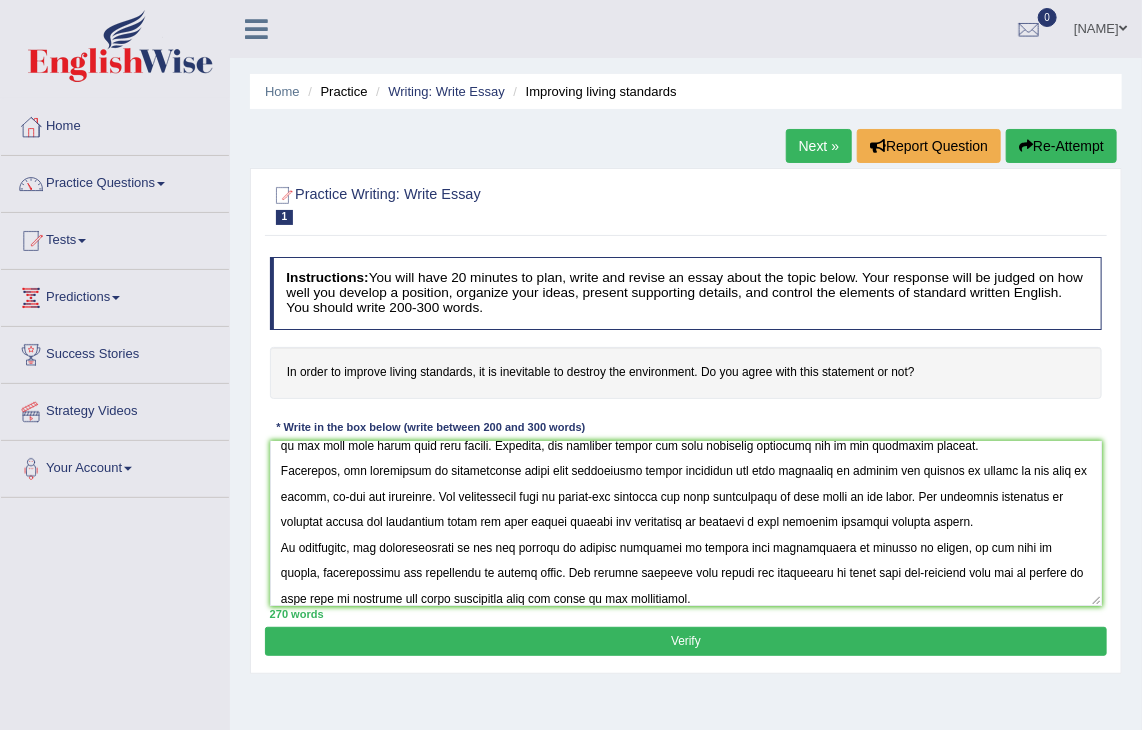 click on "Verify" at bounding box center [685, 641] 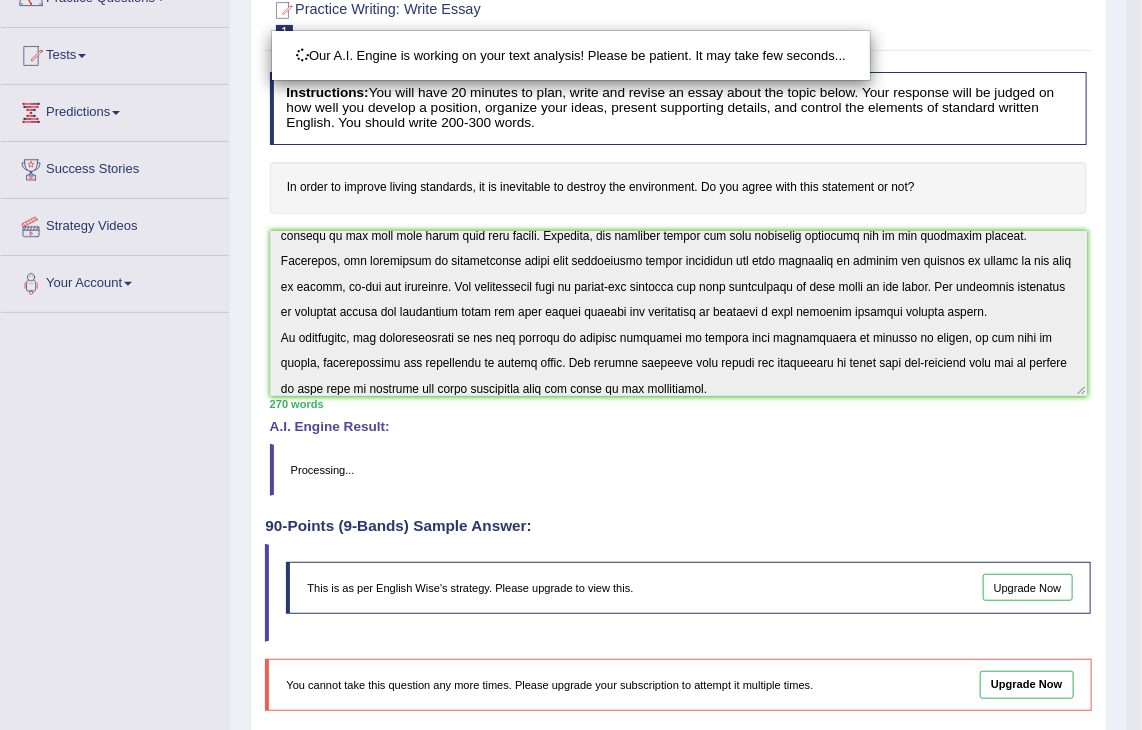 scroll, scrollTop: 300, scrollLeft: 0, axis: vertical 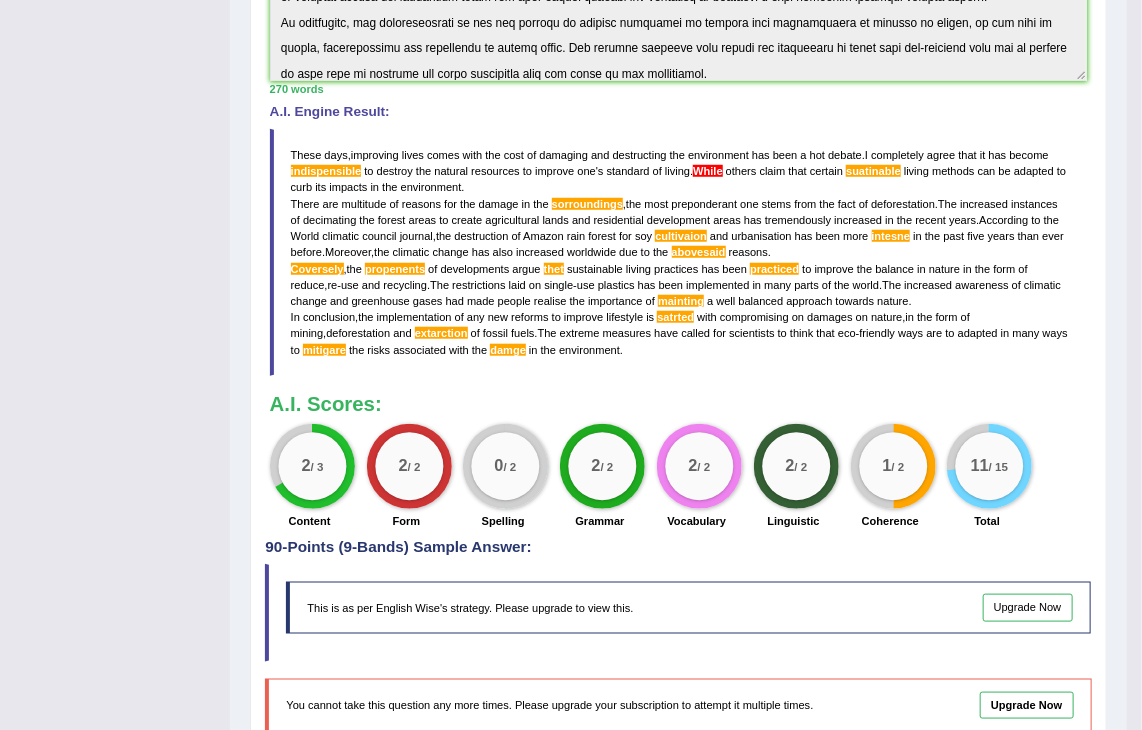 click on "1  / 2" at bounding box center [893, 466] 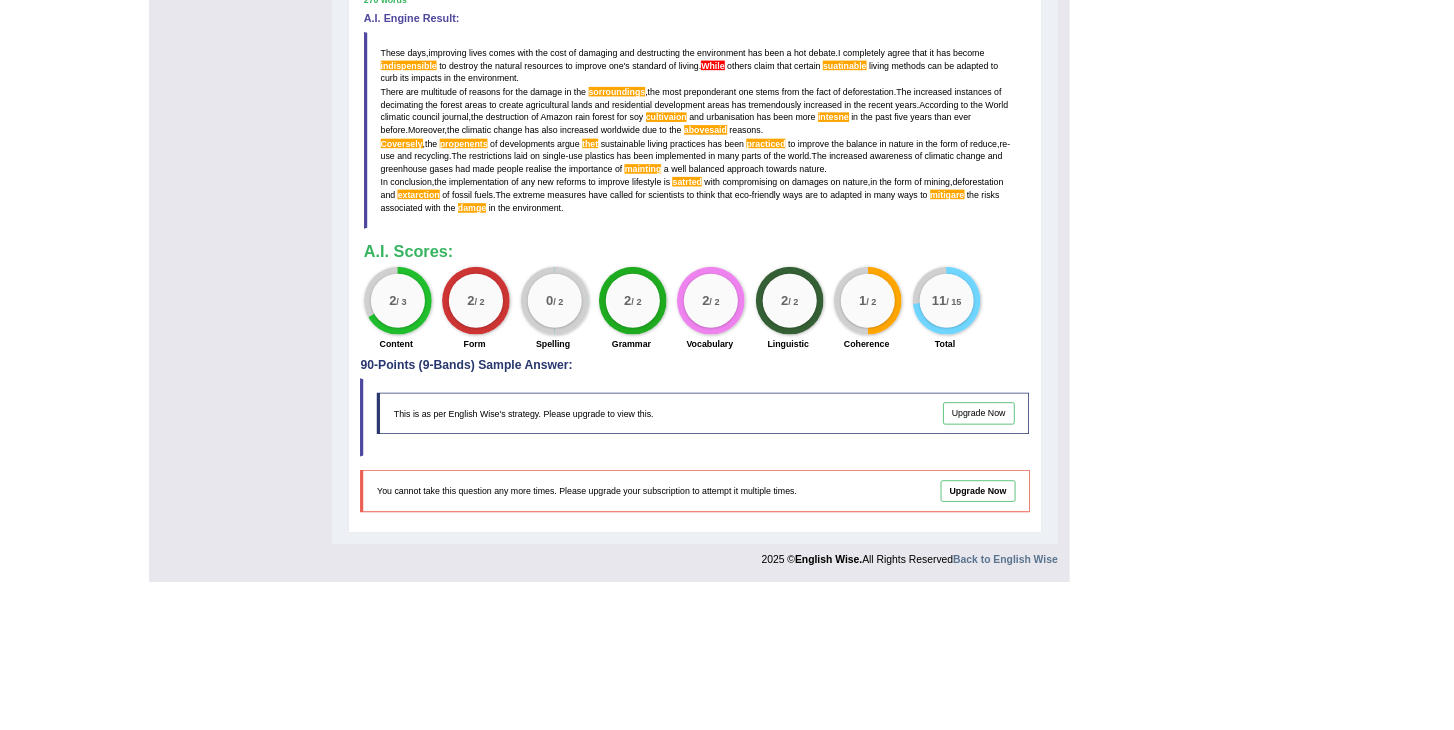 scroll, scrollTop: 542, scrollLeft: 0, axis: vertical 